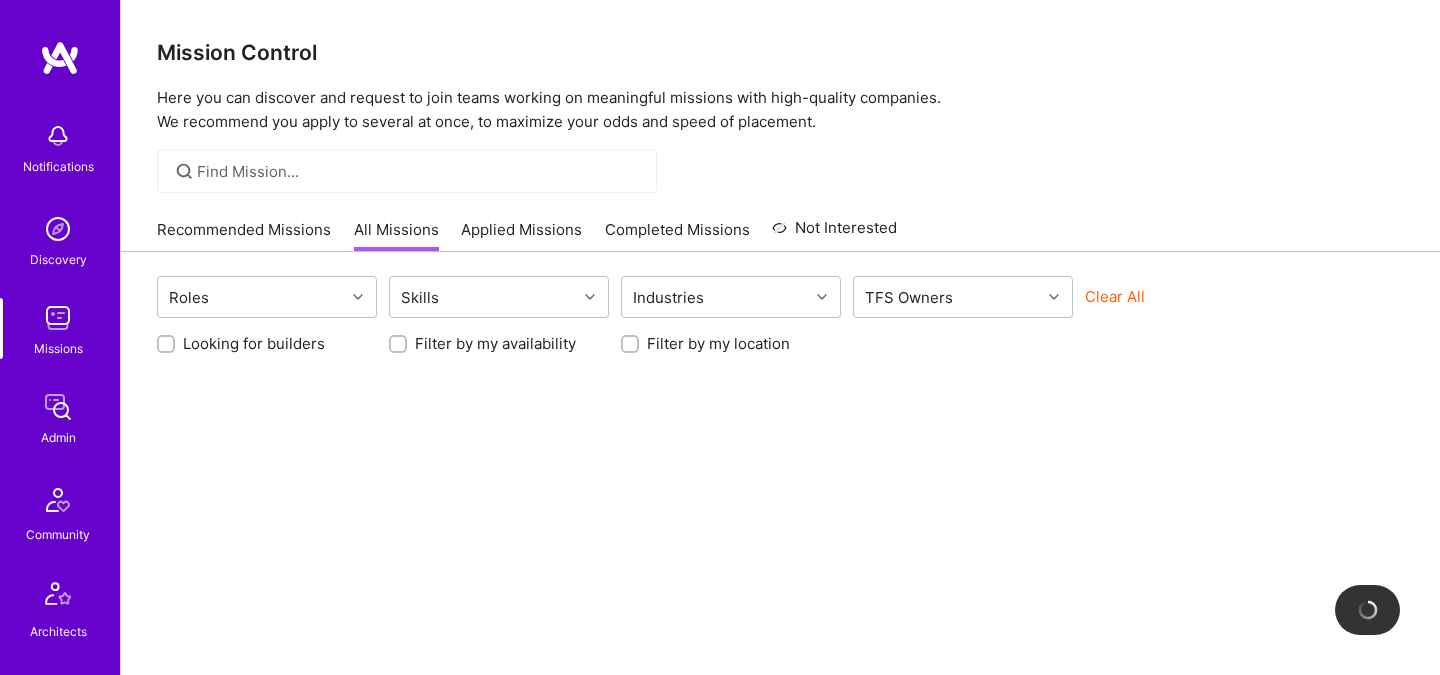 scroll, scrollTop: 0, scrollLeft: 0, axis: both 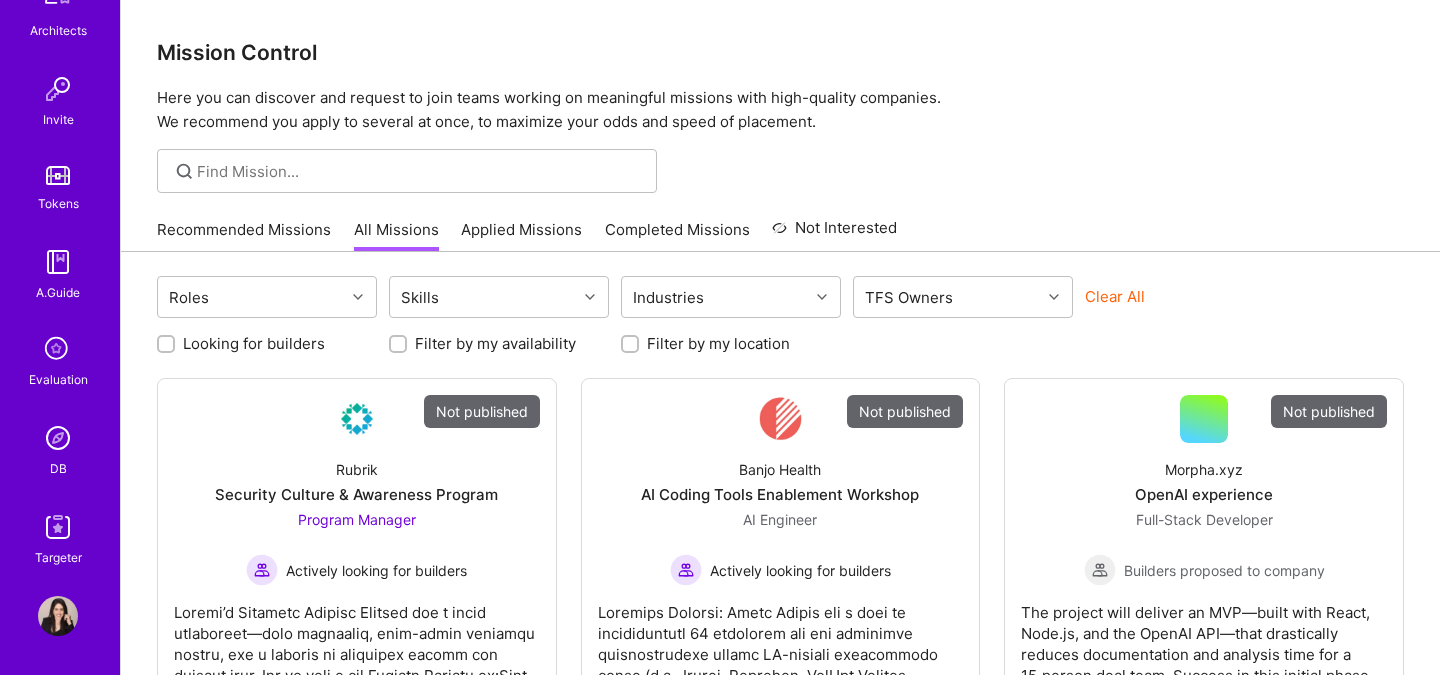 click at bounding box center (58, 438) 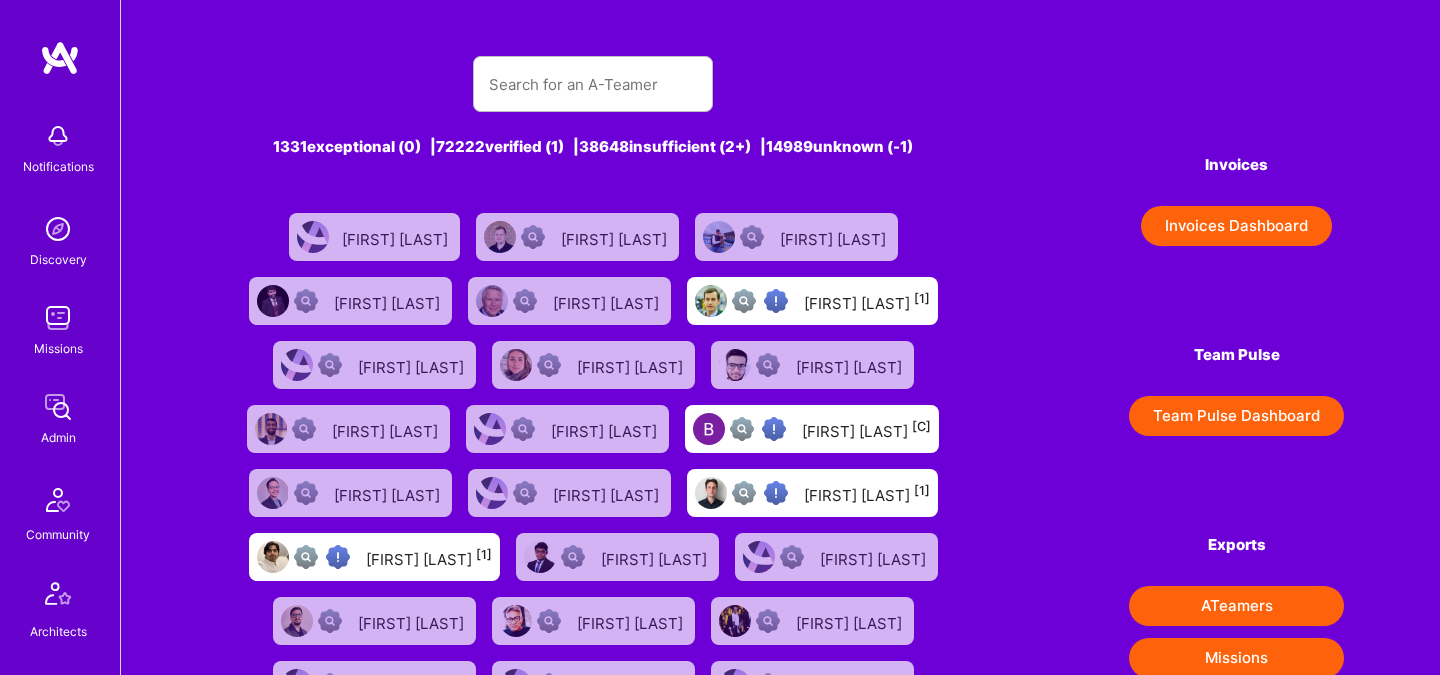 scroll, scrollTop: 601, scrollLeft: 0, axis: vertical 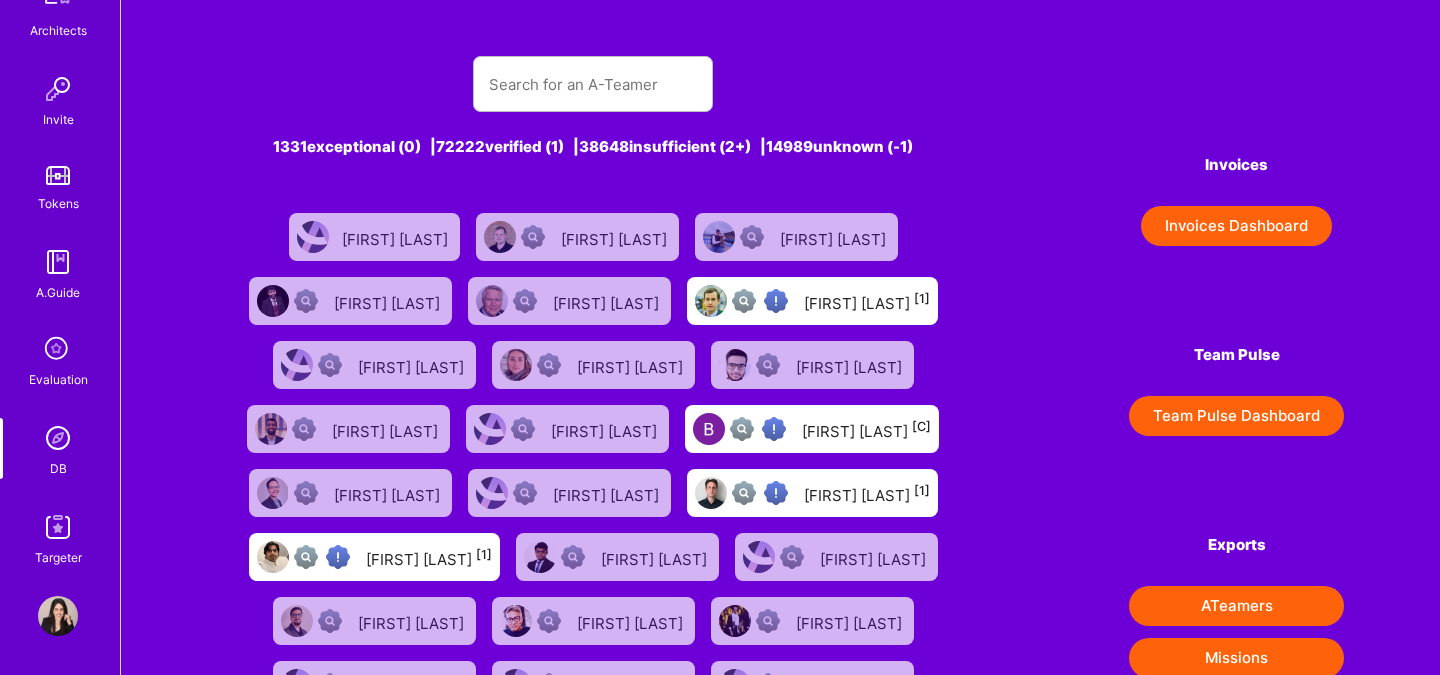 click on "Evaluation" at bounding box center [58, 379] 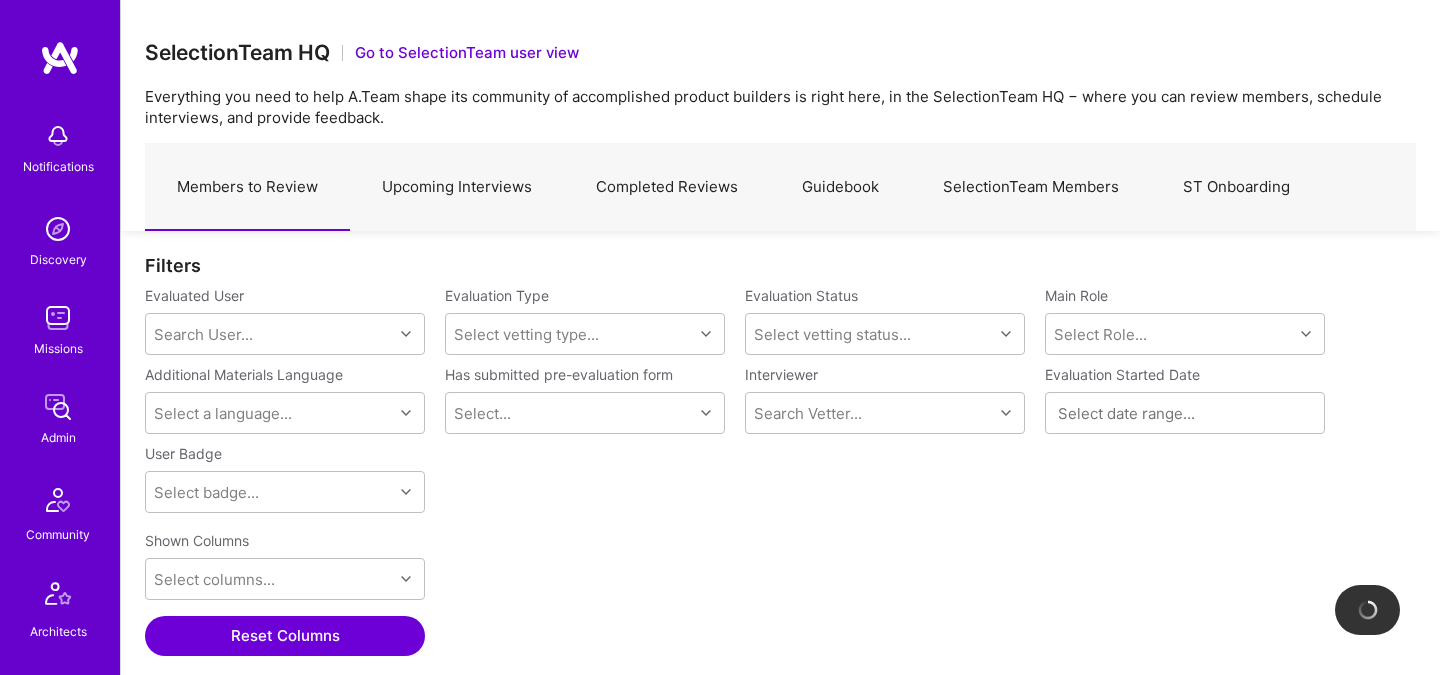 click on "Upcoming Interviews" at bounding box center (457, 187) 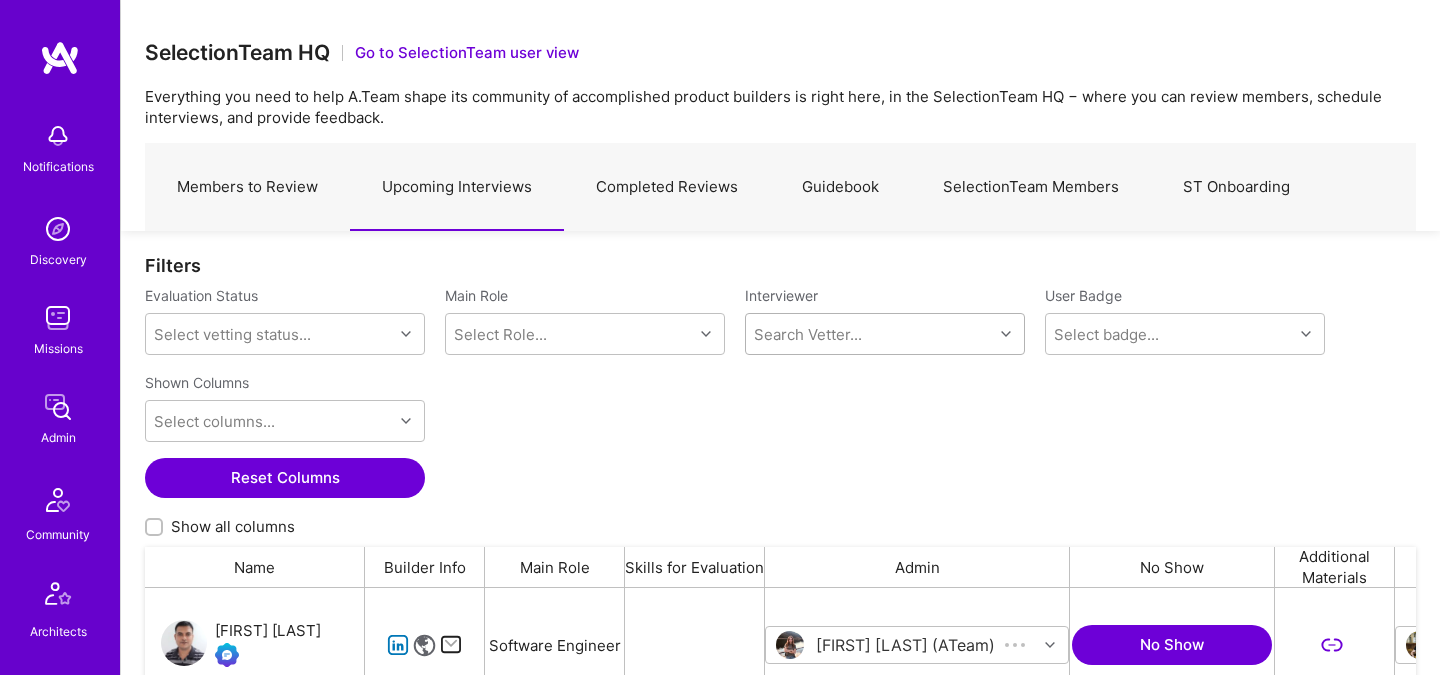 scroll, scrollTop: 1, scrollLeft: 1, axis: both 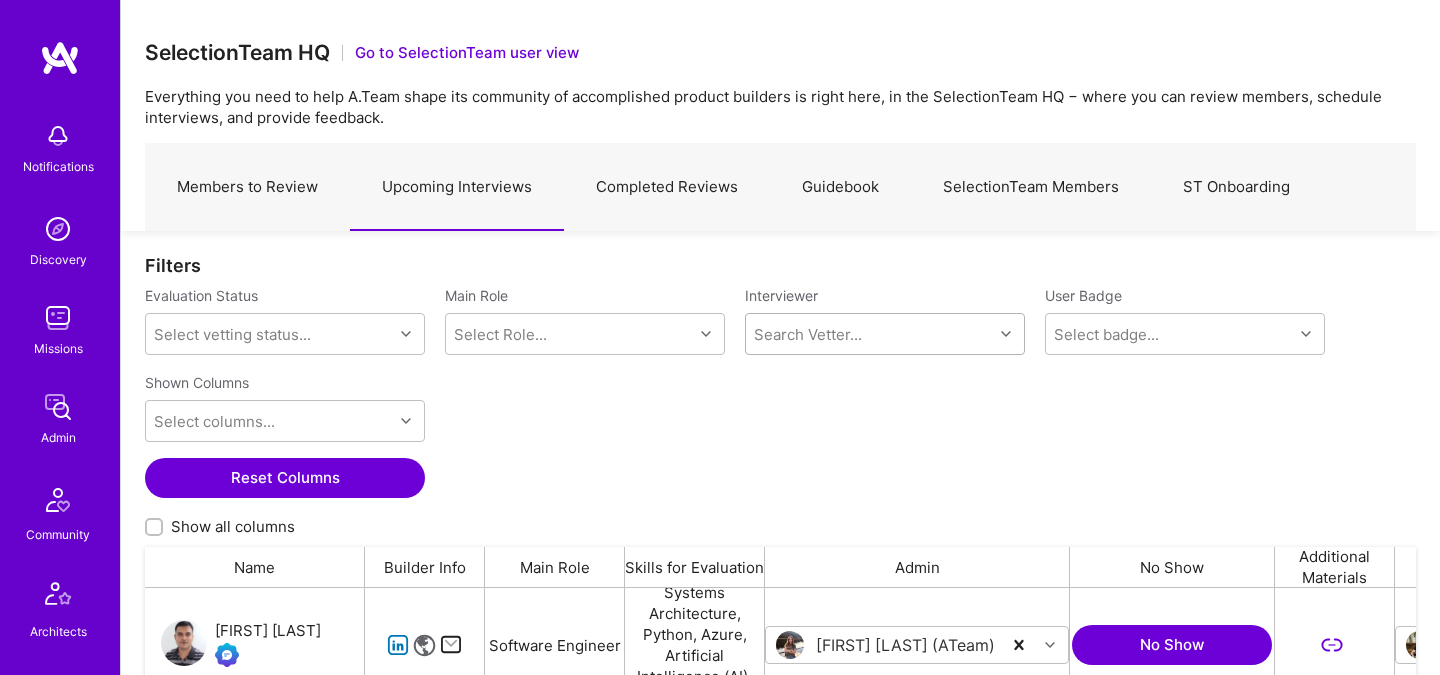 click at bounding box center (1006, 334) 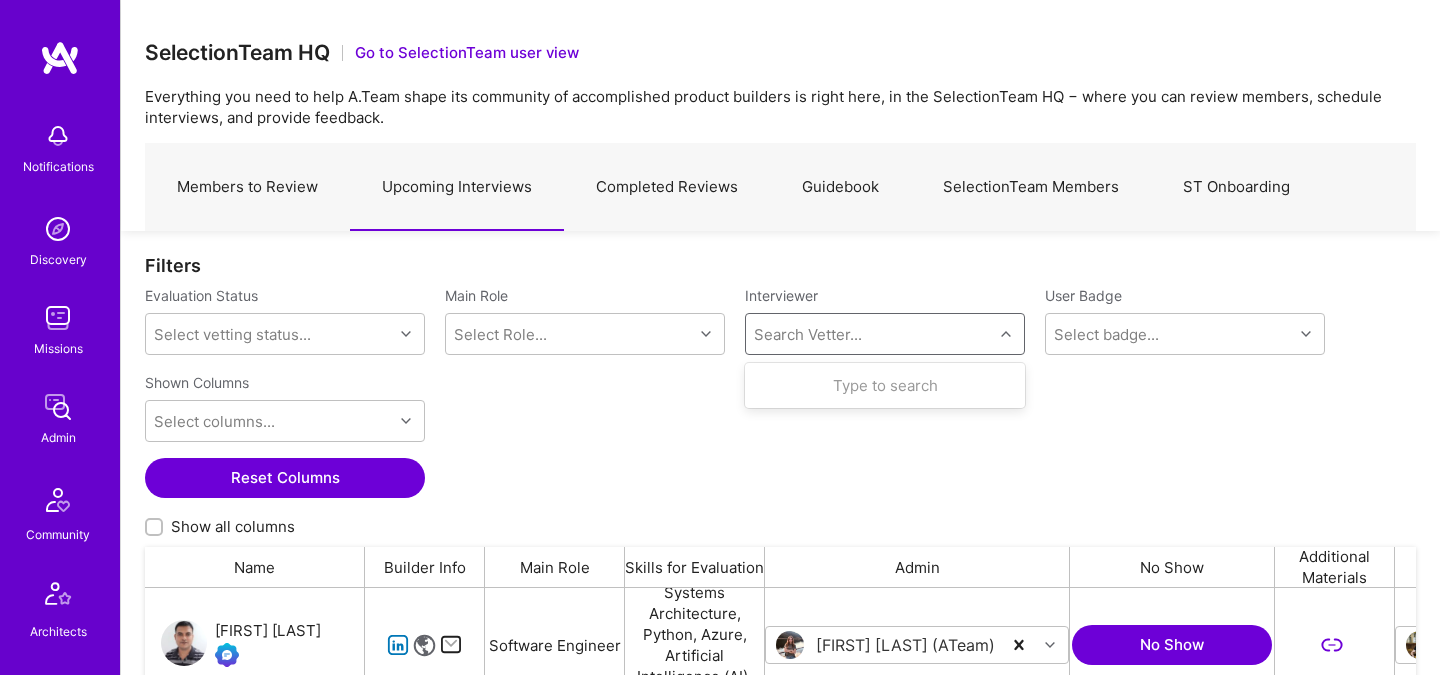 click on "Shown Columns Select columns... Reset Columns Show all columns" at bounding box center [780, 456] 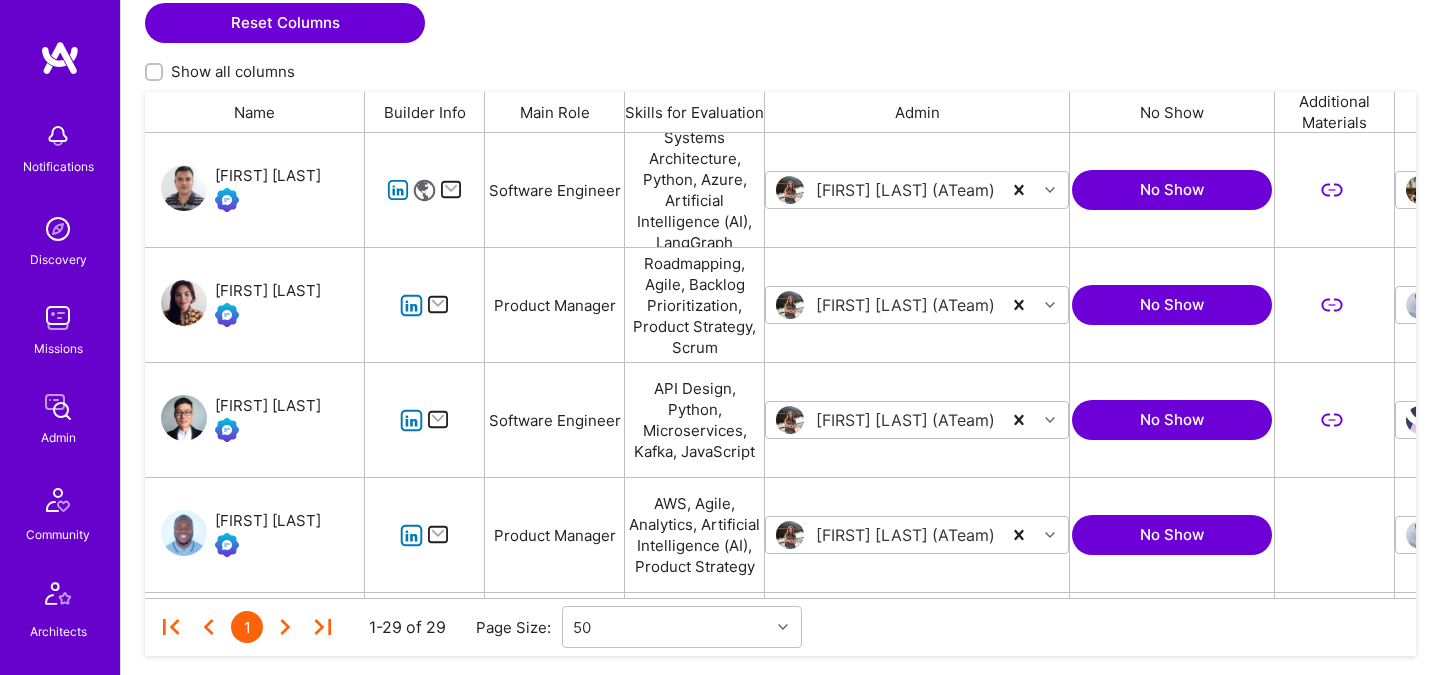 scroll, scrollTop: 460, scrollLeft: 0, axis: vertical 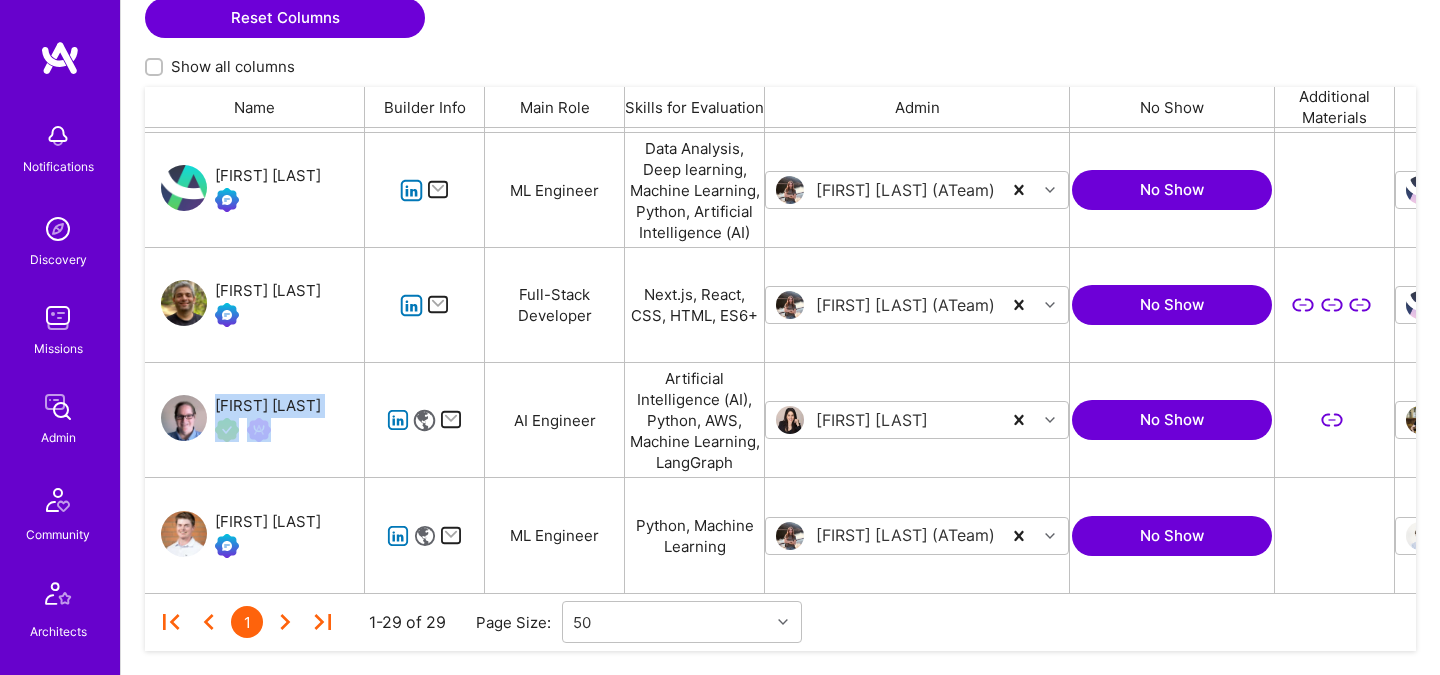 drag, startPoint x: 319, startPoint y: 406, endPoint x: 216, endPoint y: 407, distance: 103.00485 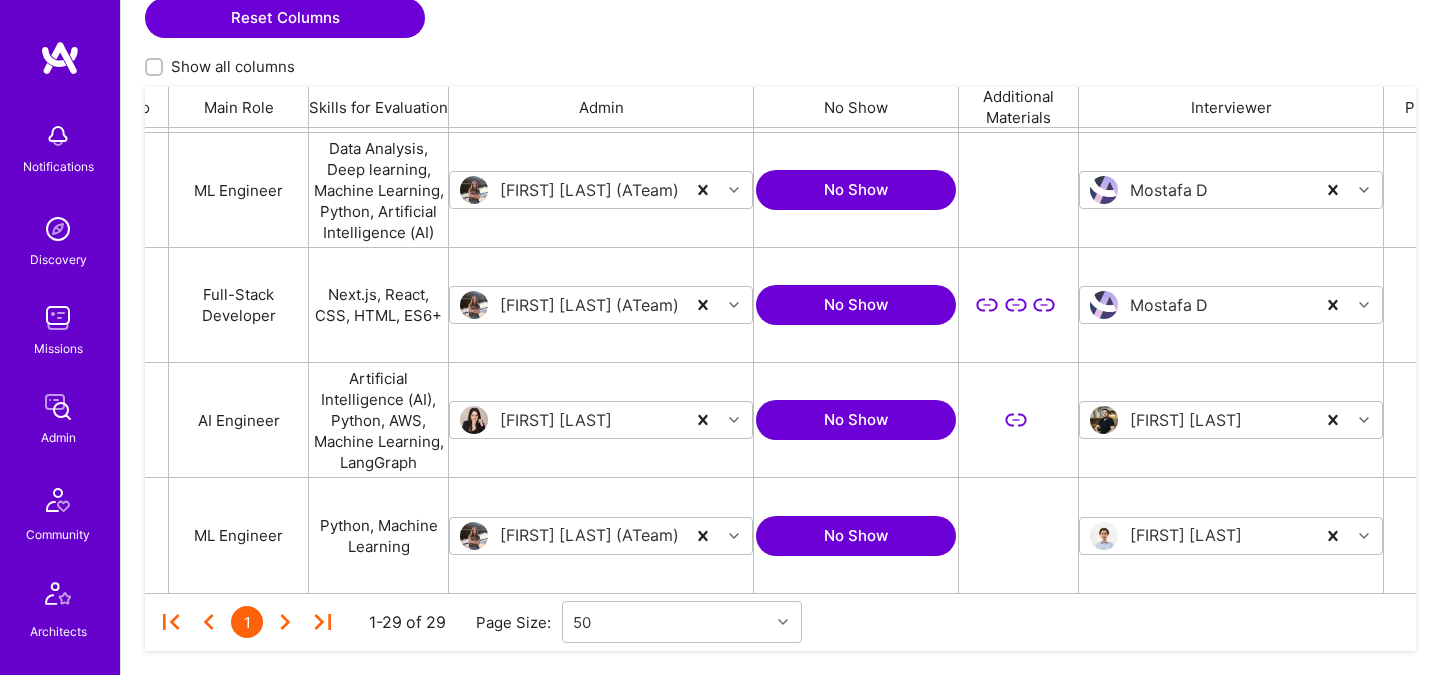 scroll, scrollTop: 0, scrollLeft: 0, axis: both 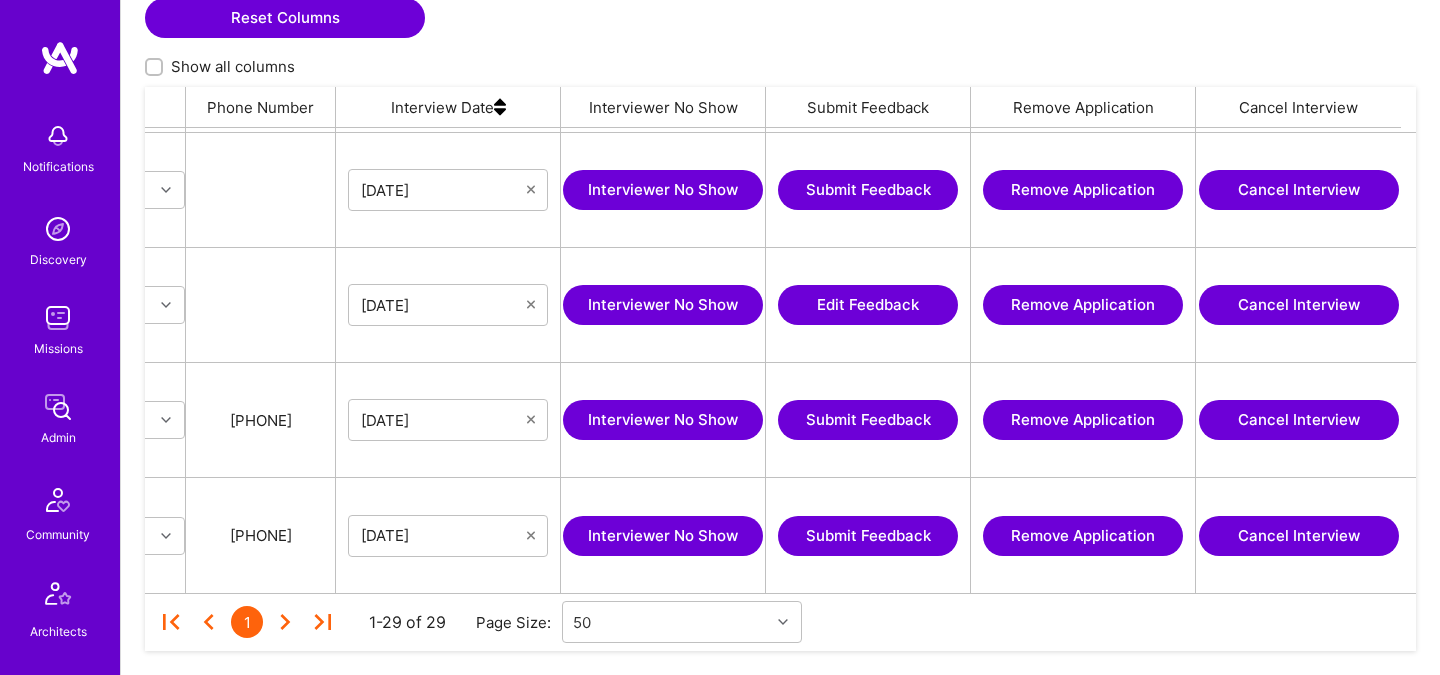 click on "Cancel Interview" at bounding box center [1299, 420] 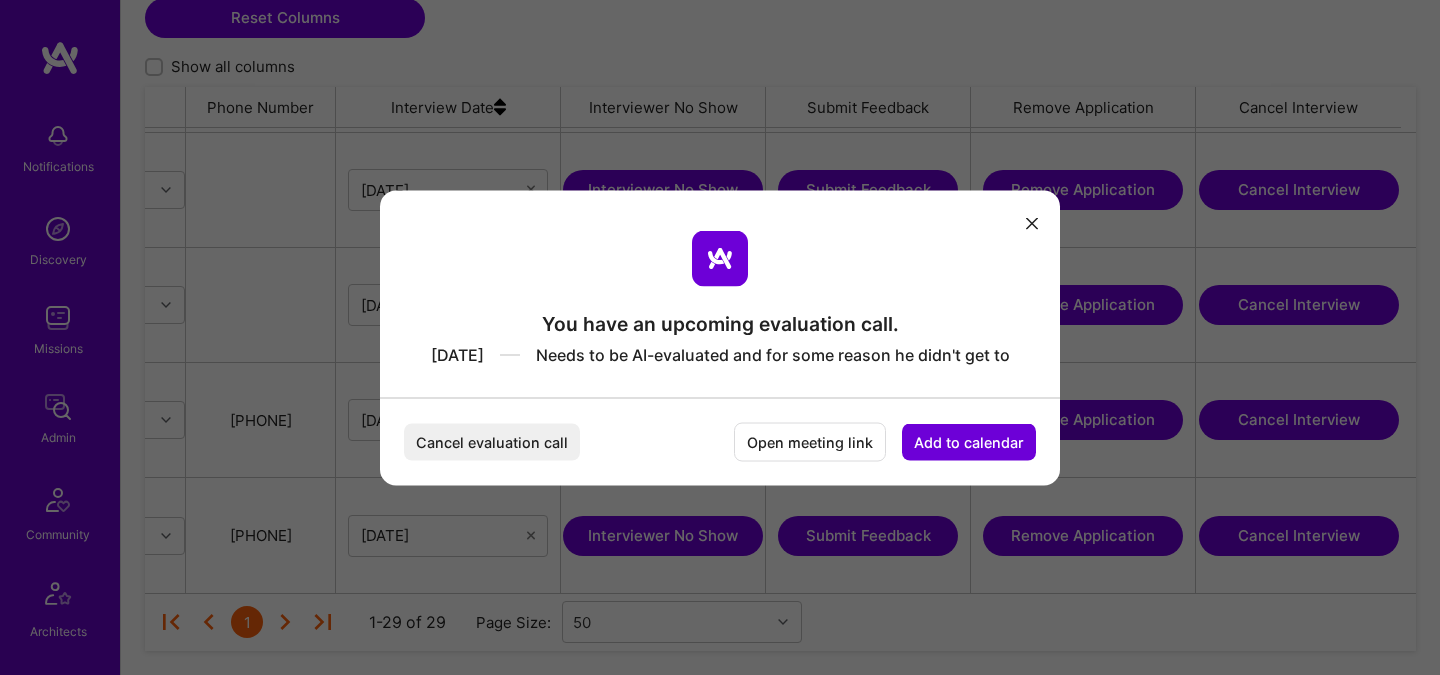 click on "Cancel evaluation call" at bounding box center (492, 441) 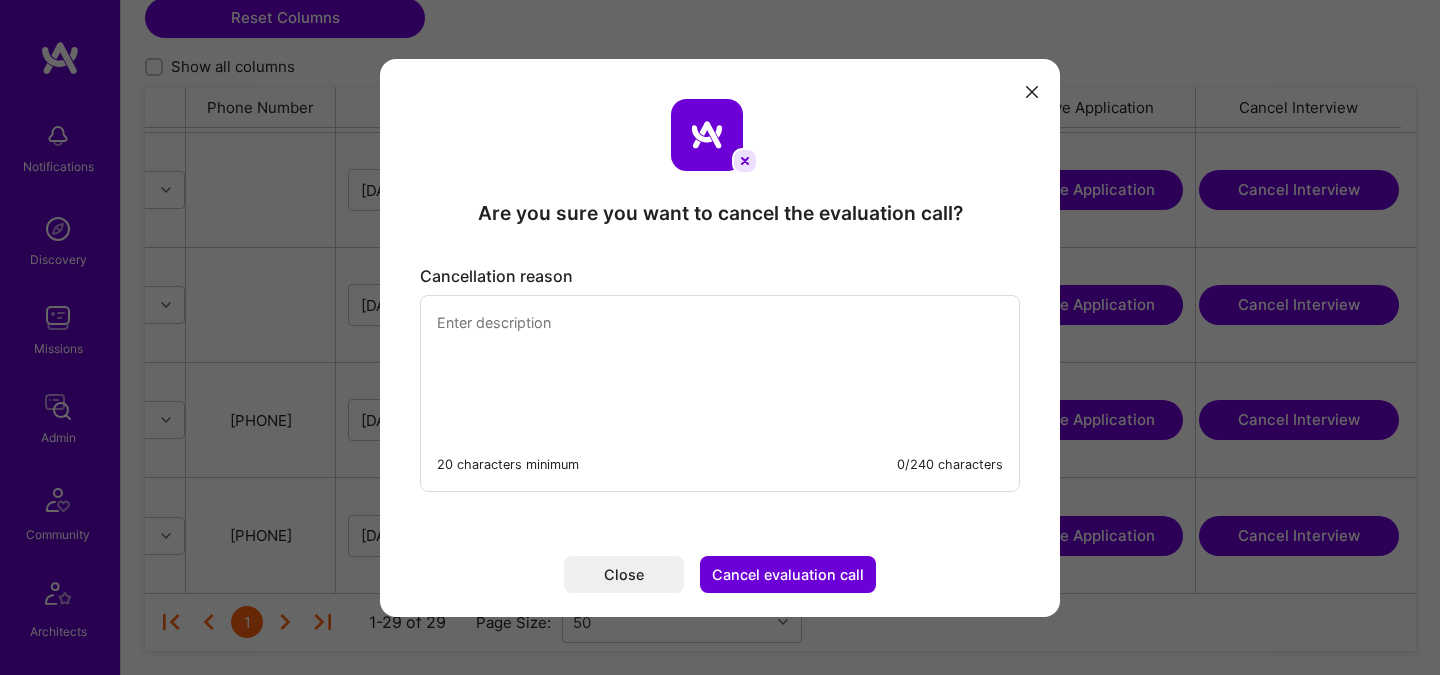 click at bounding box center (720, 364) 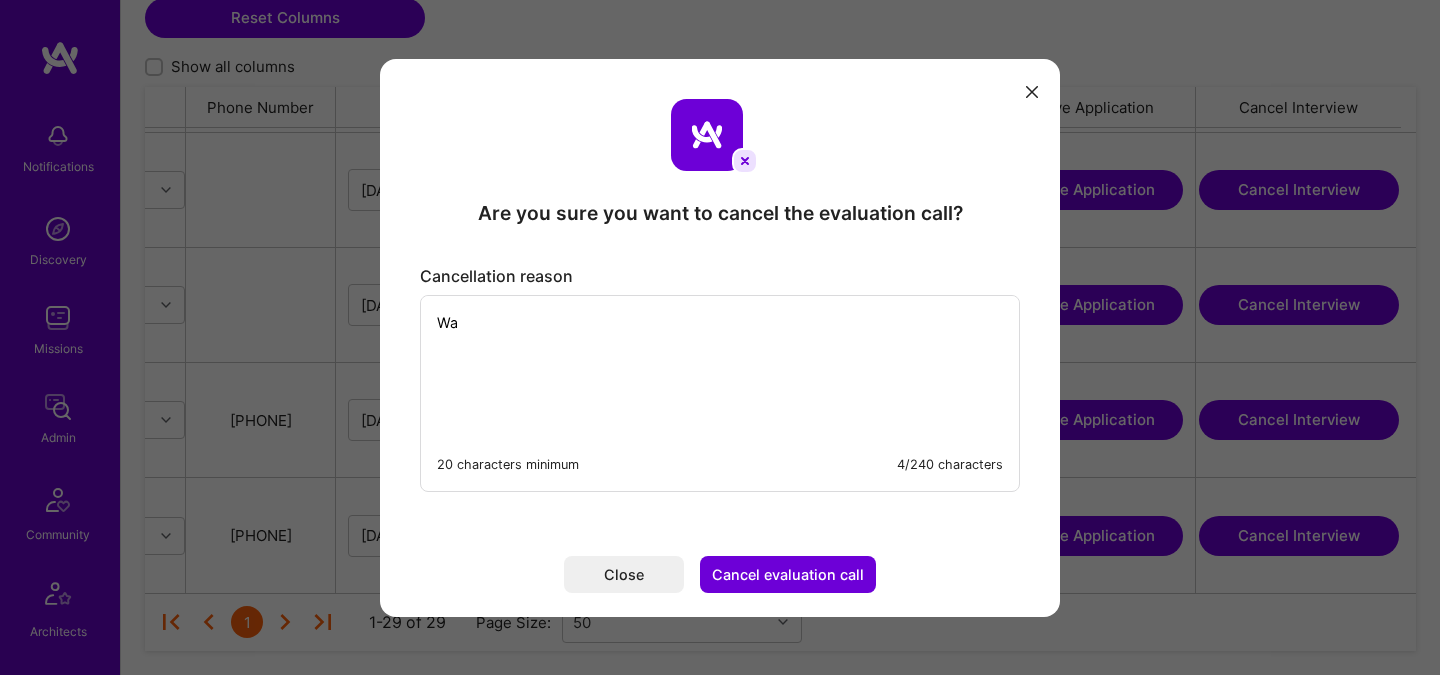 type on "W" 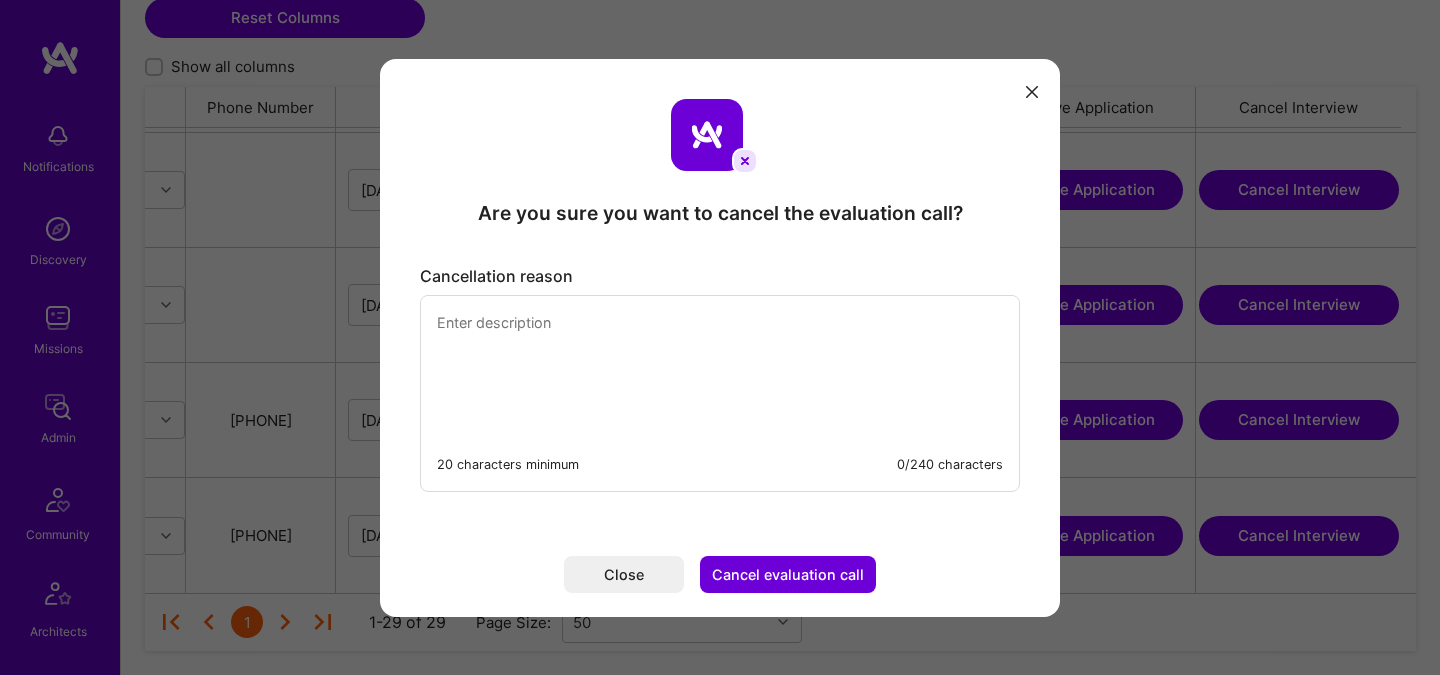 type on "I" 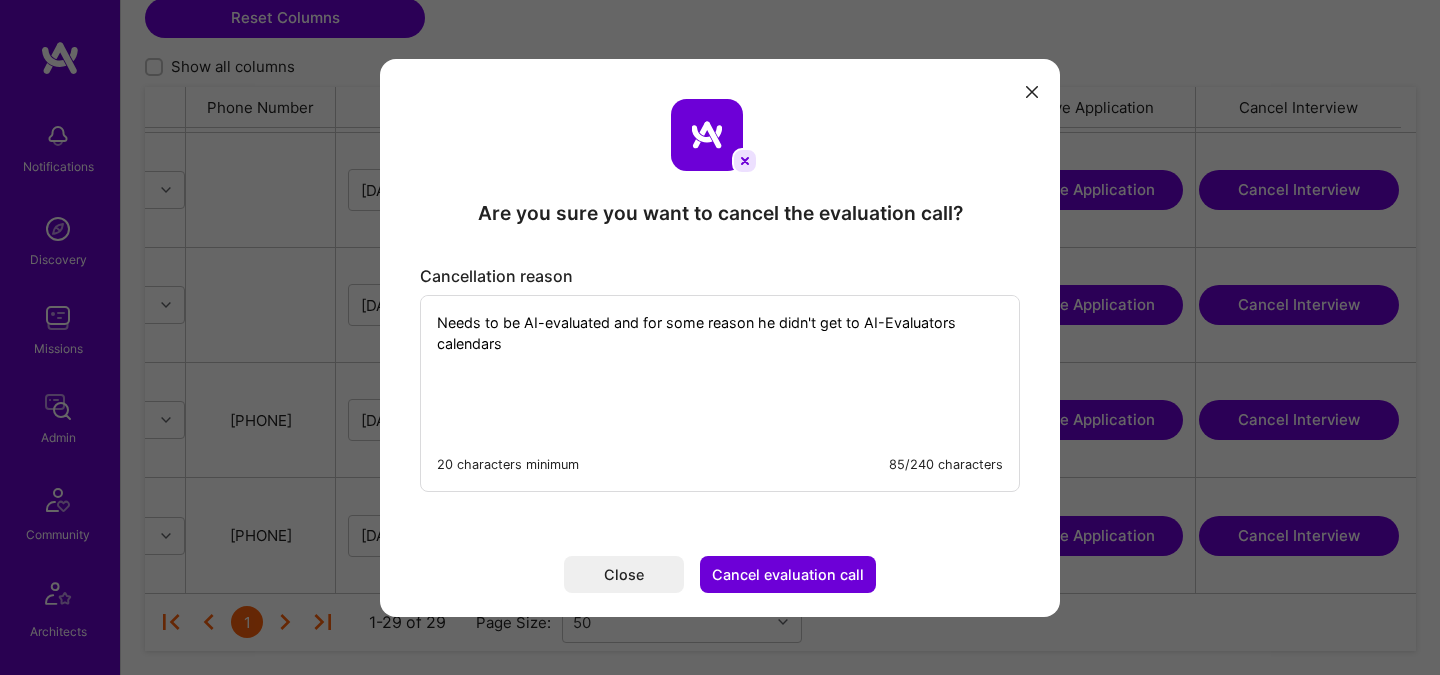 click on "Needs to be AI-evaluated and for some reason he didn't get to AI-Evaluators calendars" at bounding box center (720, 364) 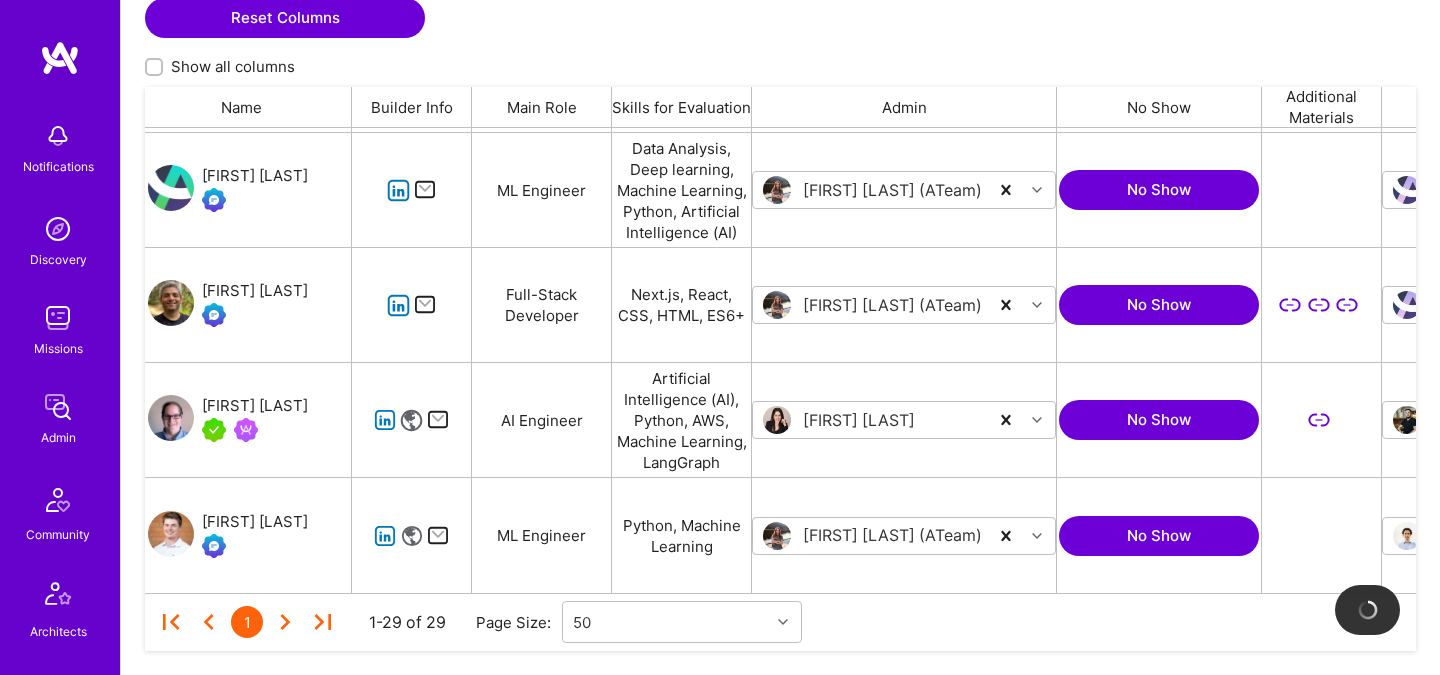 scroll, scrollTop: 0, scrollLeft: 0, axis: both 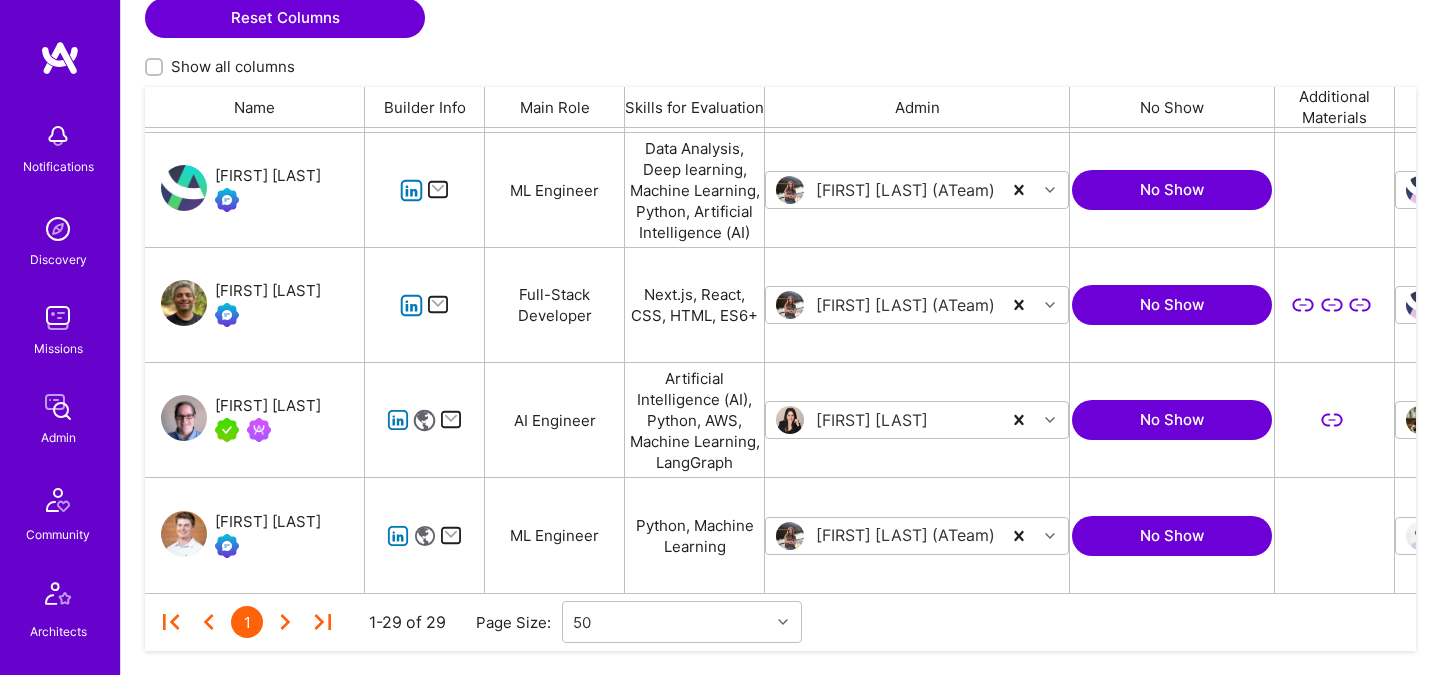 click on "Mark Conway" at bounding box center [268, 406] 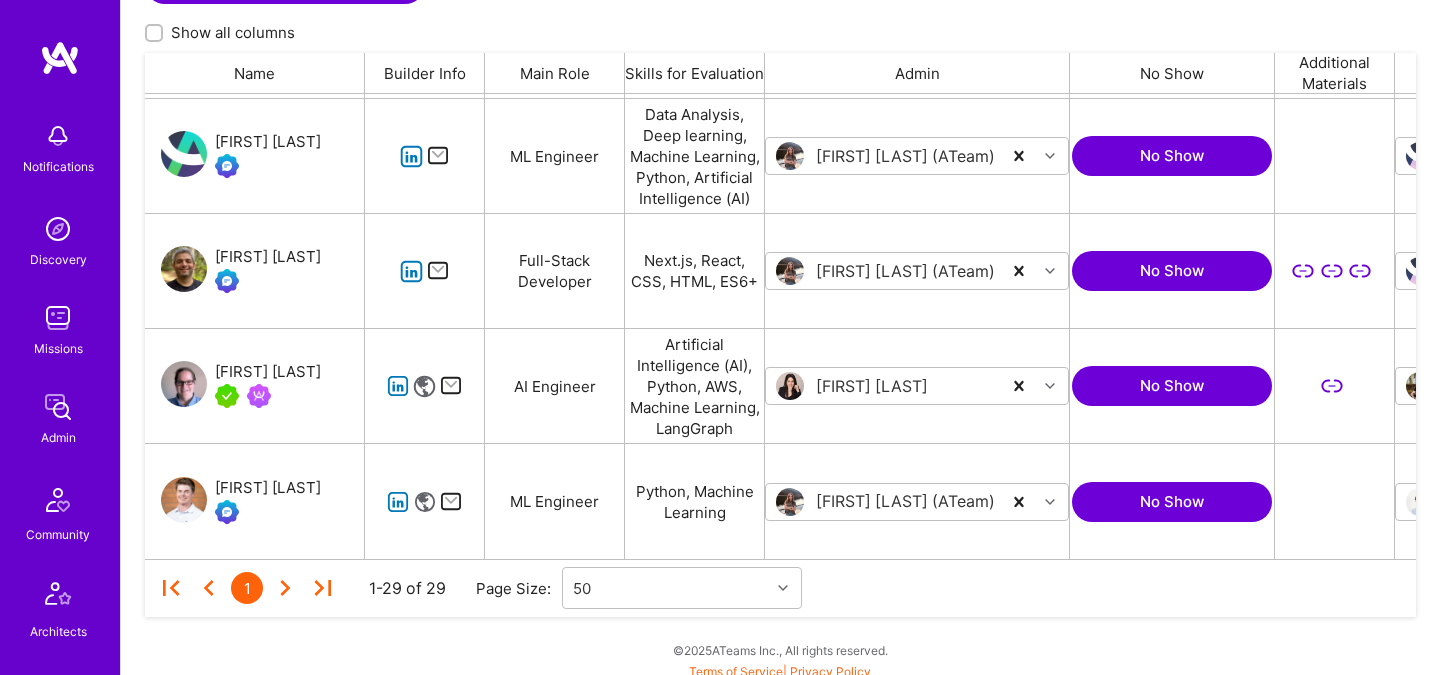 scroll, scrollTop: 500, scrollLeft: 0, axis: vertical 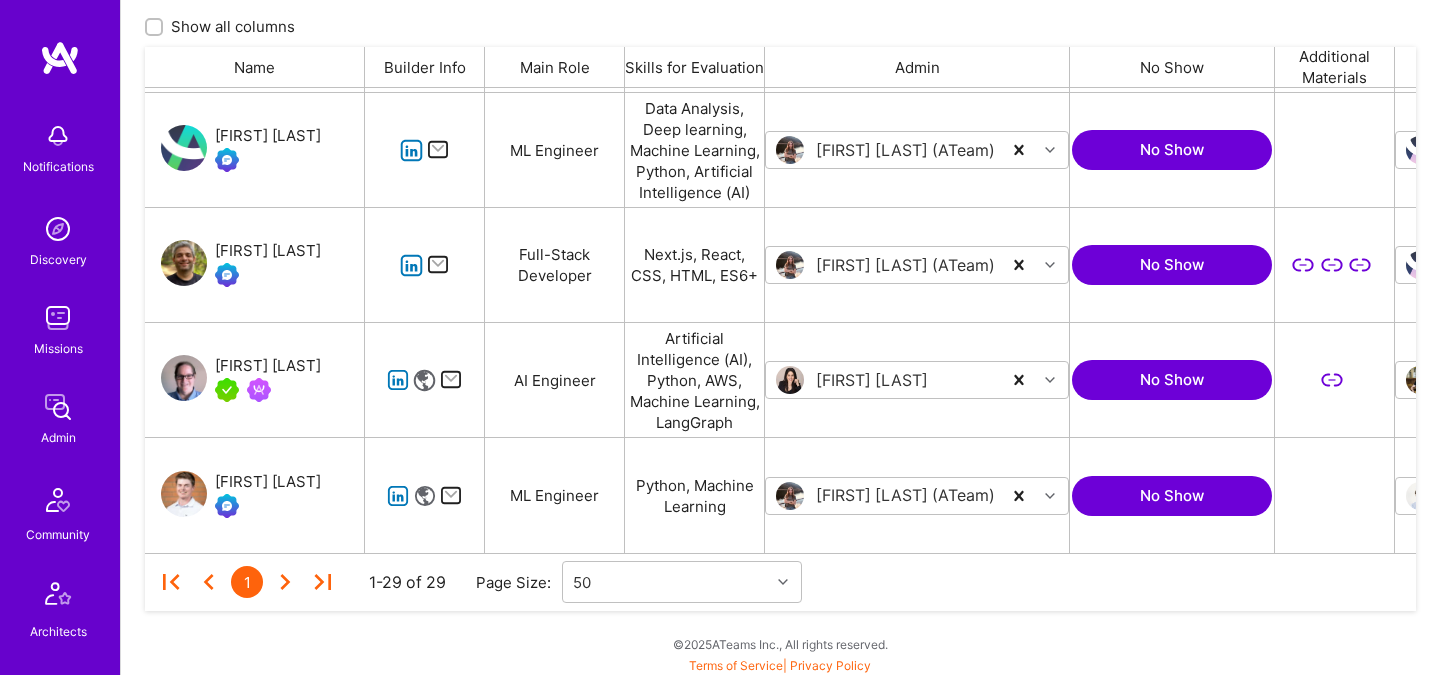 click on "Mark Conway" at bounding box center (264, 378) 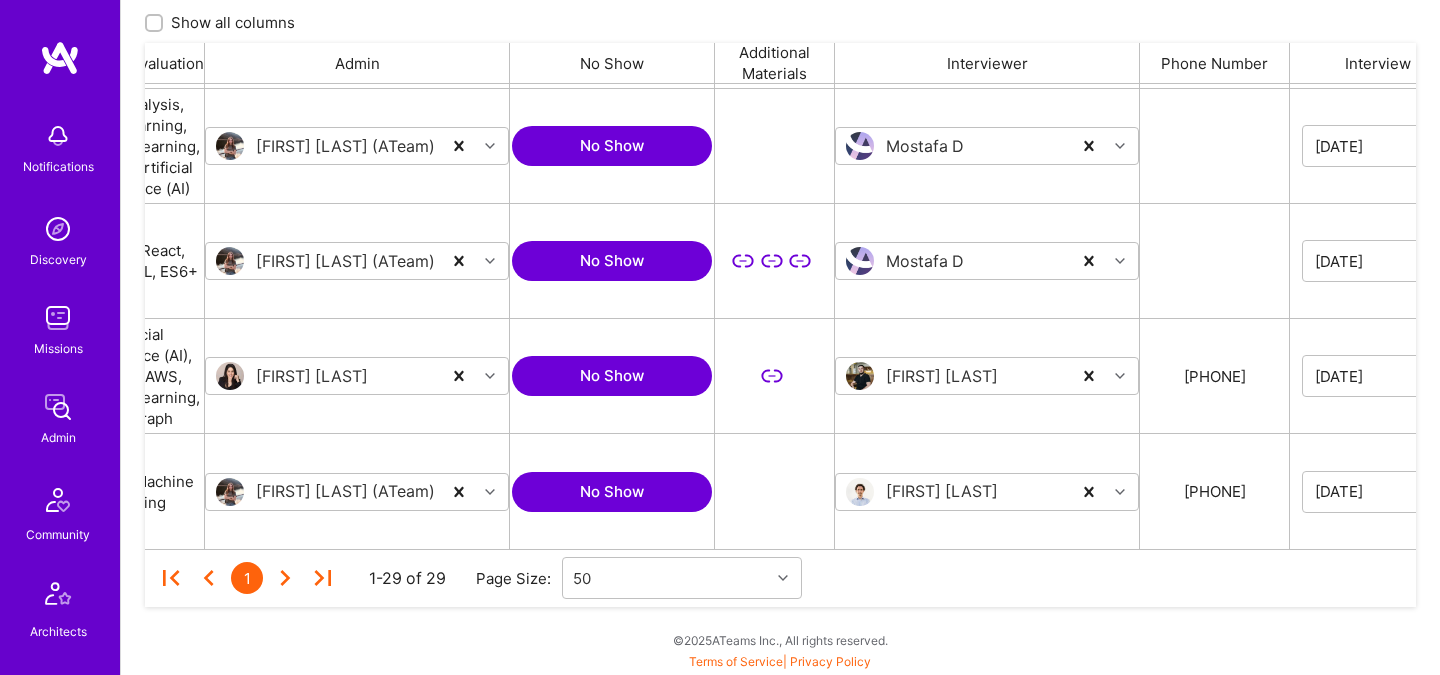 scroll, scrollTop: 0, scrollLeft: 571, axis: horizontal 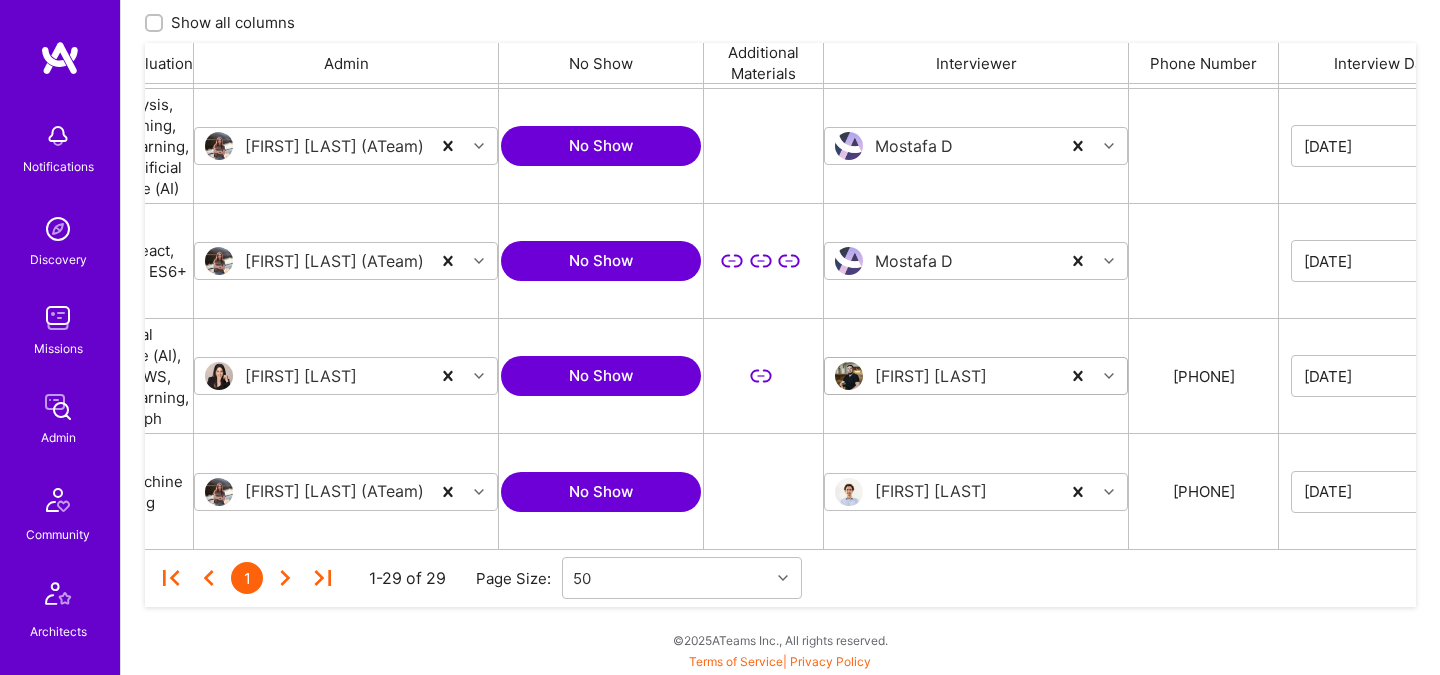 click at bounding box center [849, 376] 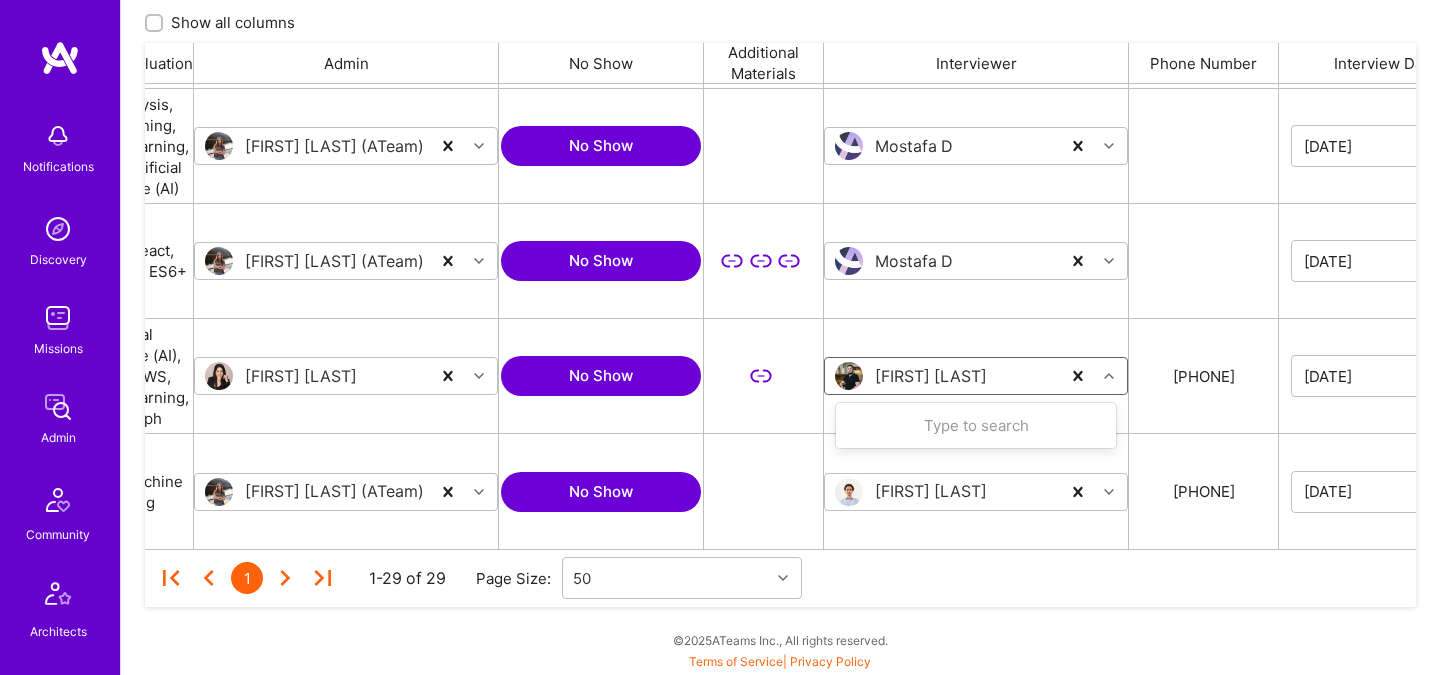 click at bounding box center [951, 376] 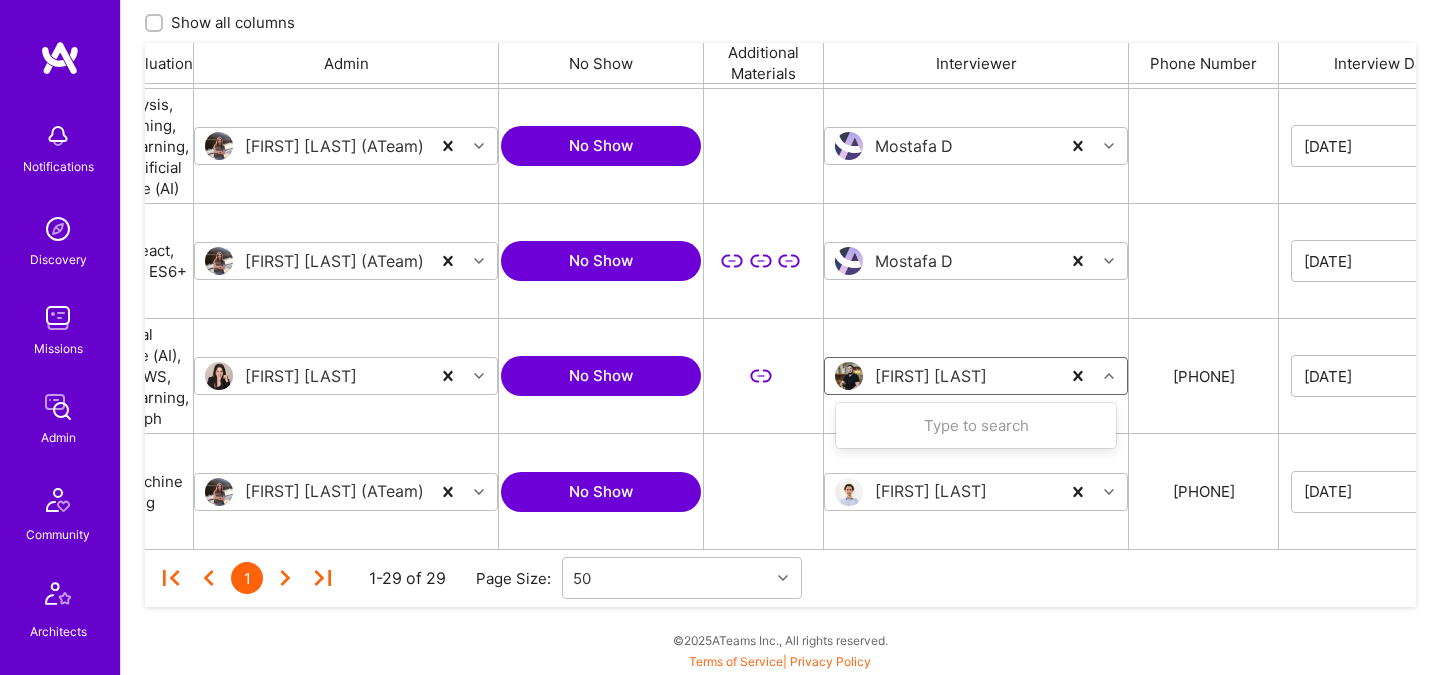 click on "Type to search" at bounding box center (976, 425) 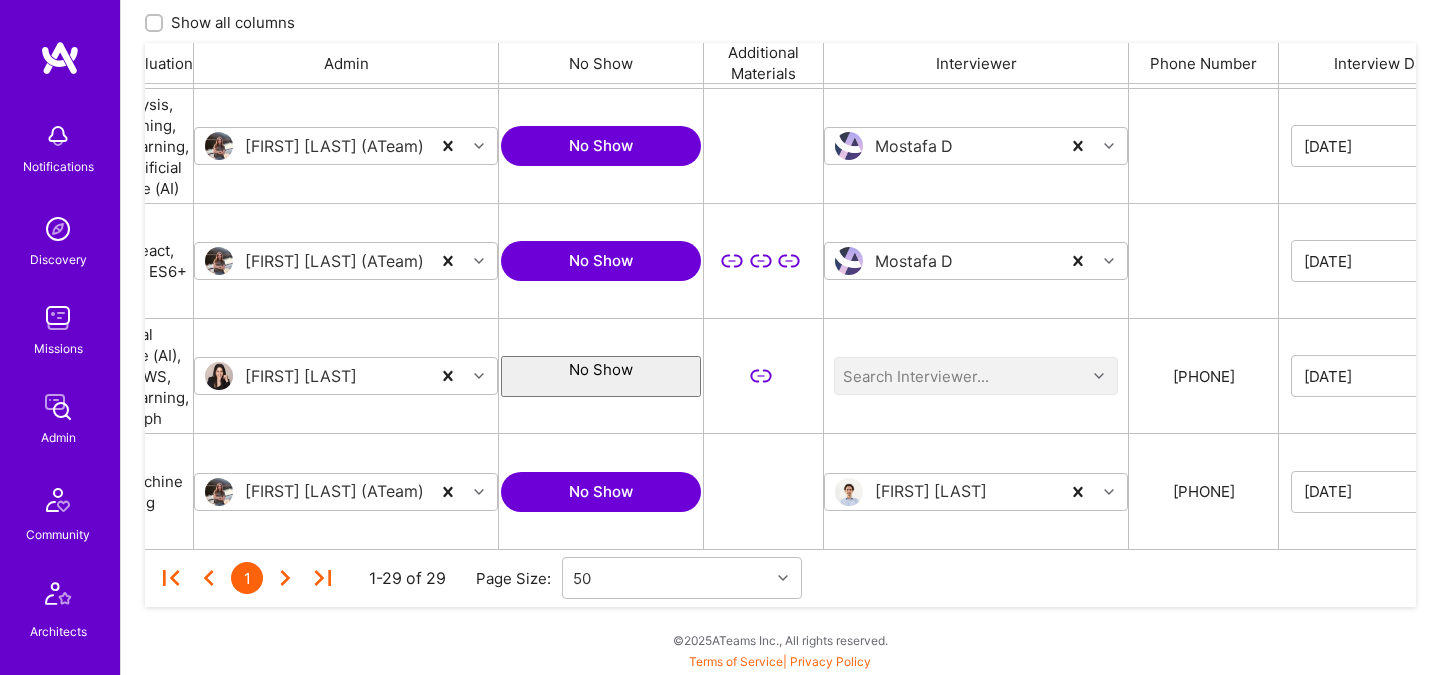 type 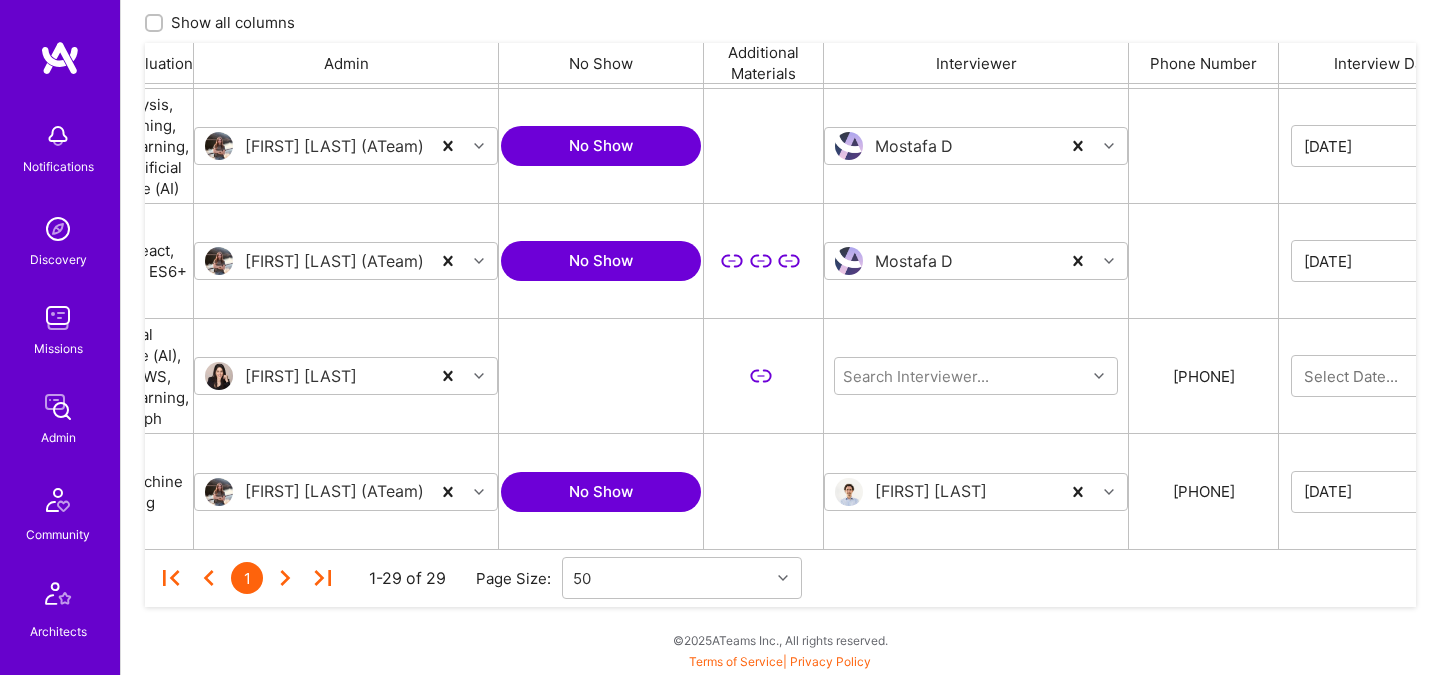 click on "Search Interviewer..." at bounding box center (976, 376) 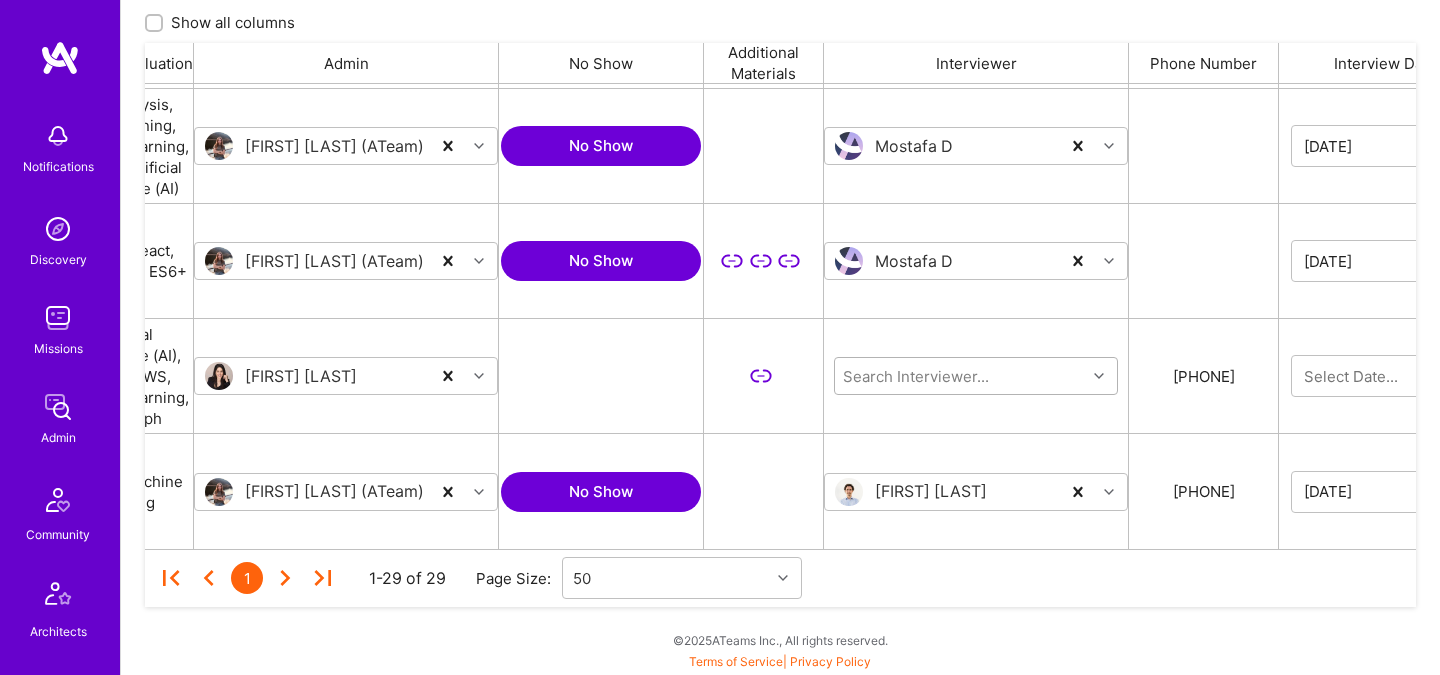 click at bounding box center (961, 376) 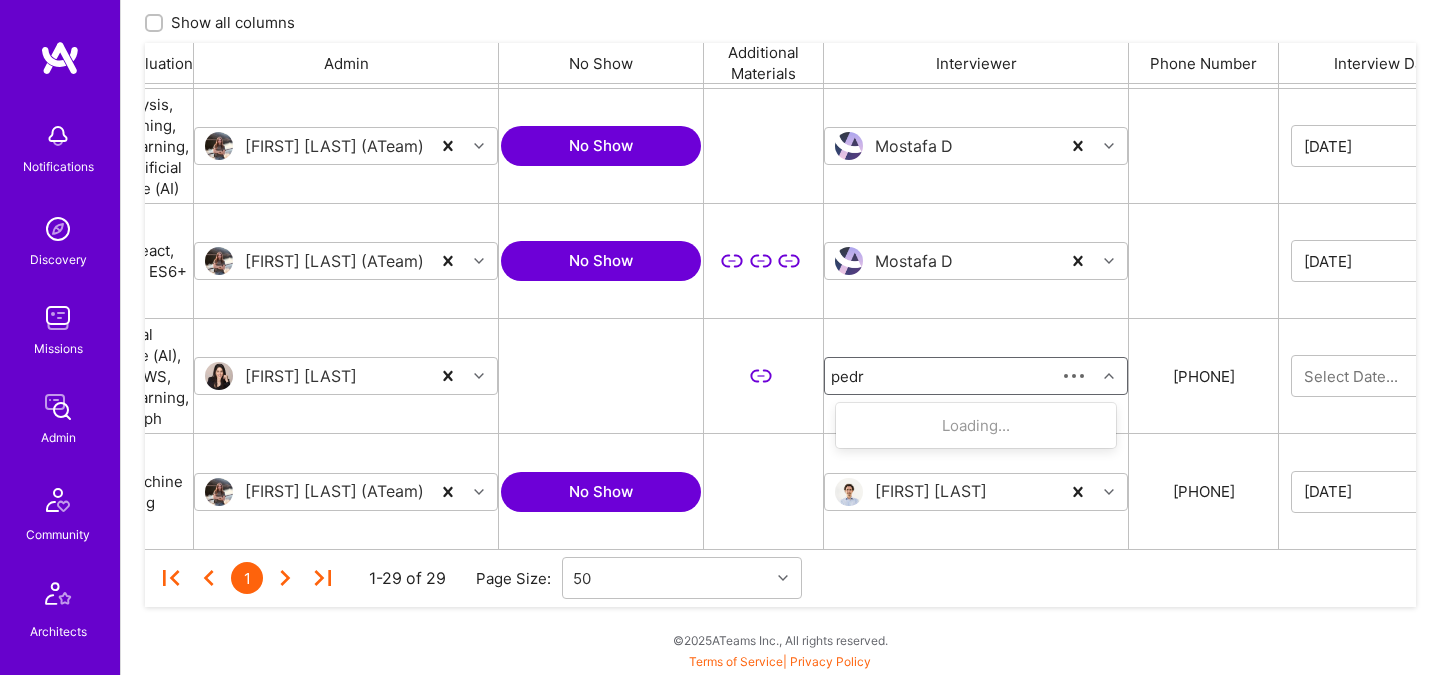 type on "pedro" 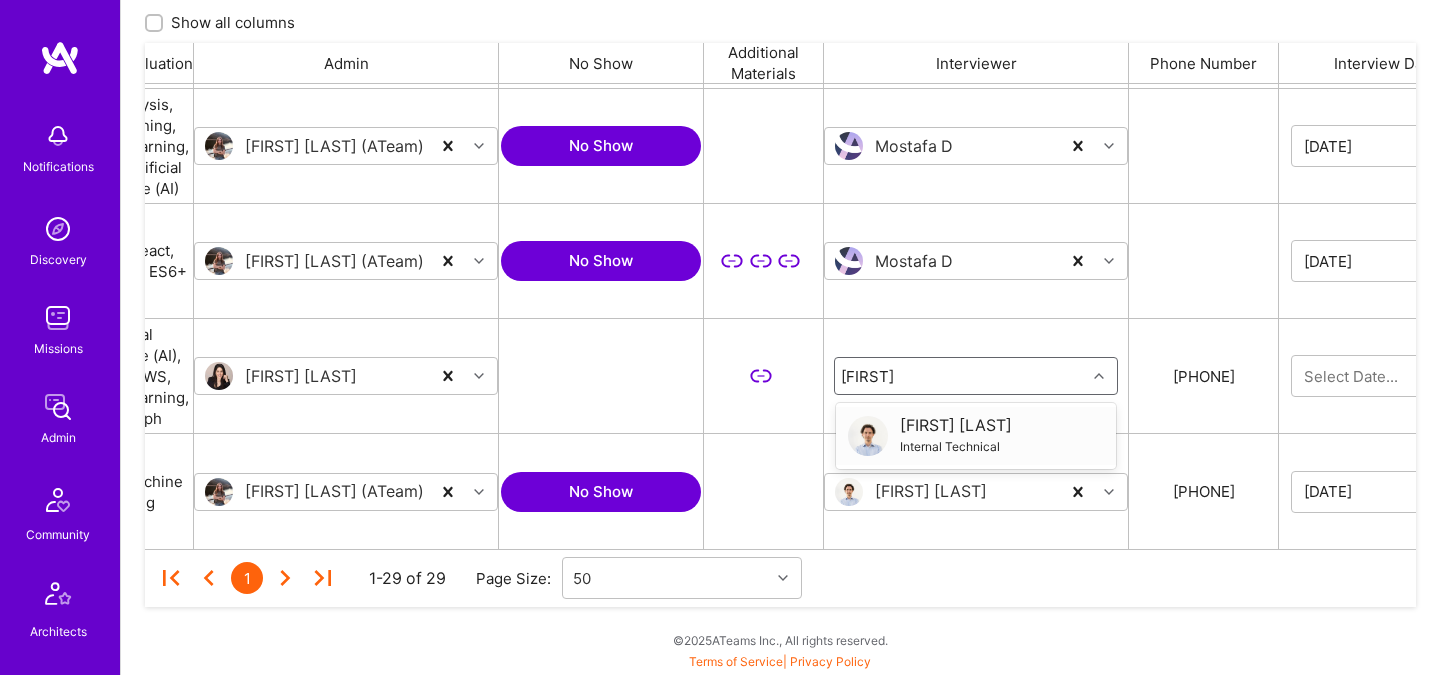 click on "Pedro Nogueira Internal Technical" at bounding box center [976, 436] 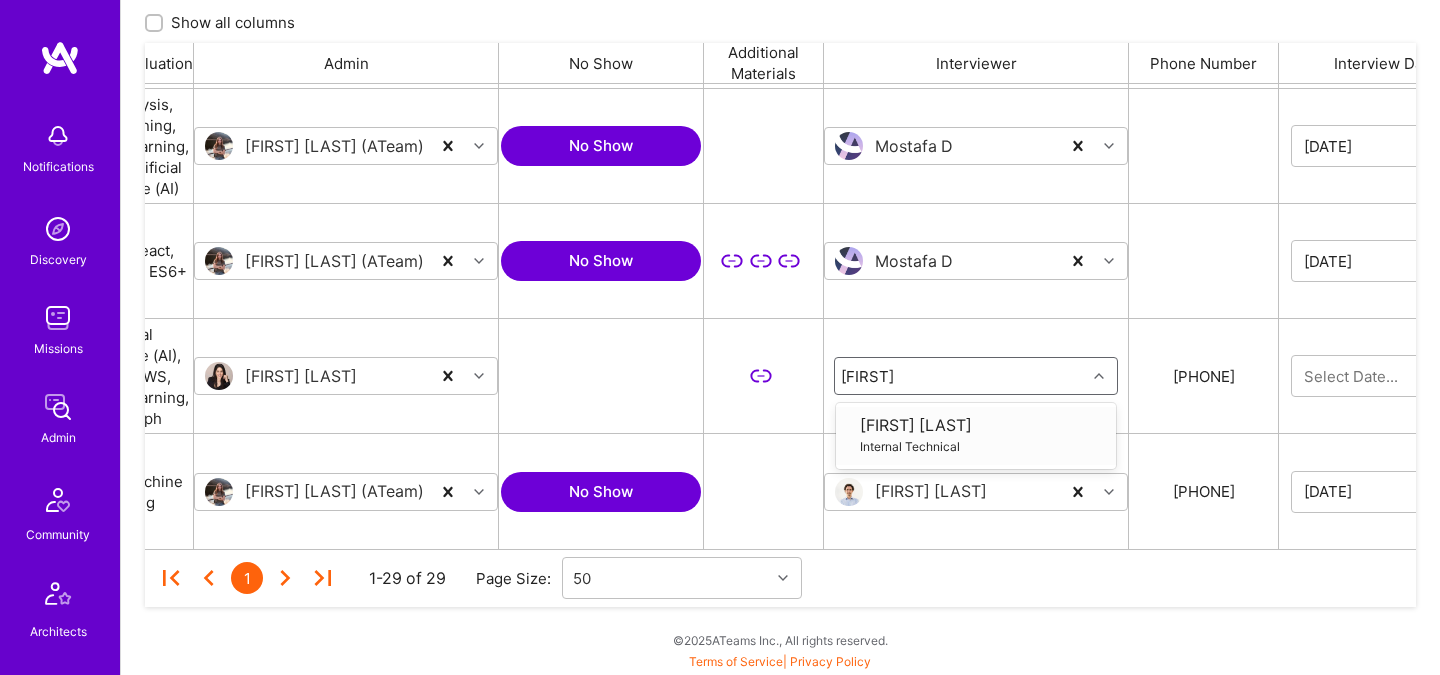 type 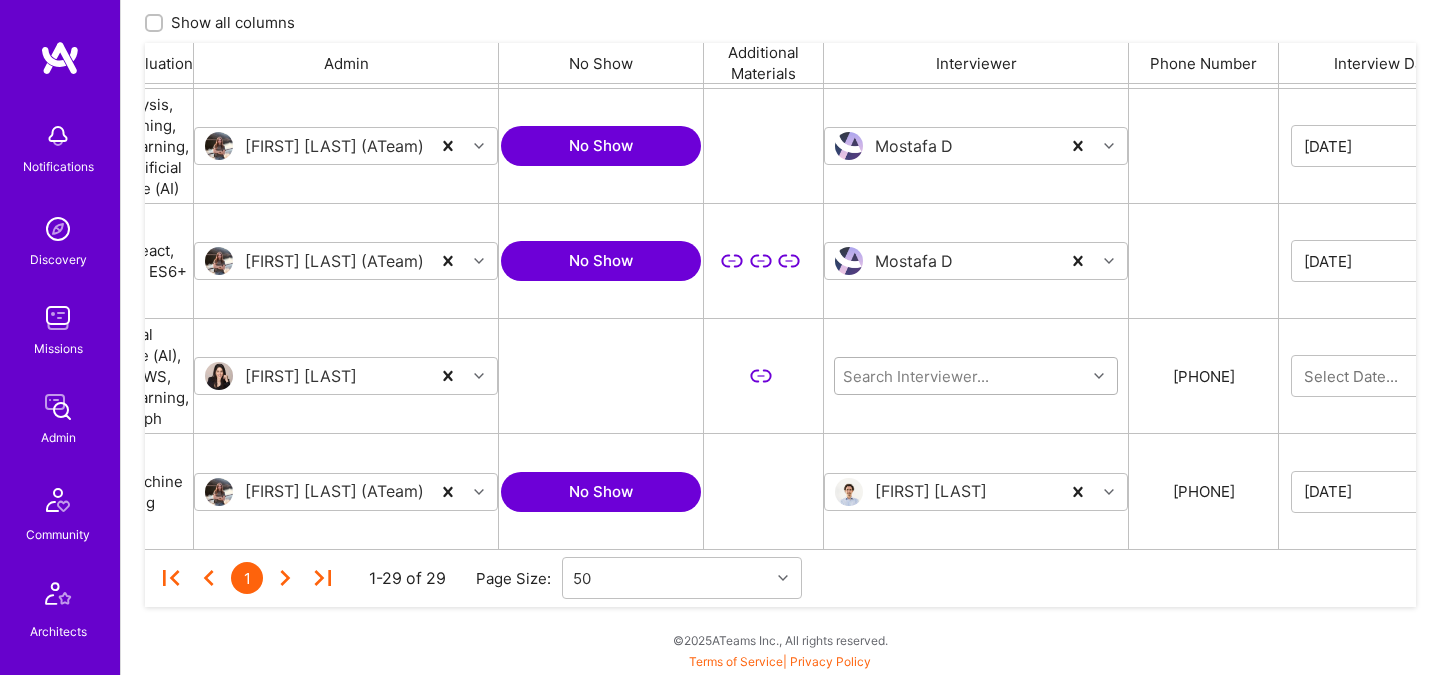 click on "Search Interviewer..." at bounding box center [960, 376] 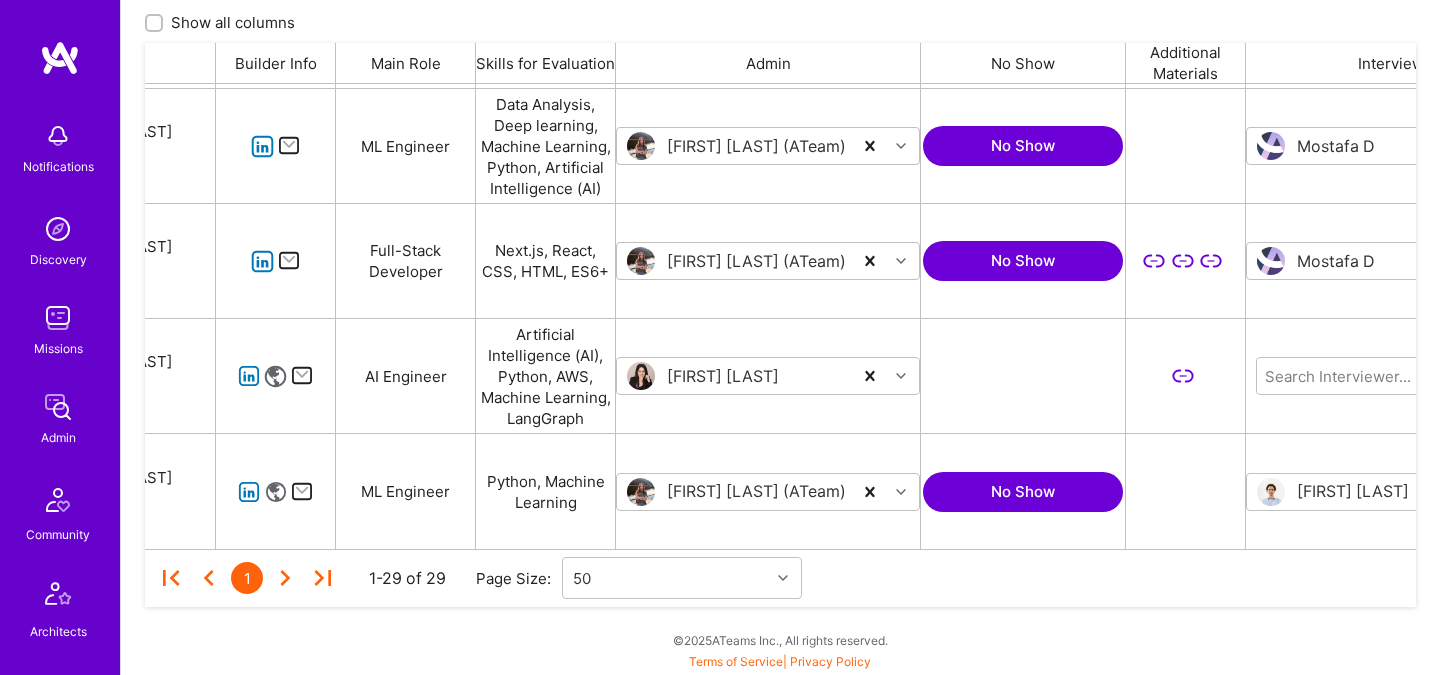 scroll, scrollTop: 0, scrollLeft: 0, axis: both 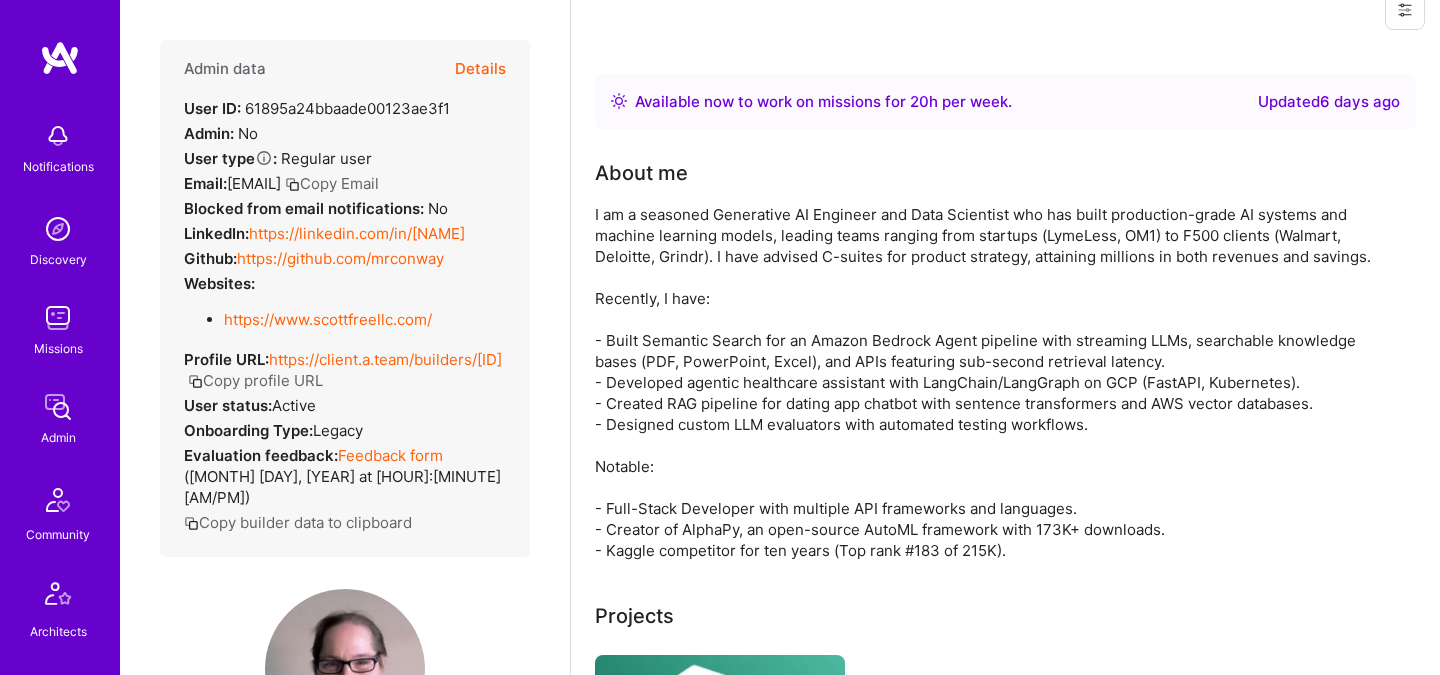 click on "Details" at bounding box center [480, 69] 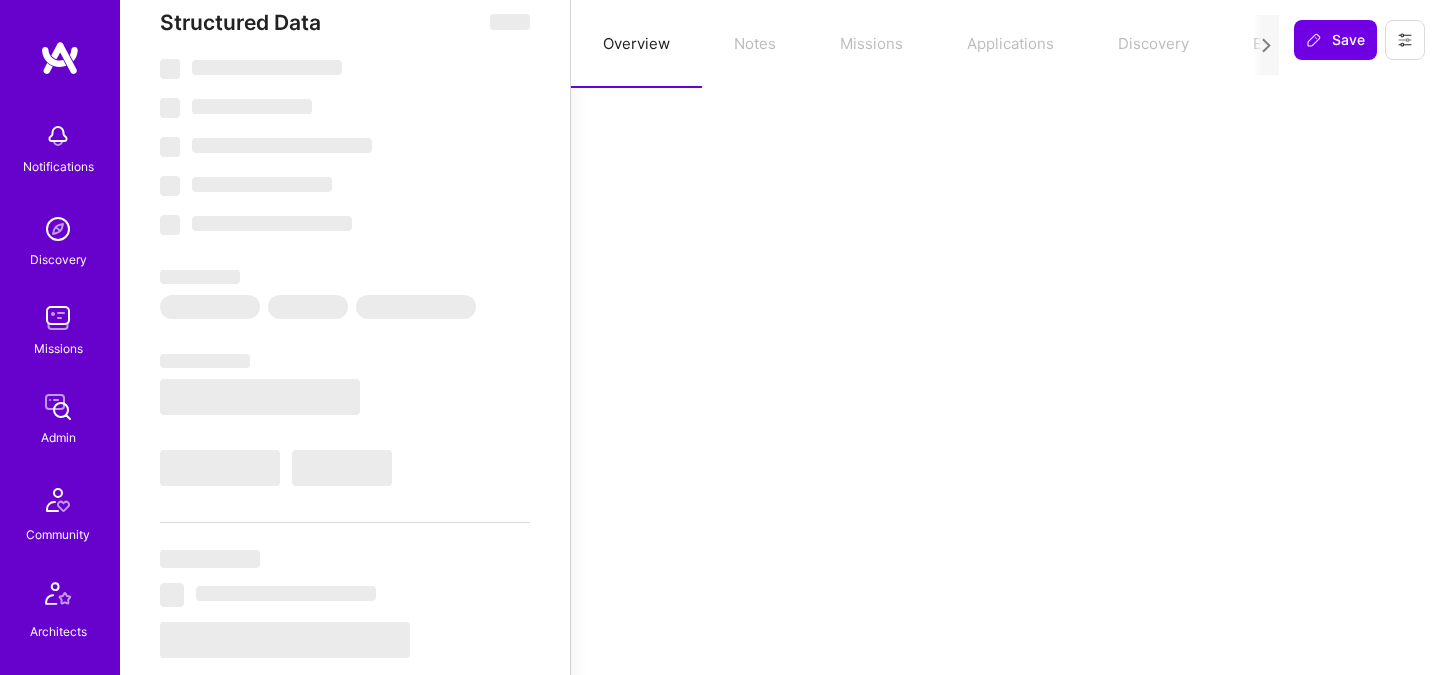 select on "Right Now" 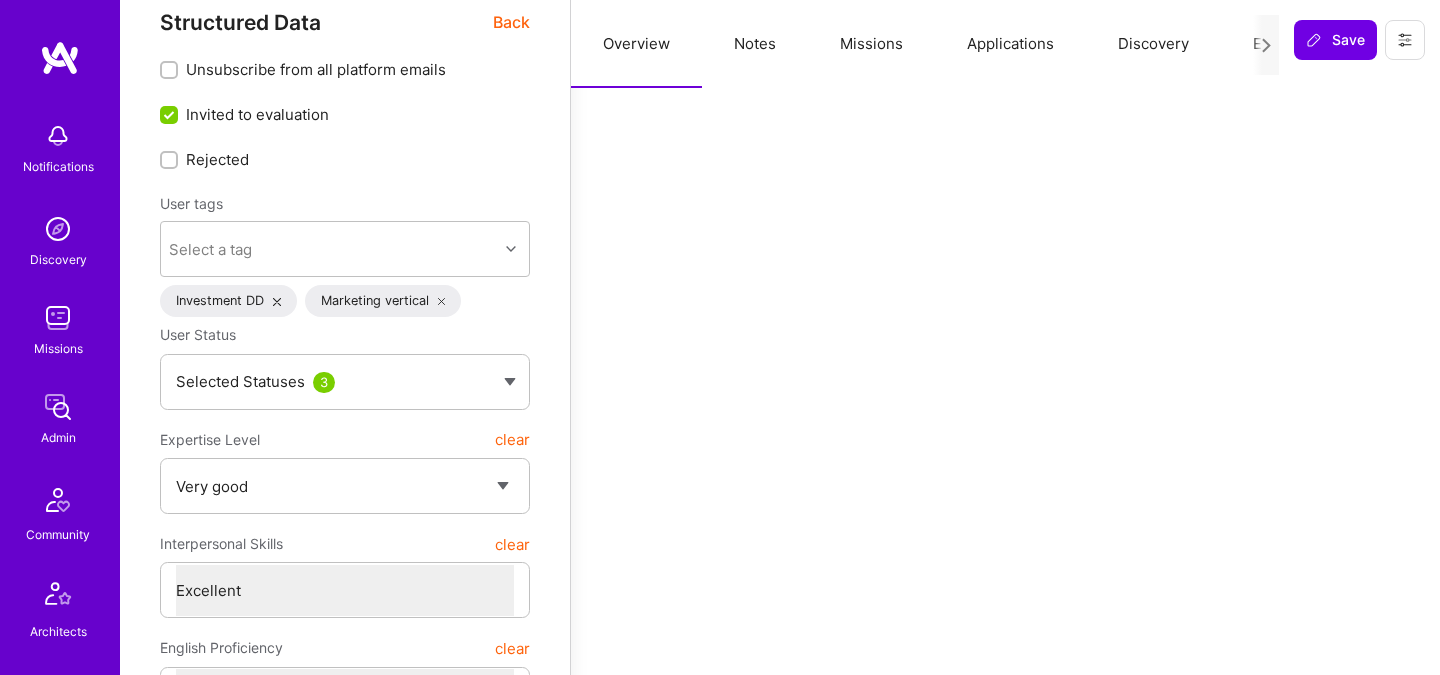 click on "Evaluation" at bounding box center (1289, 44) 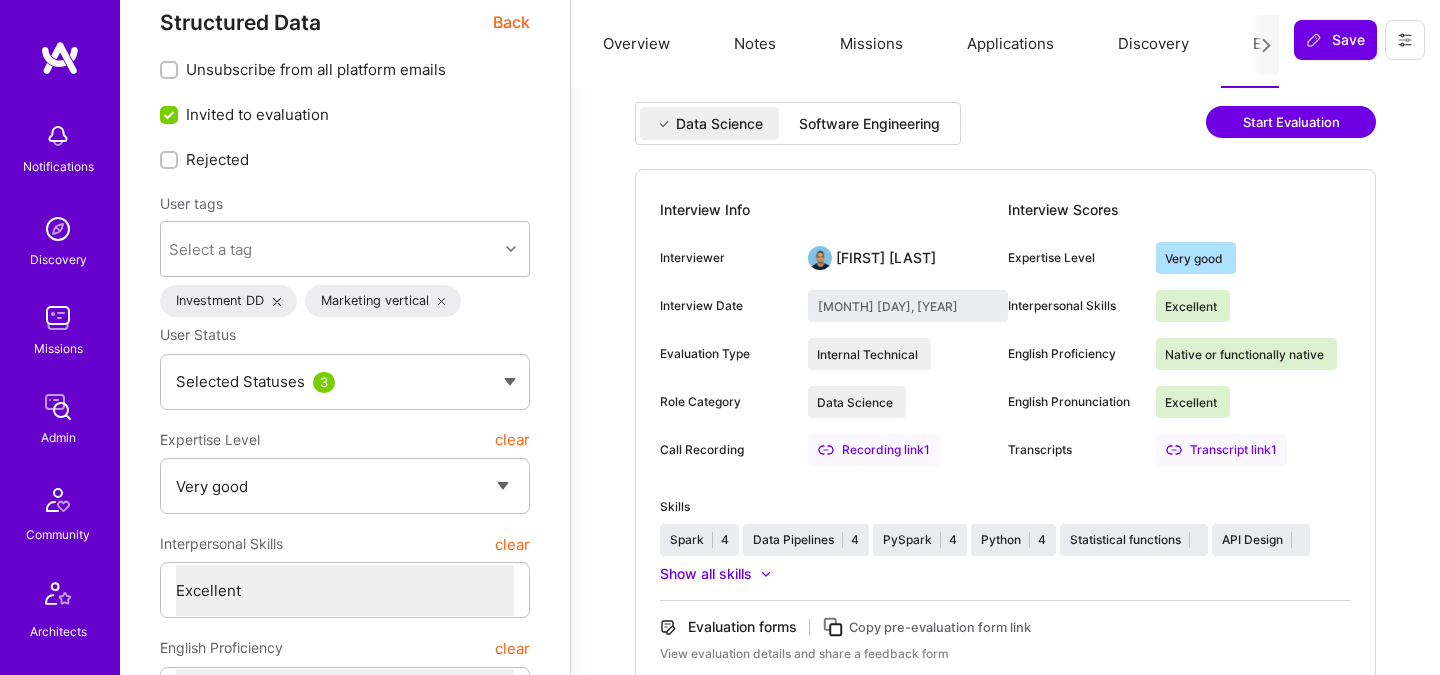 click on "Software Engineering" at bounding box center (869, 124) 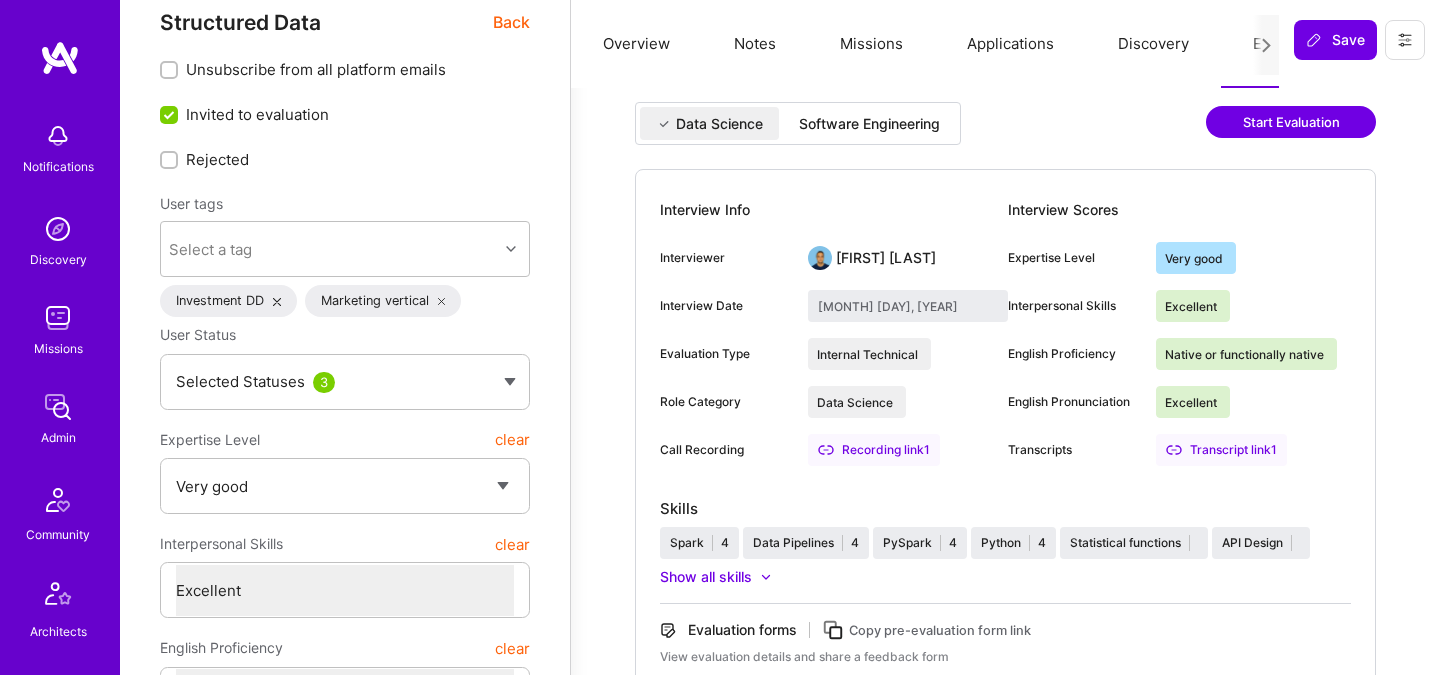 type on "August 11, 2025" 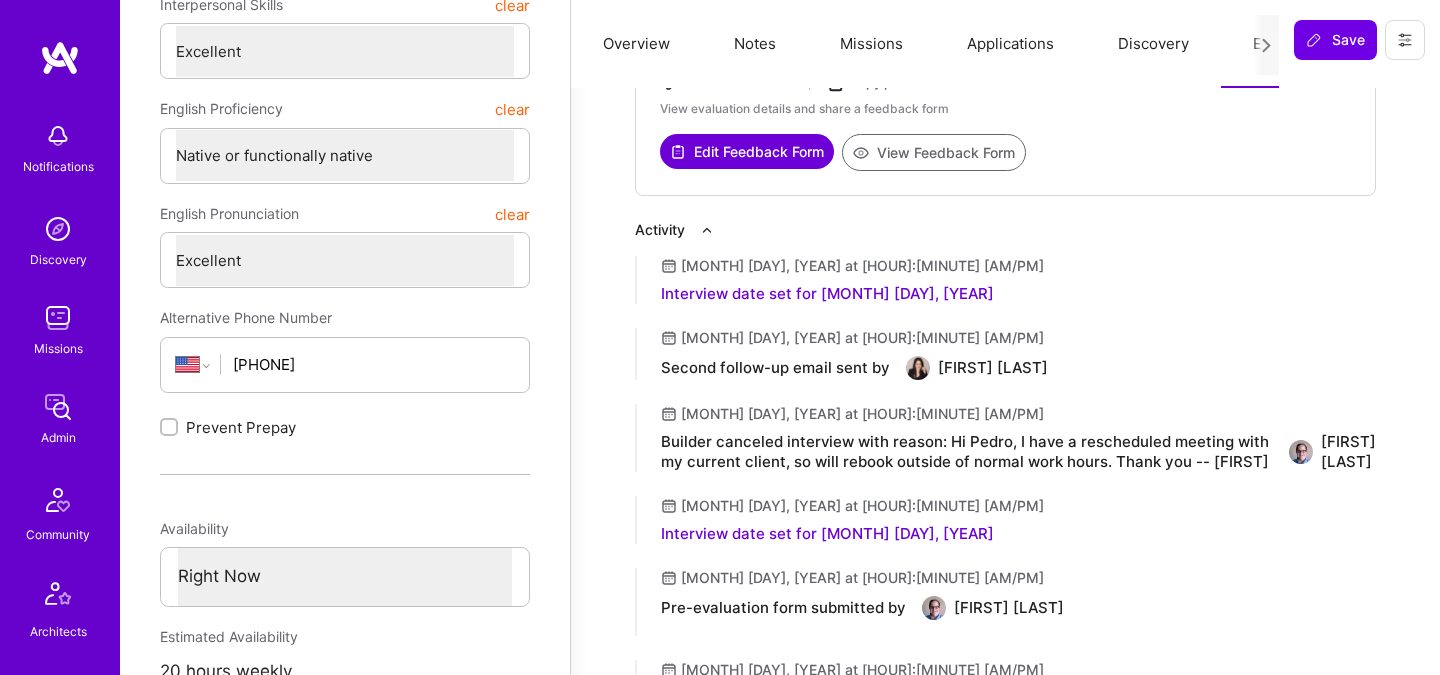 scroll, scrollTop: 568, scrollLeft: 0, axis: vertical 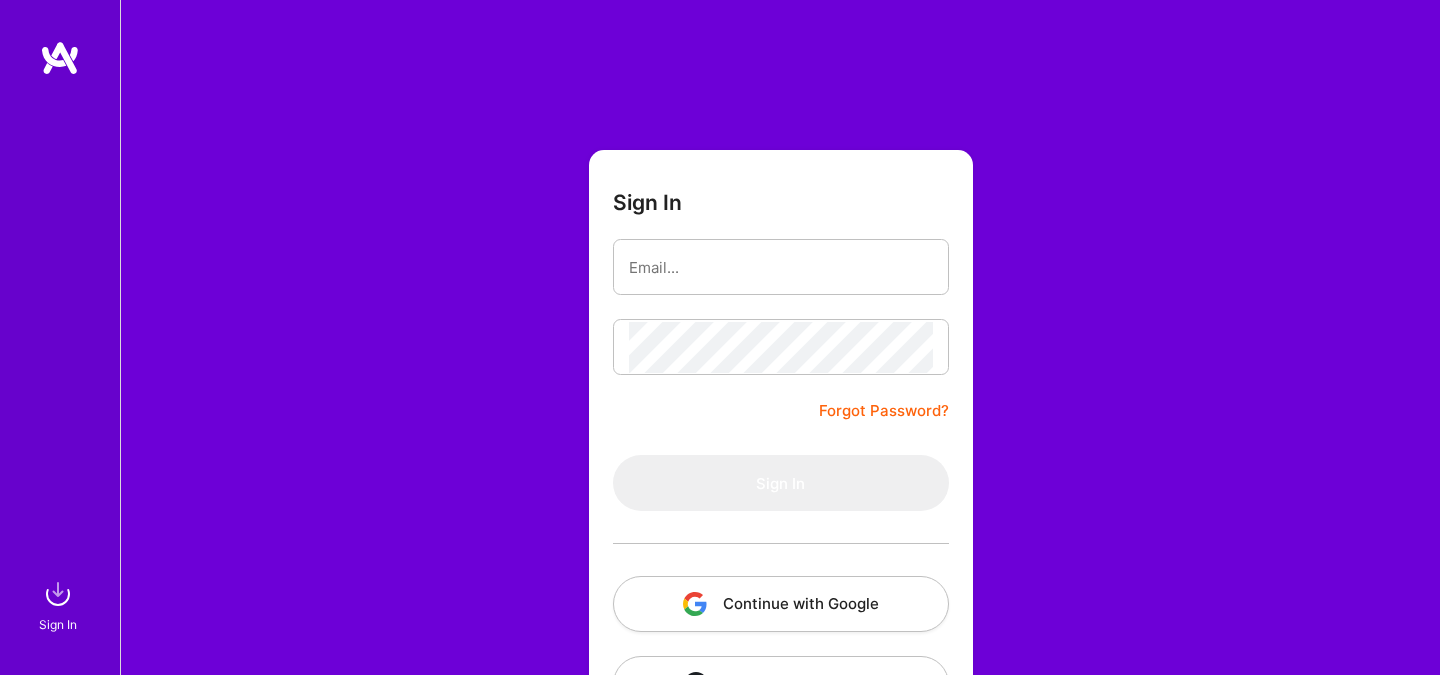click on "Continue with Google" at bounding box center (781, 604) 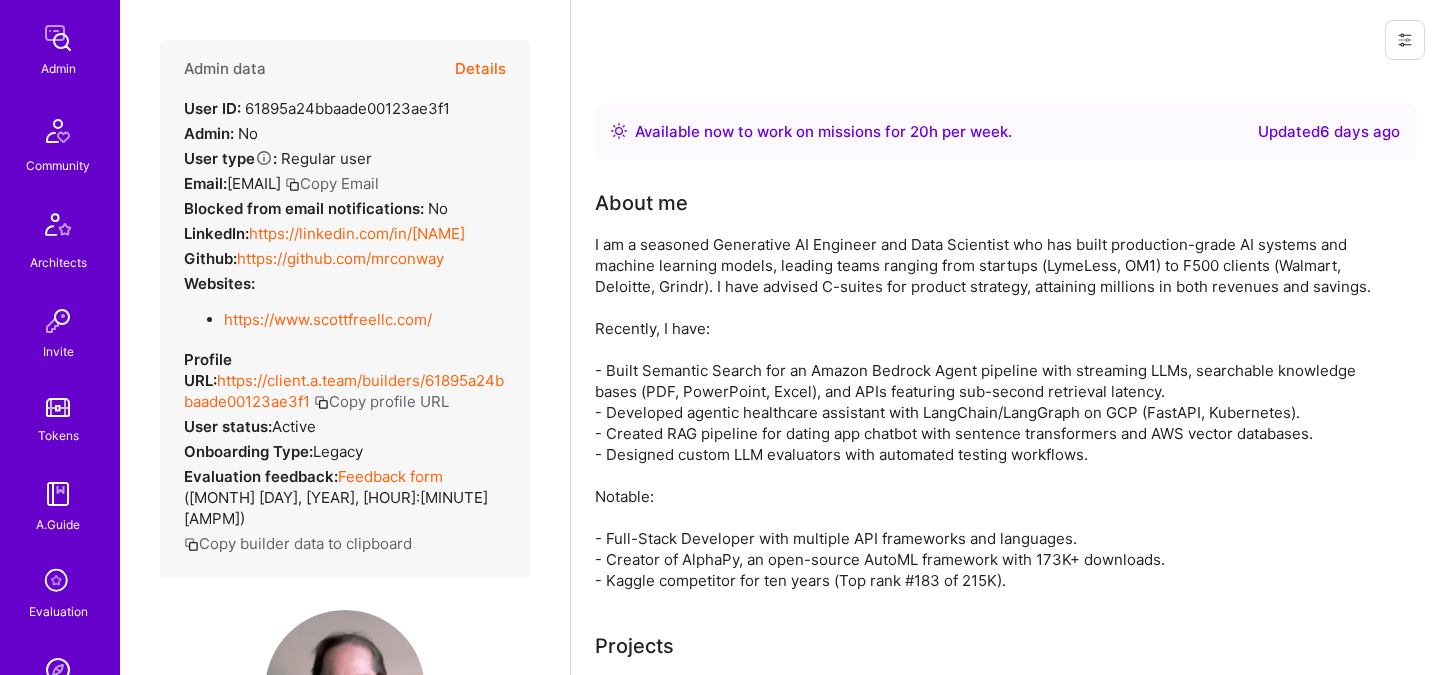 scroll, scrollTop: 377, scrollLeft: 0, axis: vertical 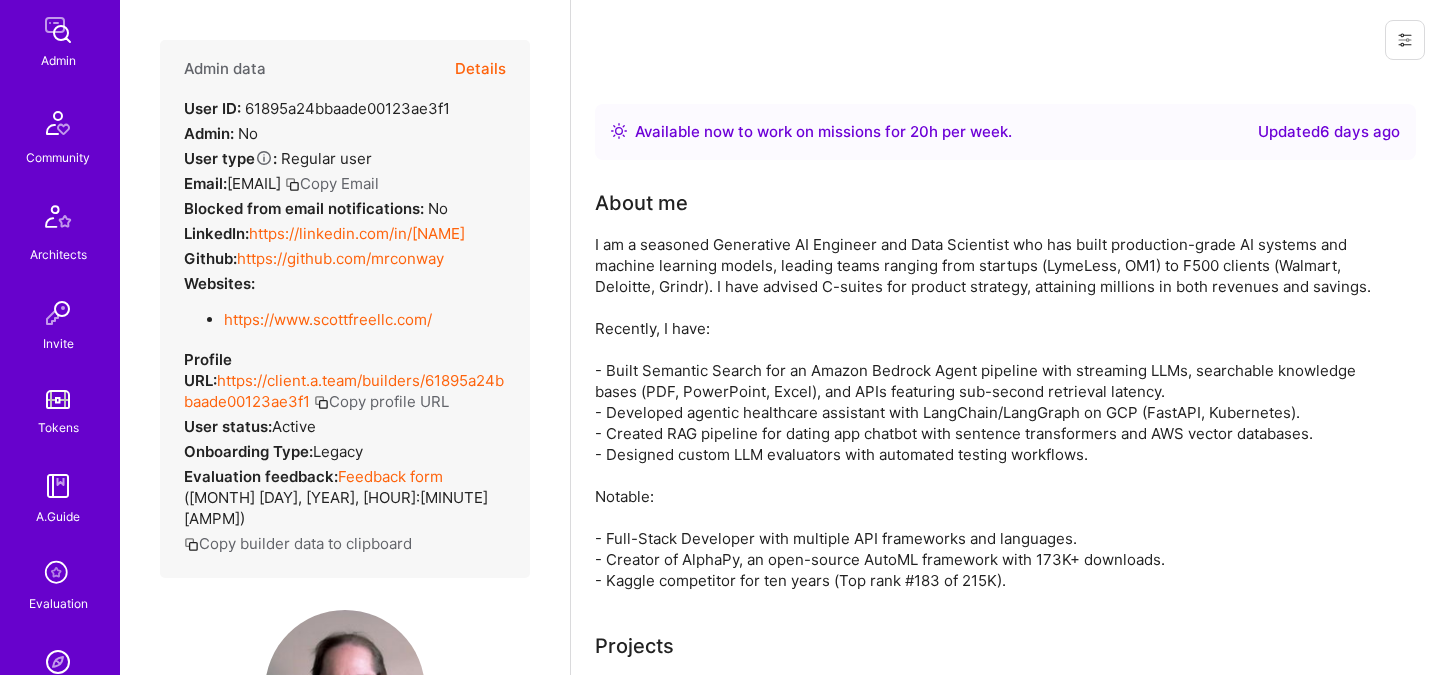 click at bounding box center [292, 184] 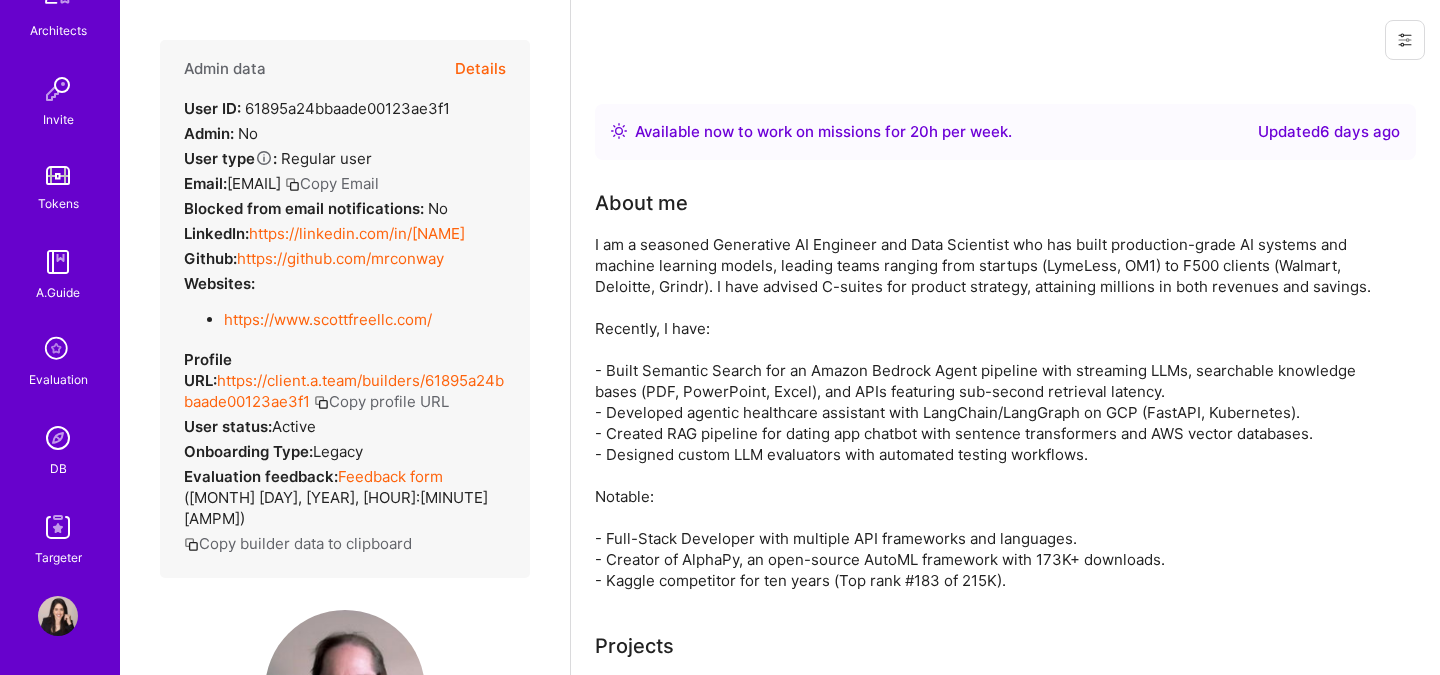 click on "Evaluation" at bounding box center [58, 379] 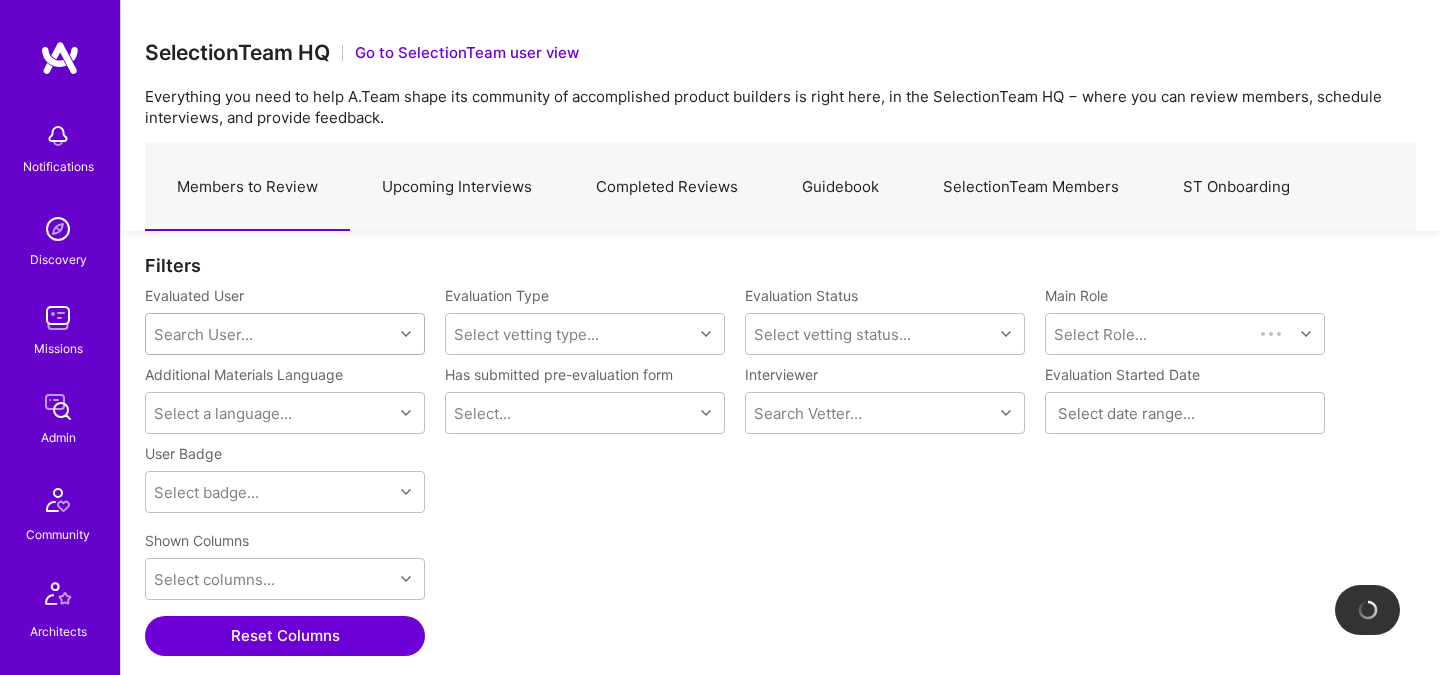 click on "Search User..." at bounding box center [269, 334] 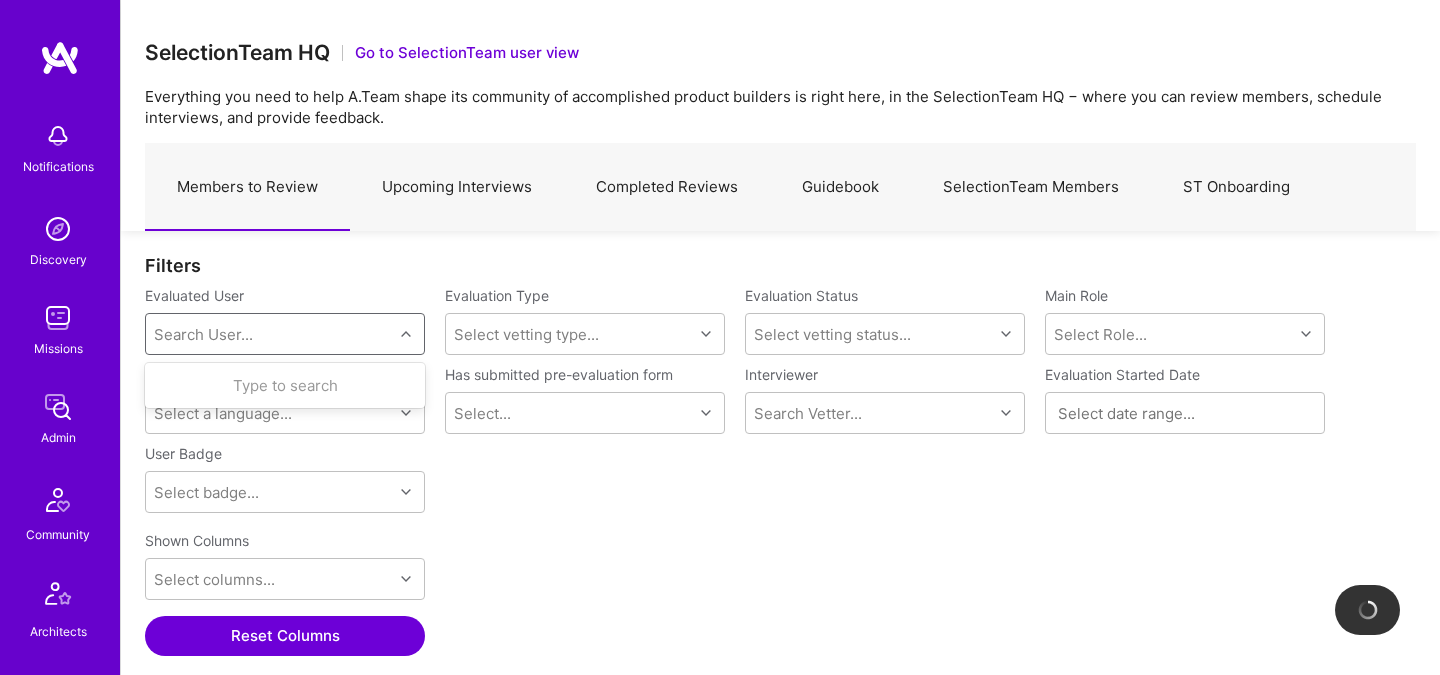 paste on "scottfree.analytics@scottfreellc.com" 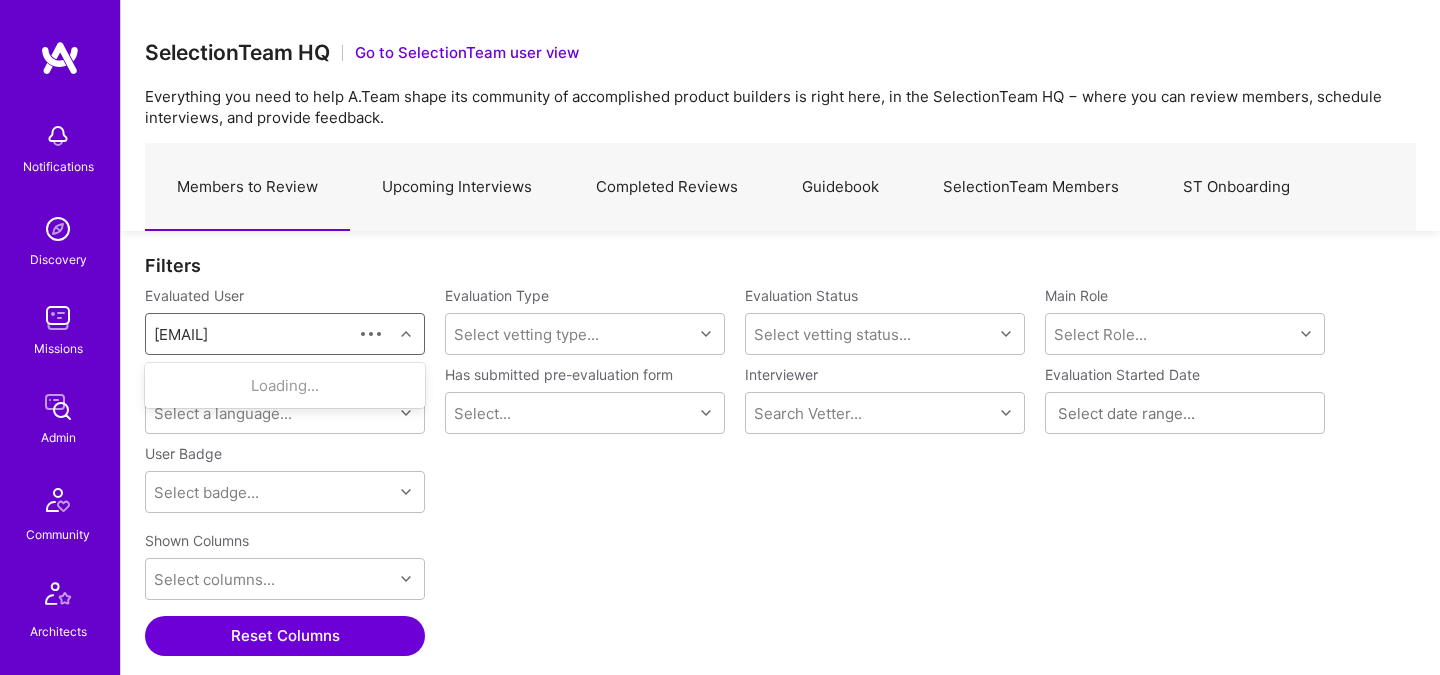 scroll, scrollTop: 0, scrollLeft: 60, axis: horizontal 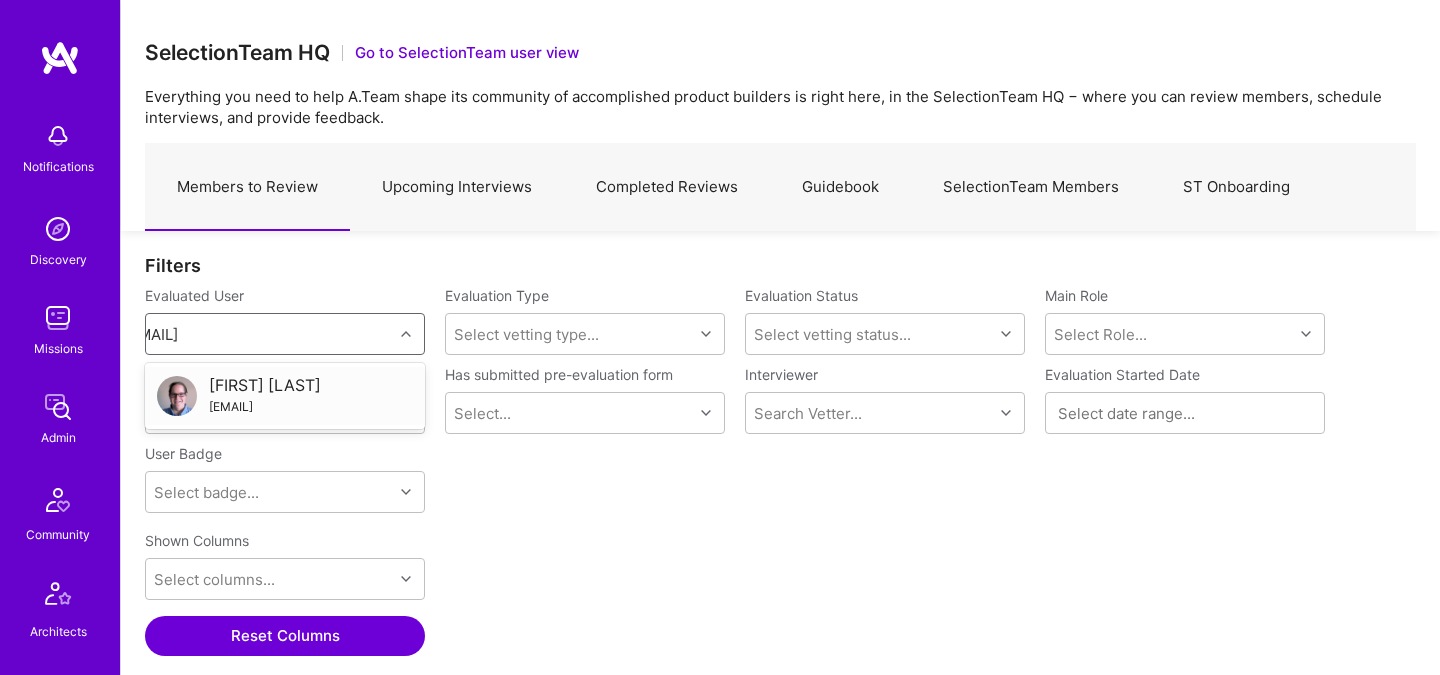 click on "Mark Conway" at bounding box center (265, 385) 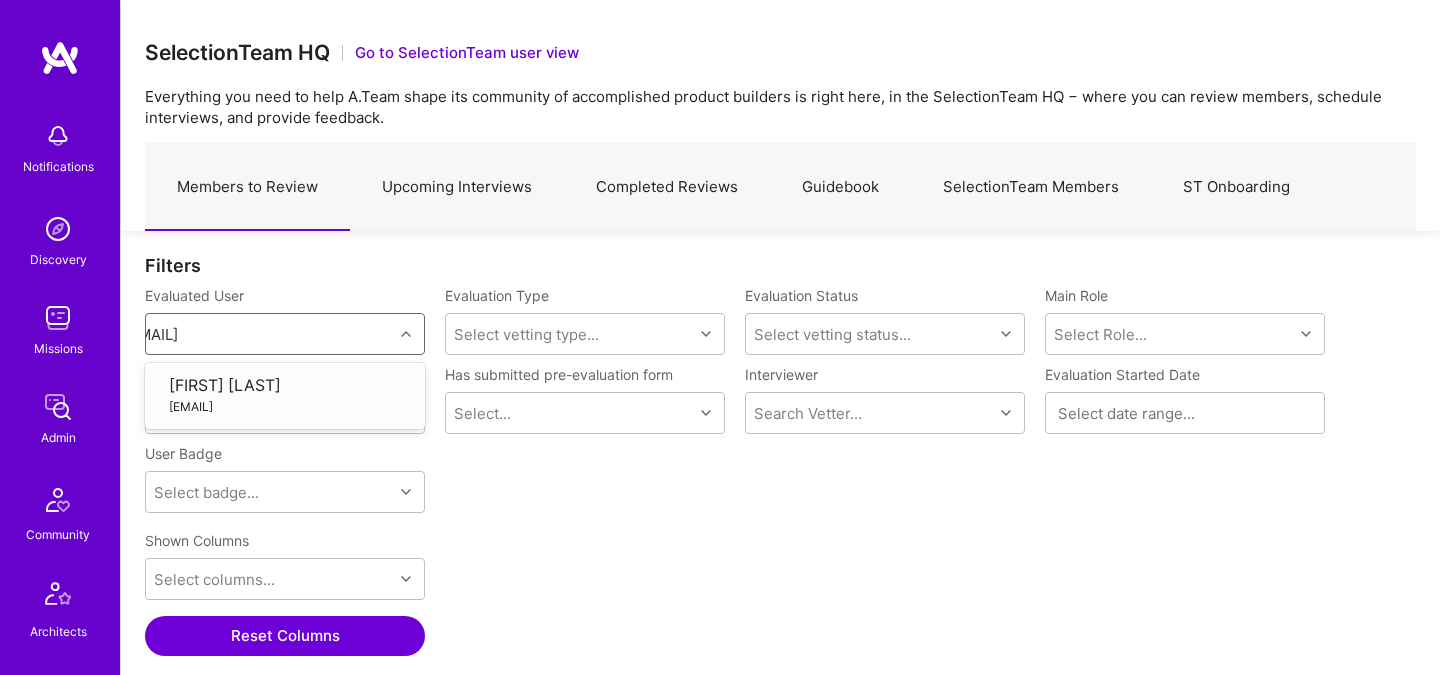 type 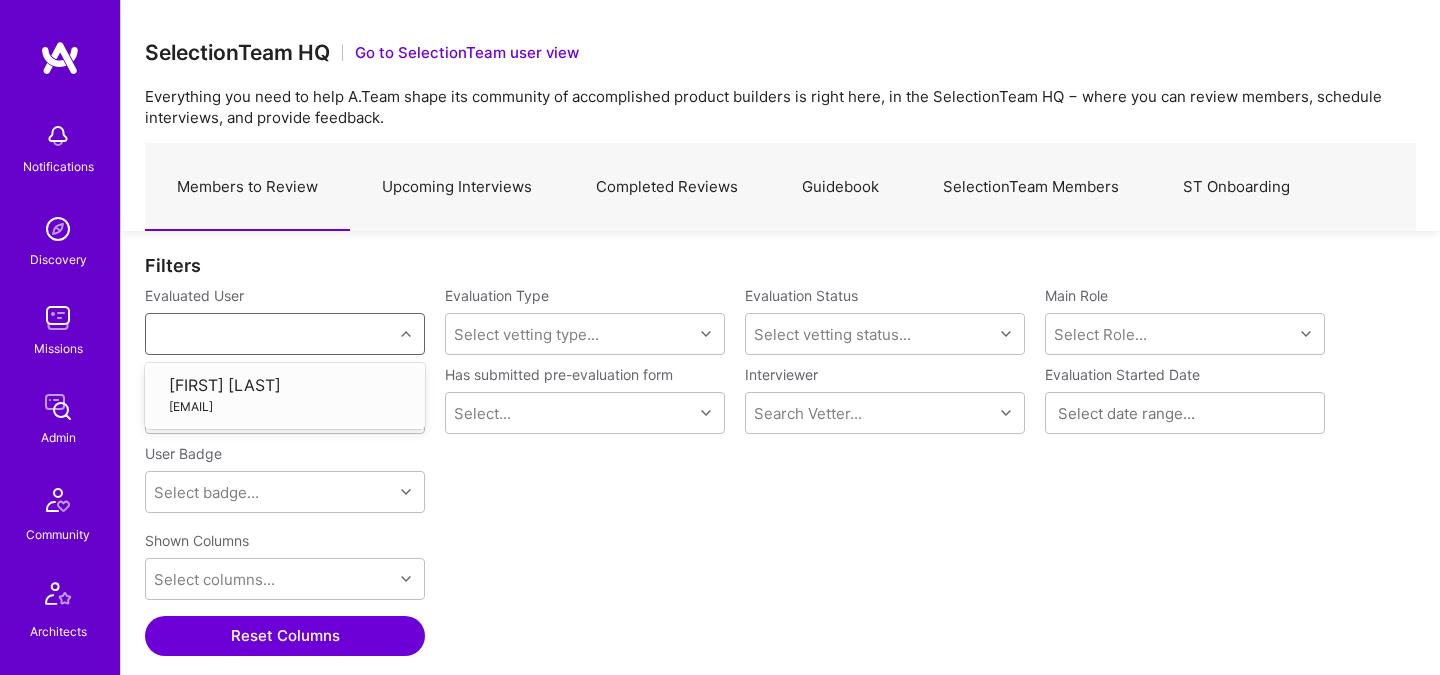 scroll, scrollTop: 0, scrollLeft: 0, axis: both 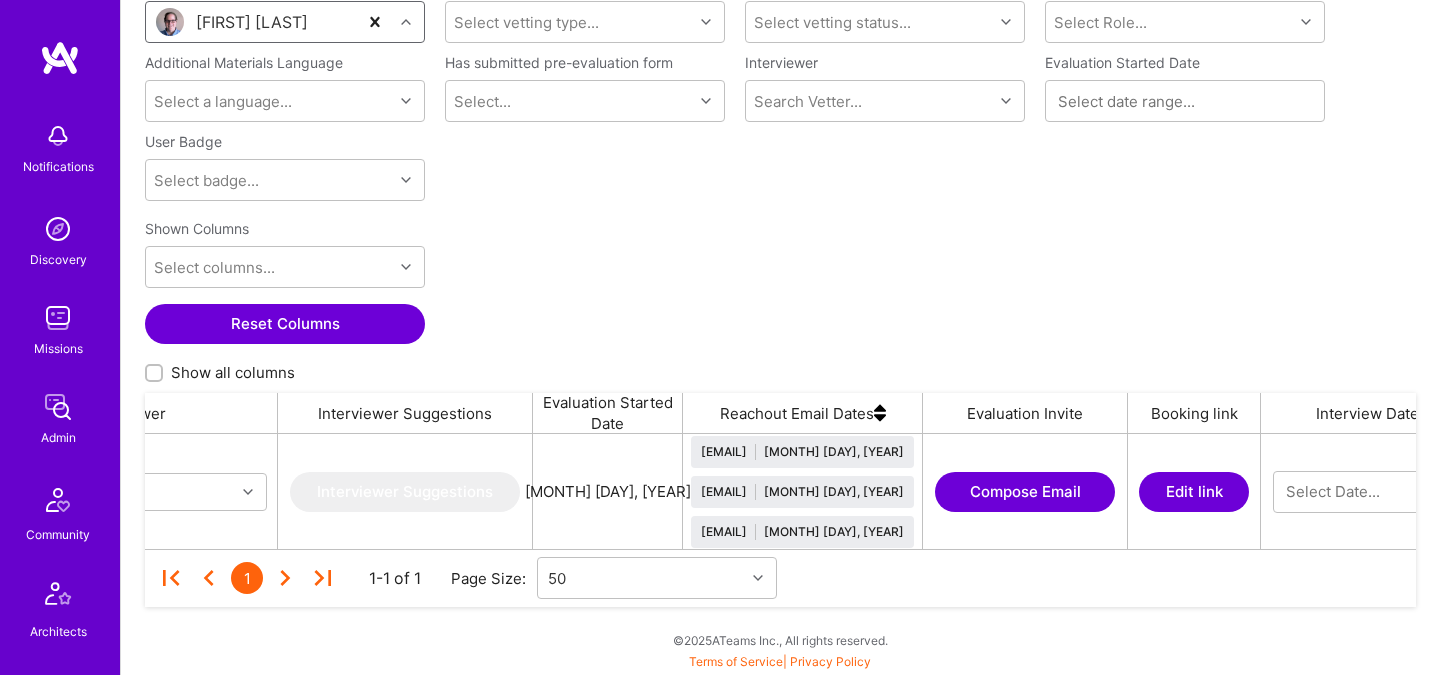 click on "Compose Email" at bounding box center [1025, 492] 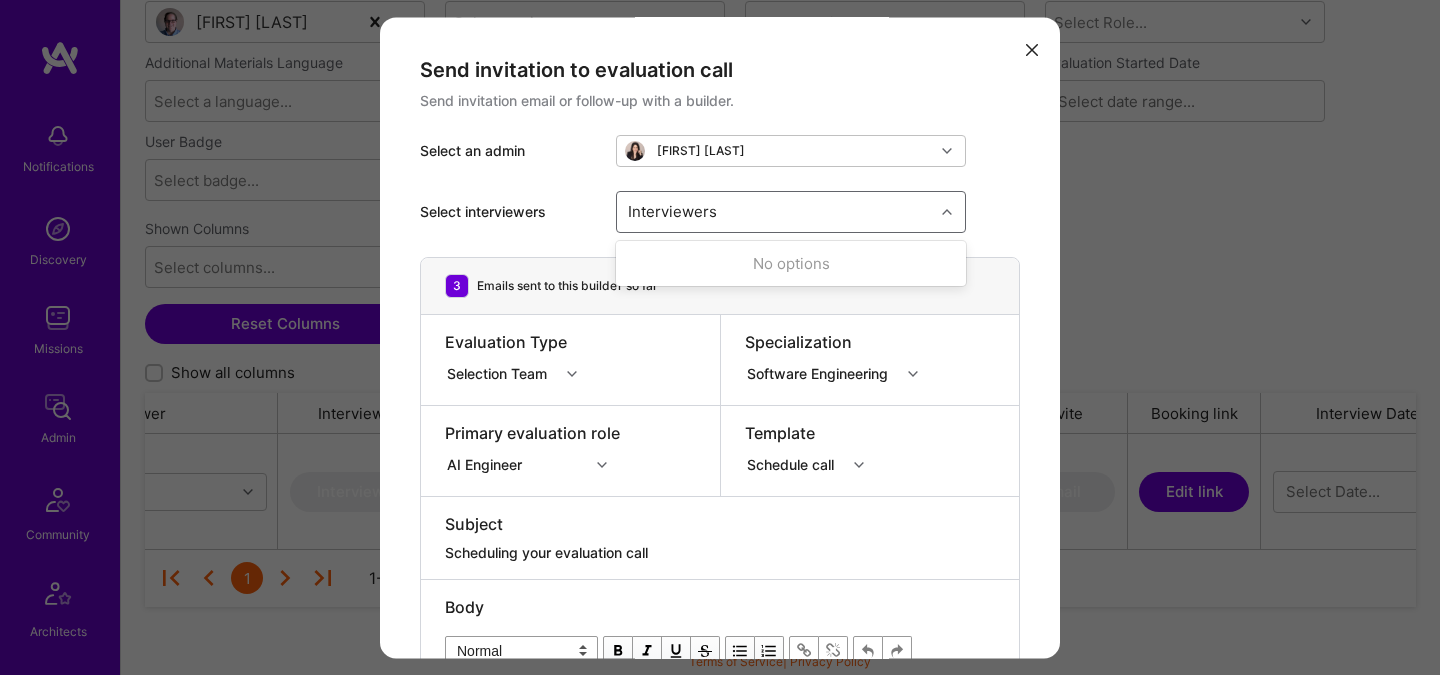 click on "Interviewers" at bounding box center [672, 211] 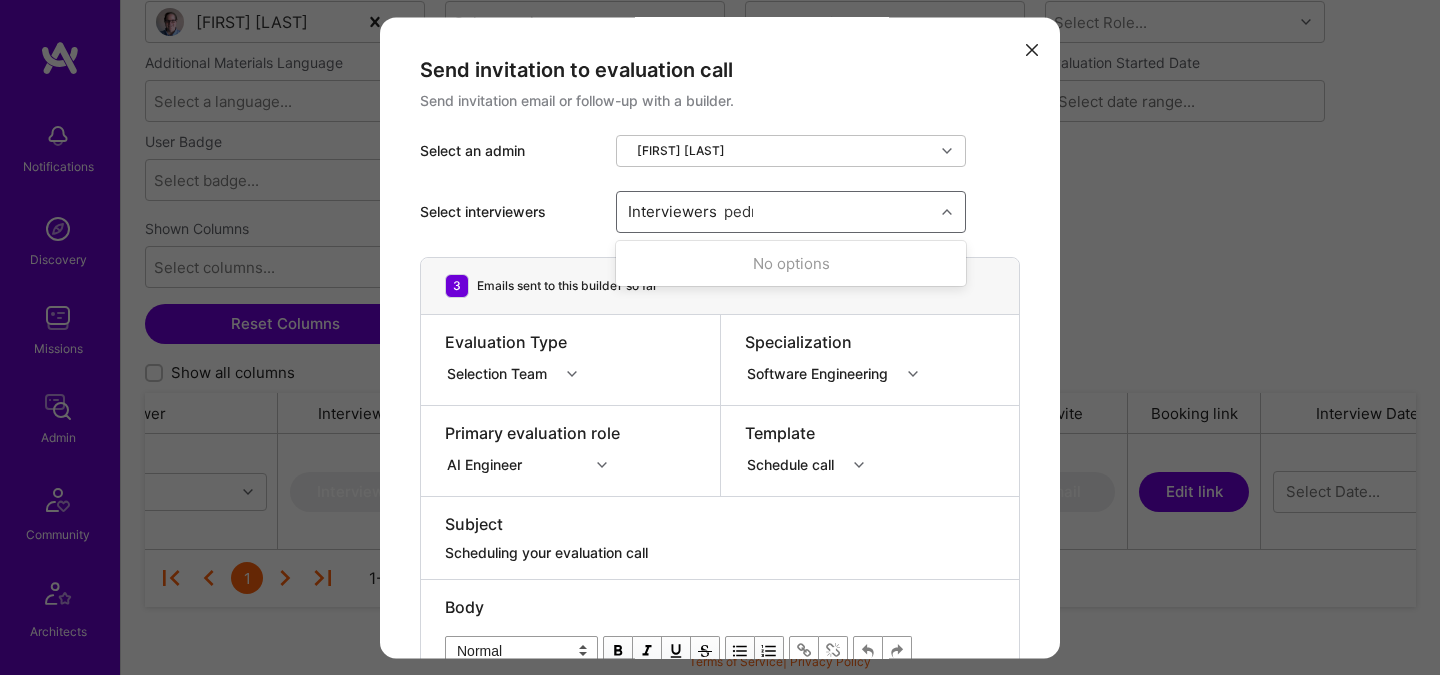 type on "pedro" 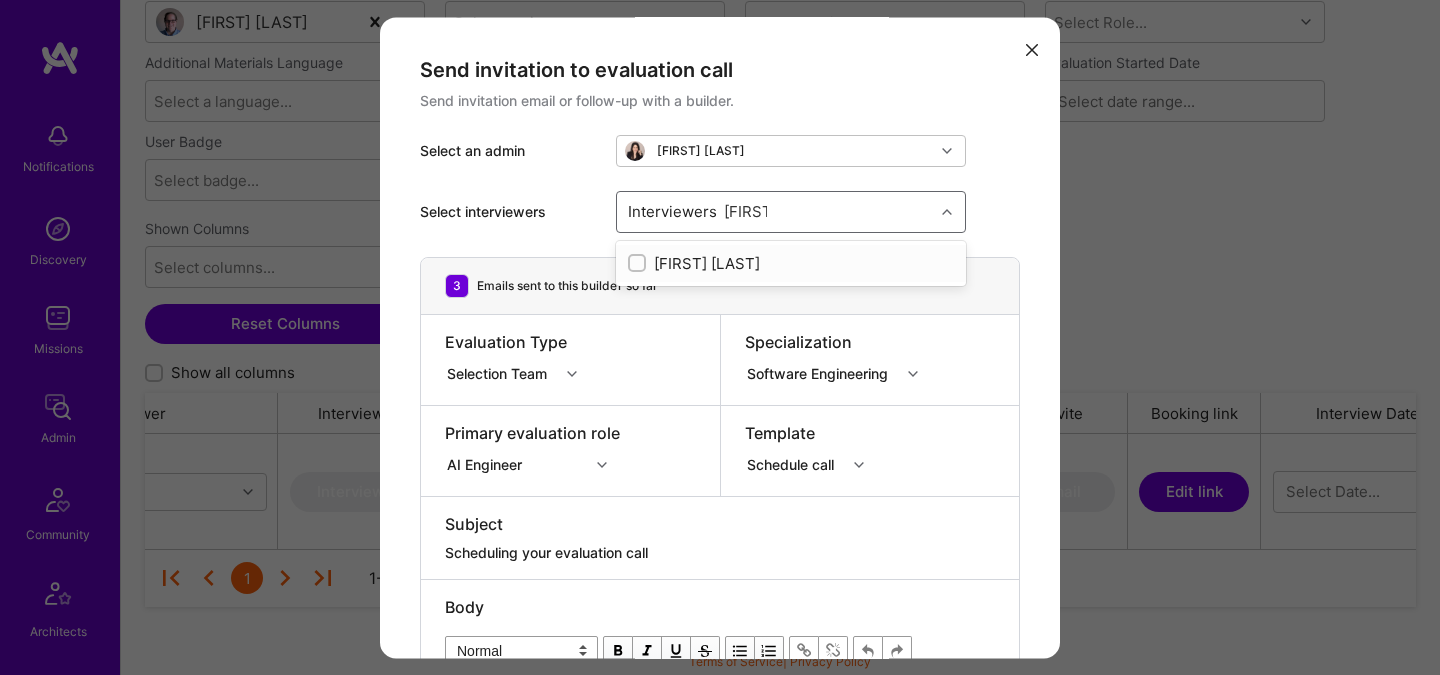 click on "[FIRST] [LAST]" at bounding box center (791, 263) 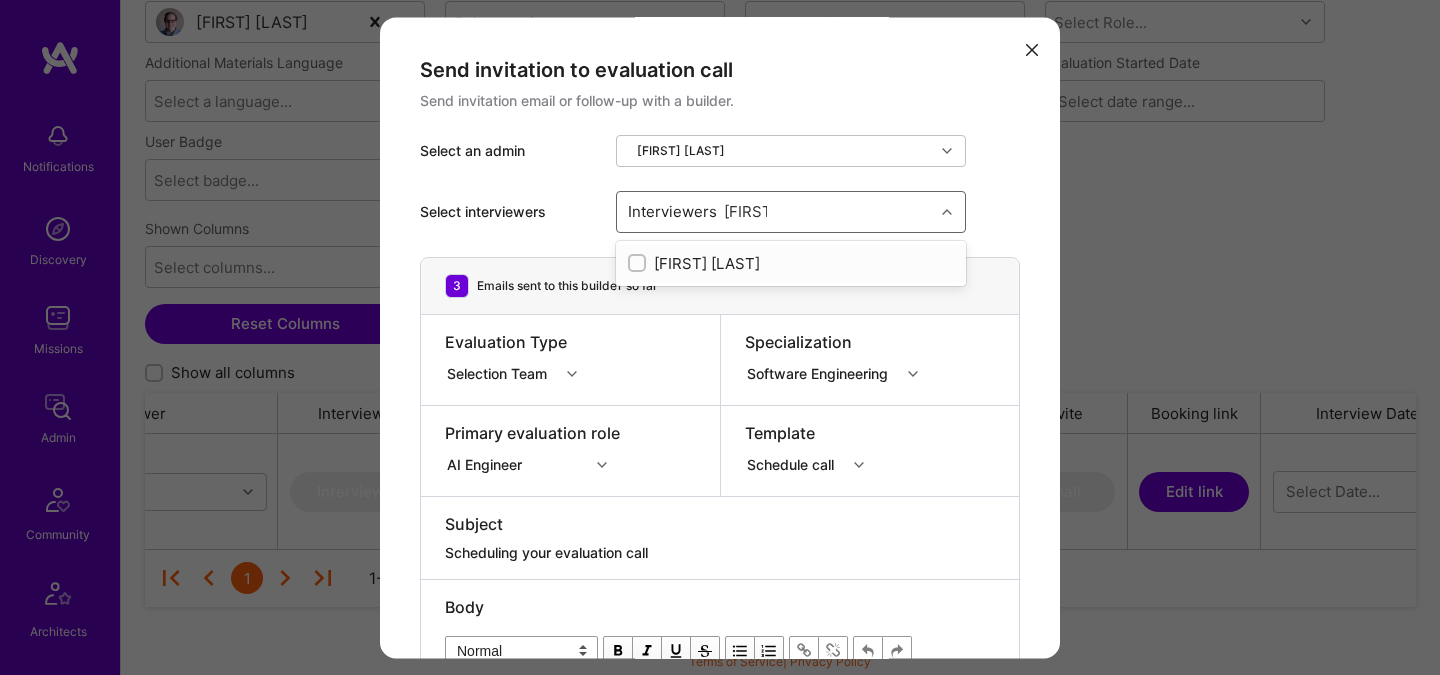 type 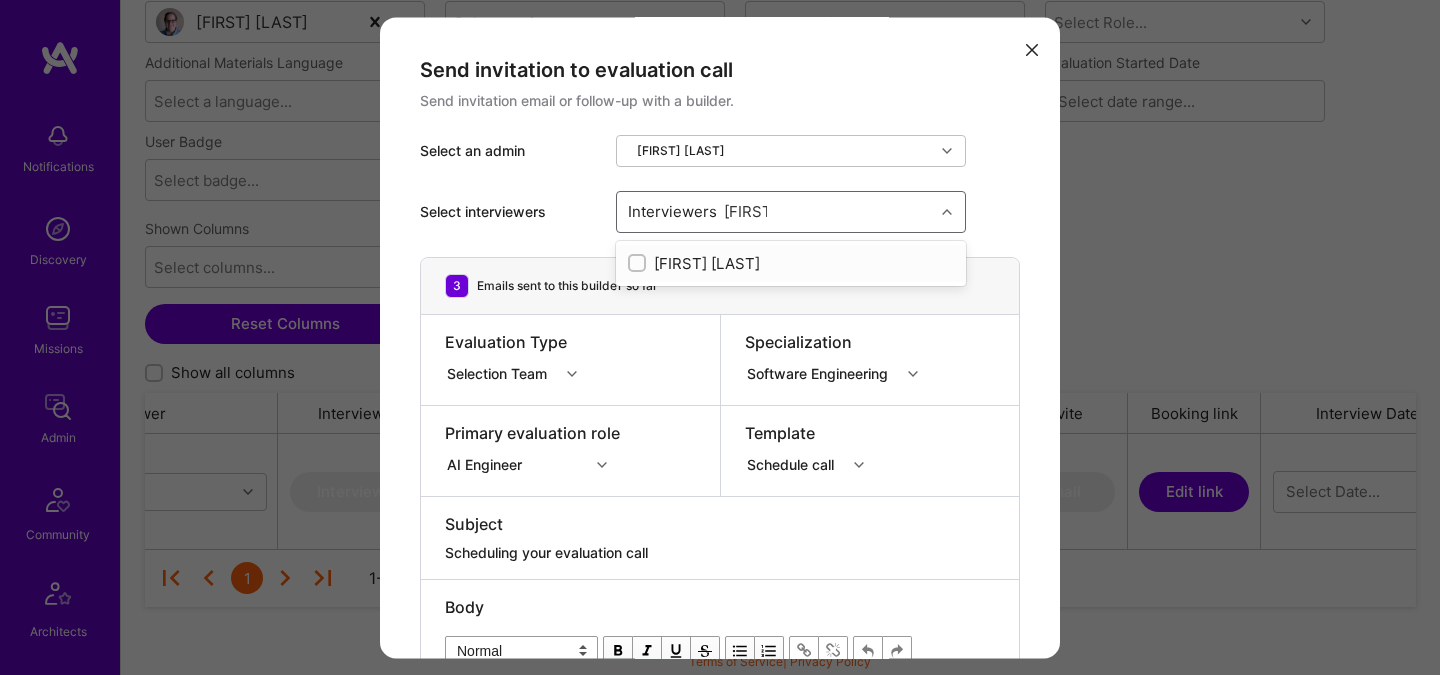 checkbox on "true" 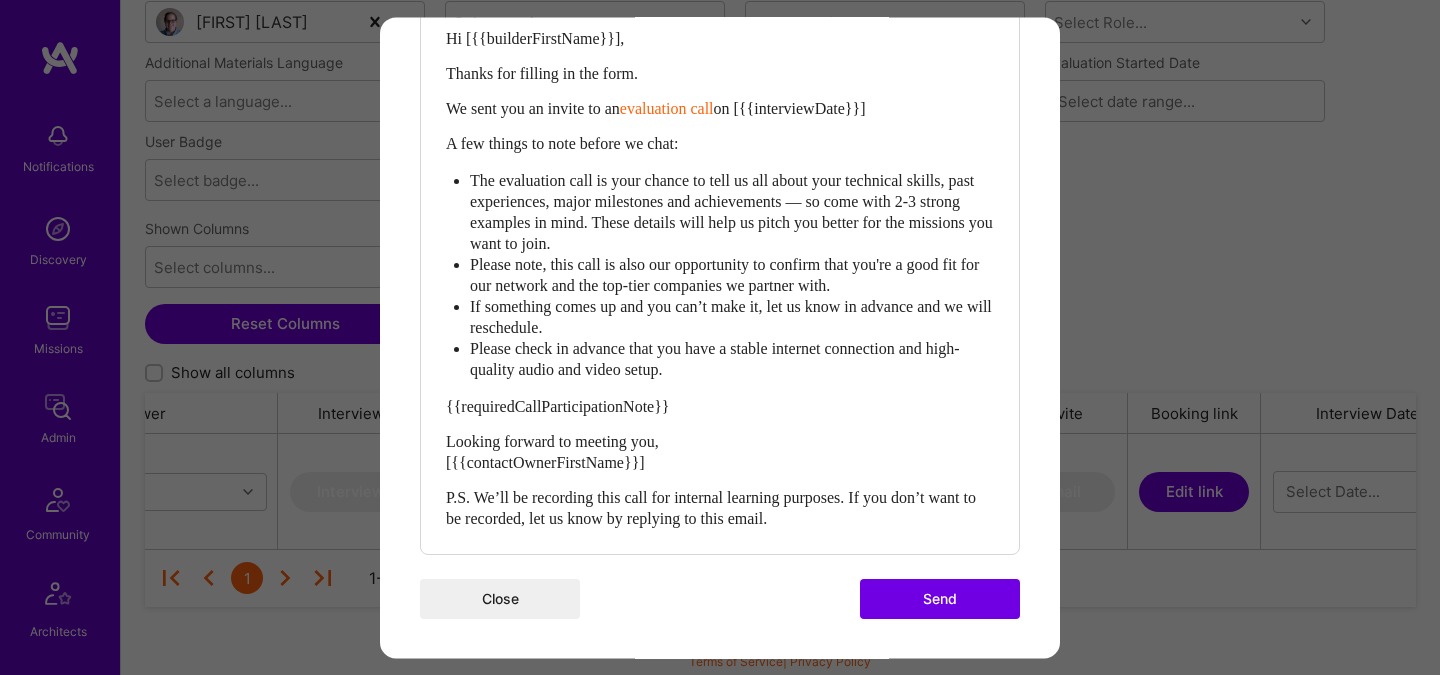 scroll, scrollTop: 0, scrollLeft: 0, axis: both 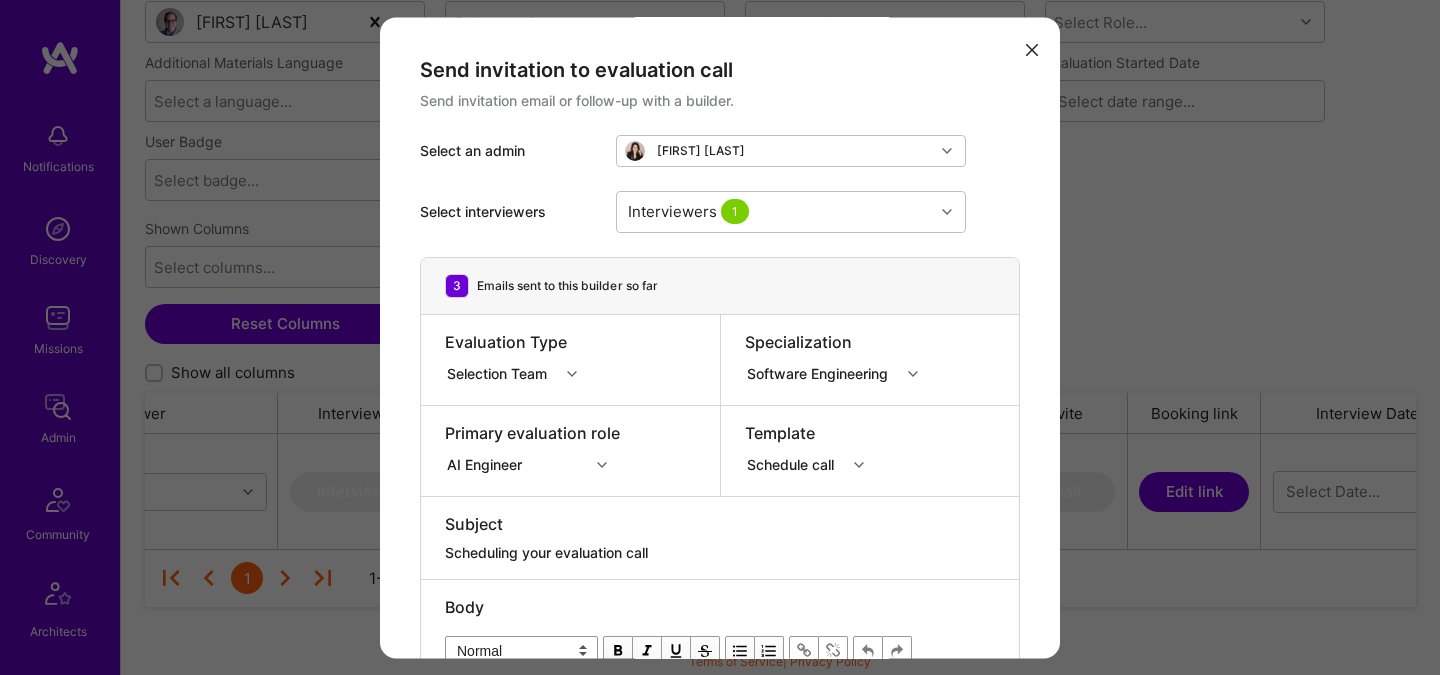 click at bounding box center [1032, 51] 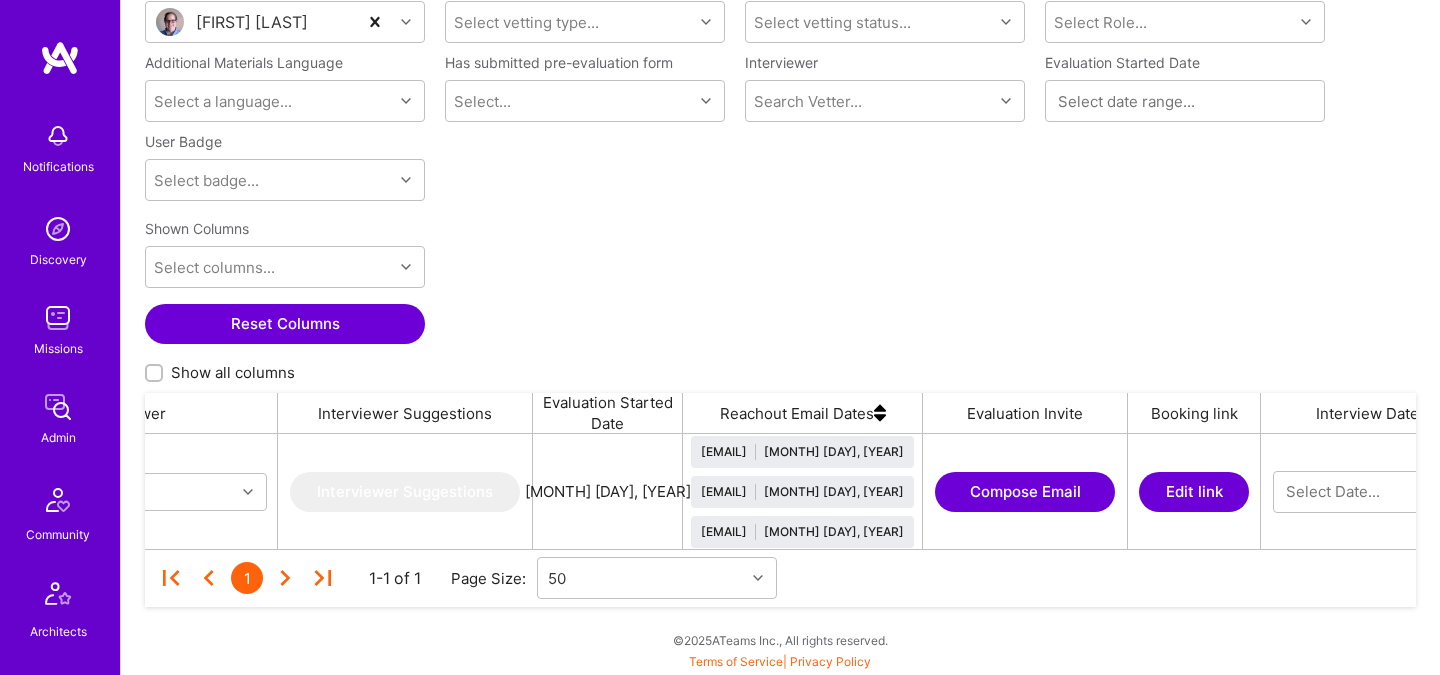 scroll, scrollTop: 0, scrollLeft: 0, axis: both 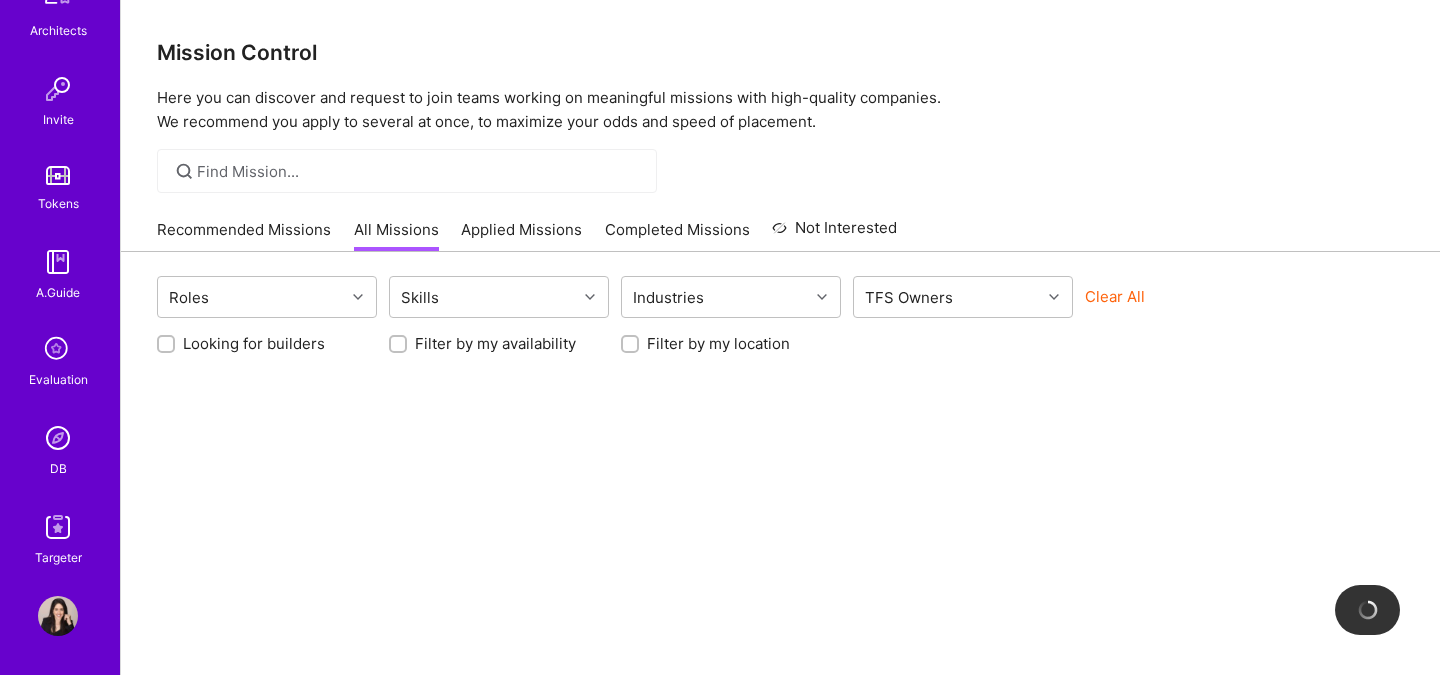 click at bounding box center [58, 438] 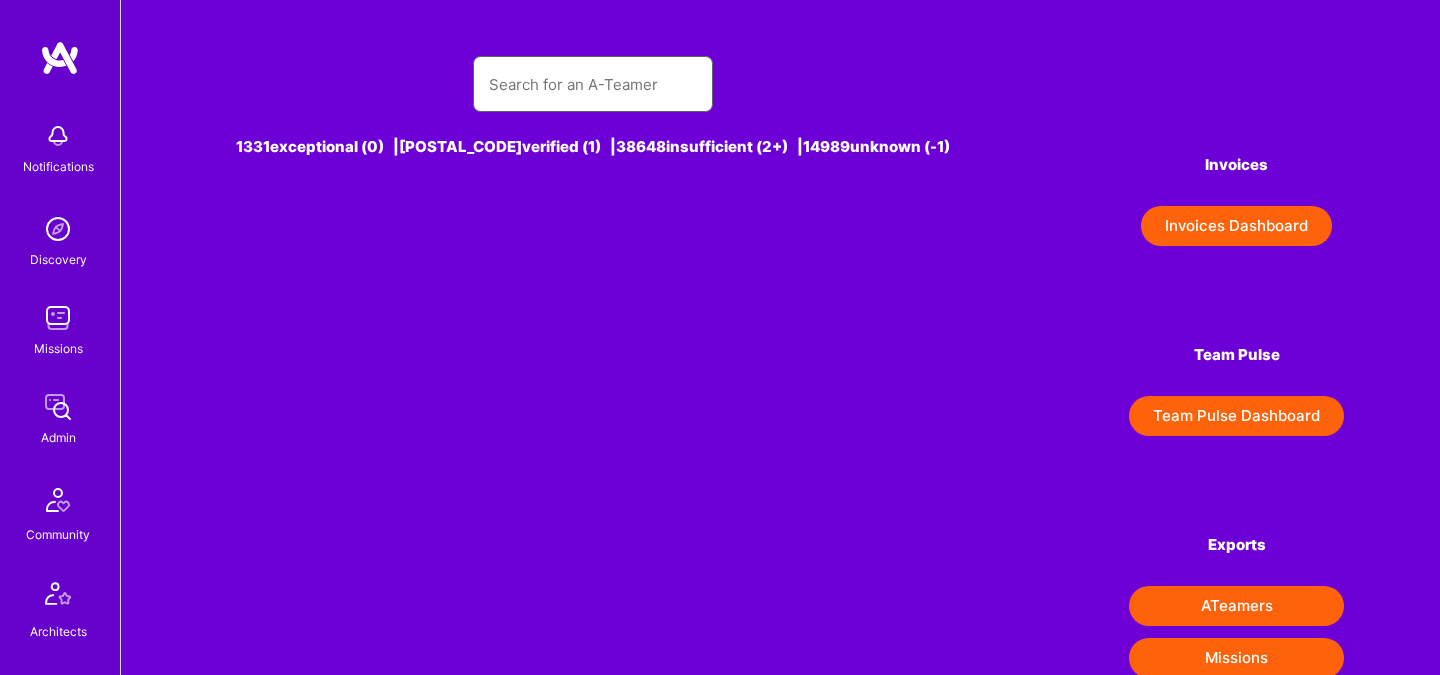 click at bounding box center [593, 84] 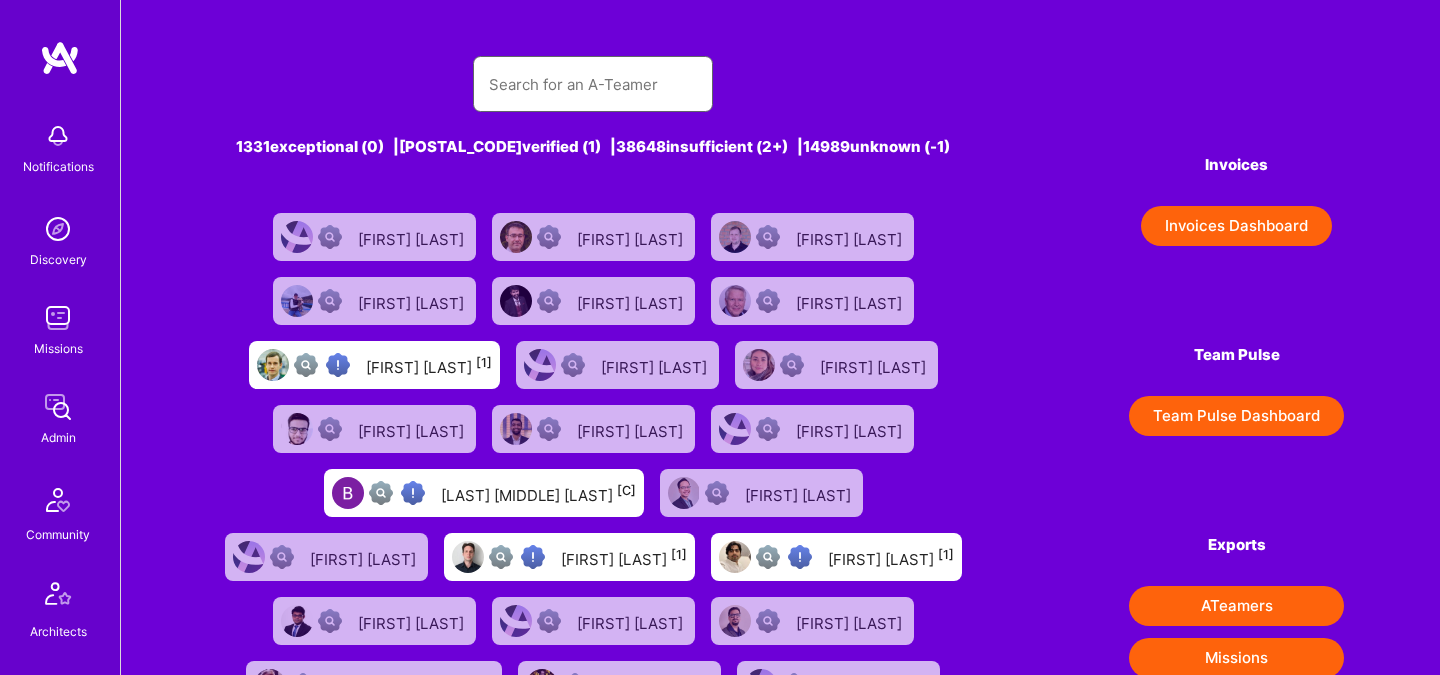 paste on "pratik.k.biswas@gmail.com" 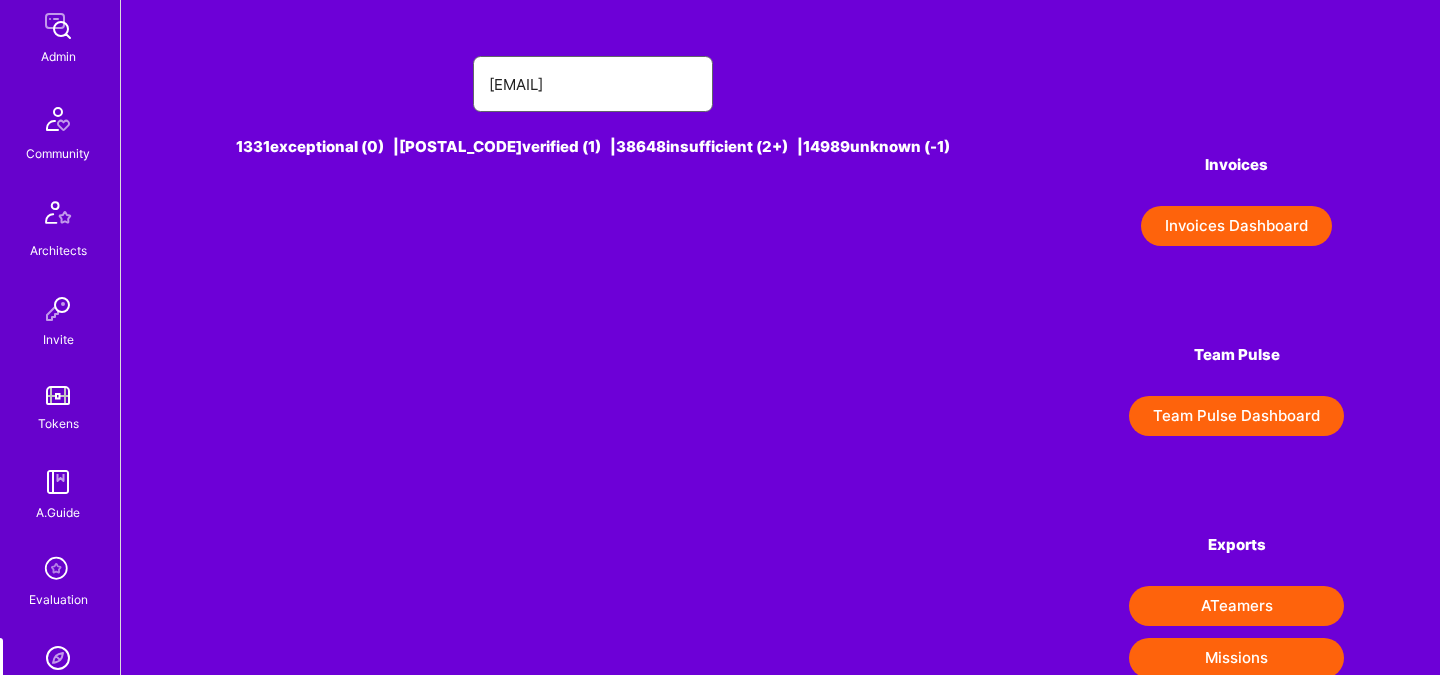 scroll, scrollTop: 601, scrollLeft: 0, axis: vertical 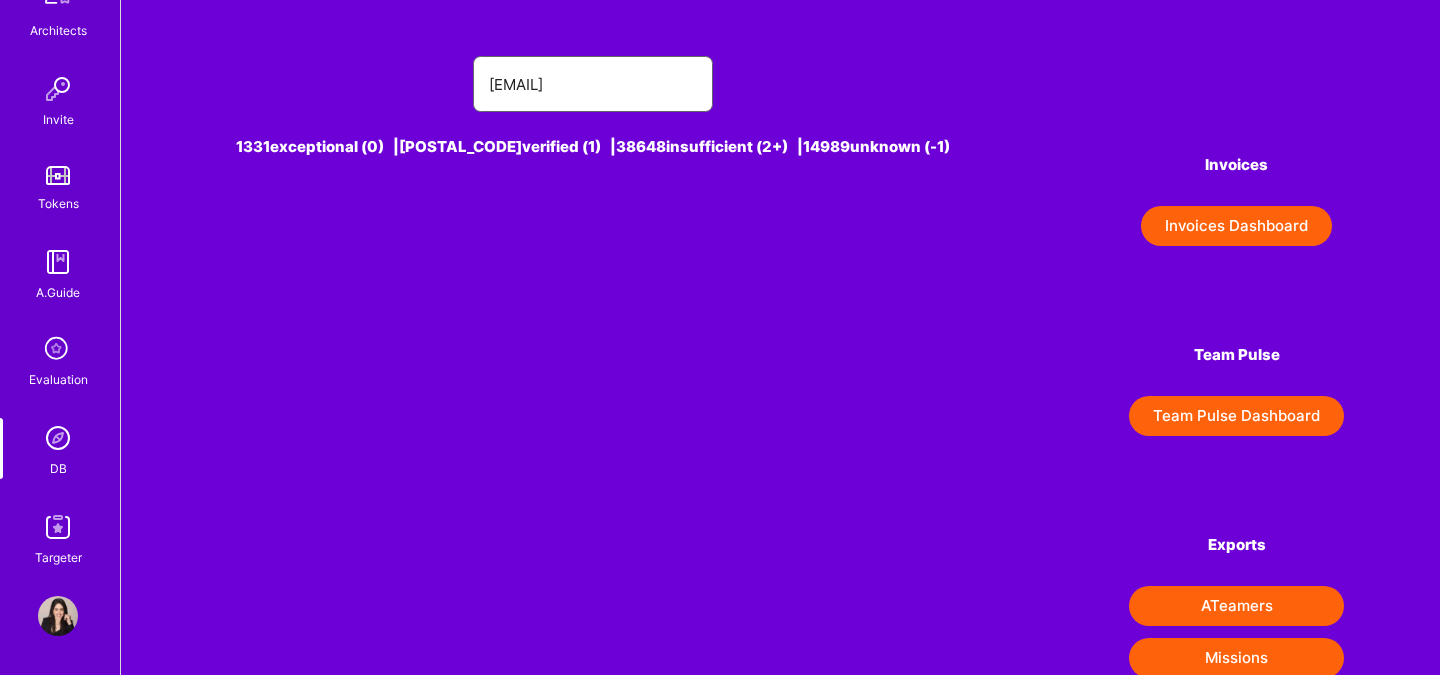 drag, startPoint x: 516, startPoint y: 99, endPoint x: 470, endPoint y: 94, distance: 46.270943 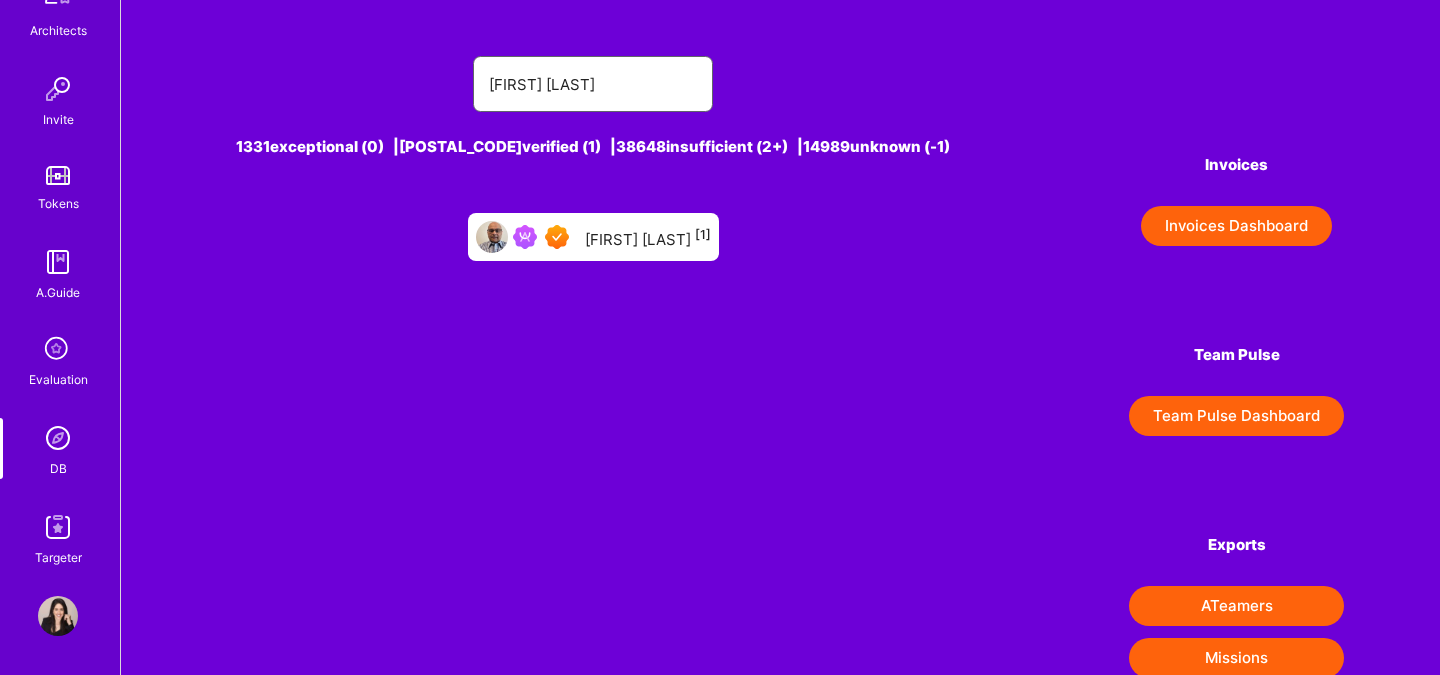 type on "pratik biswas" 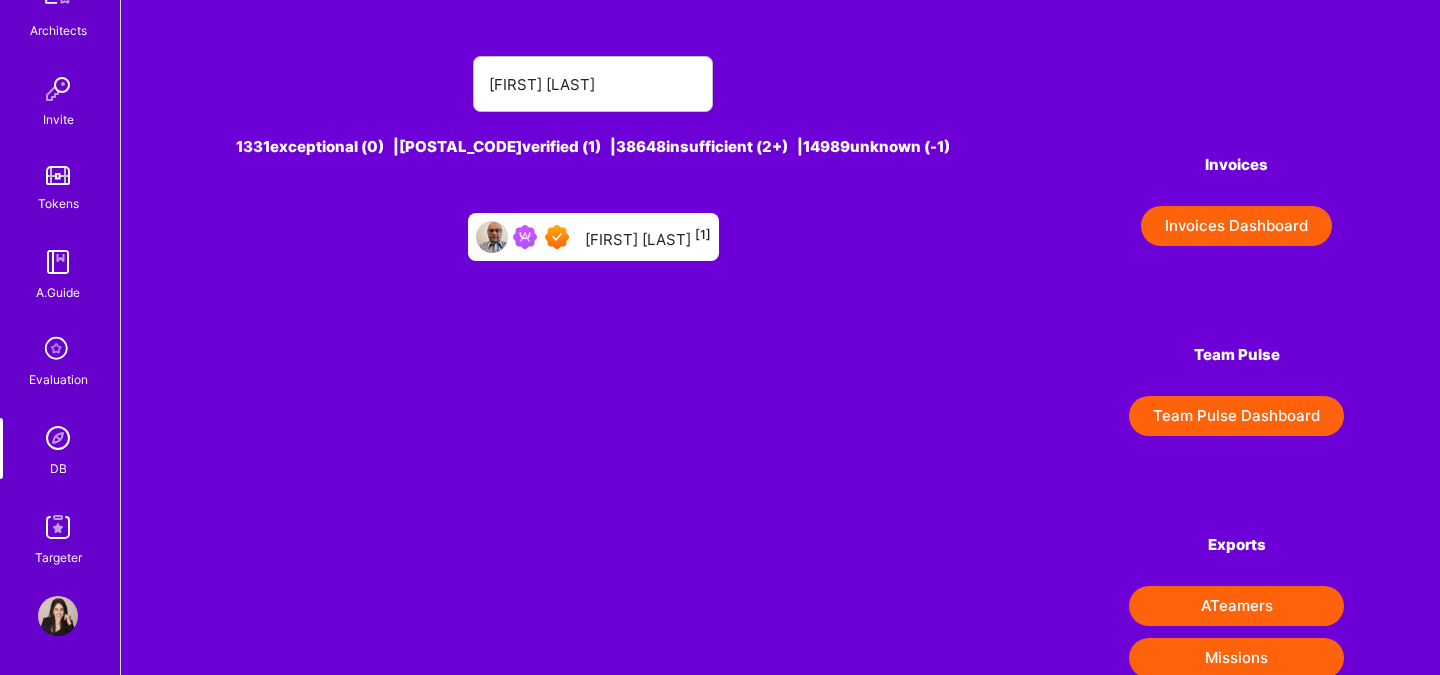 click on "Pratik Biswas [1]" at bounding box center (648, 237) 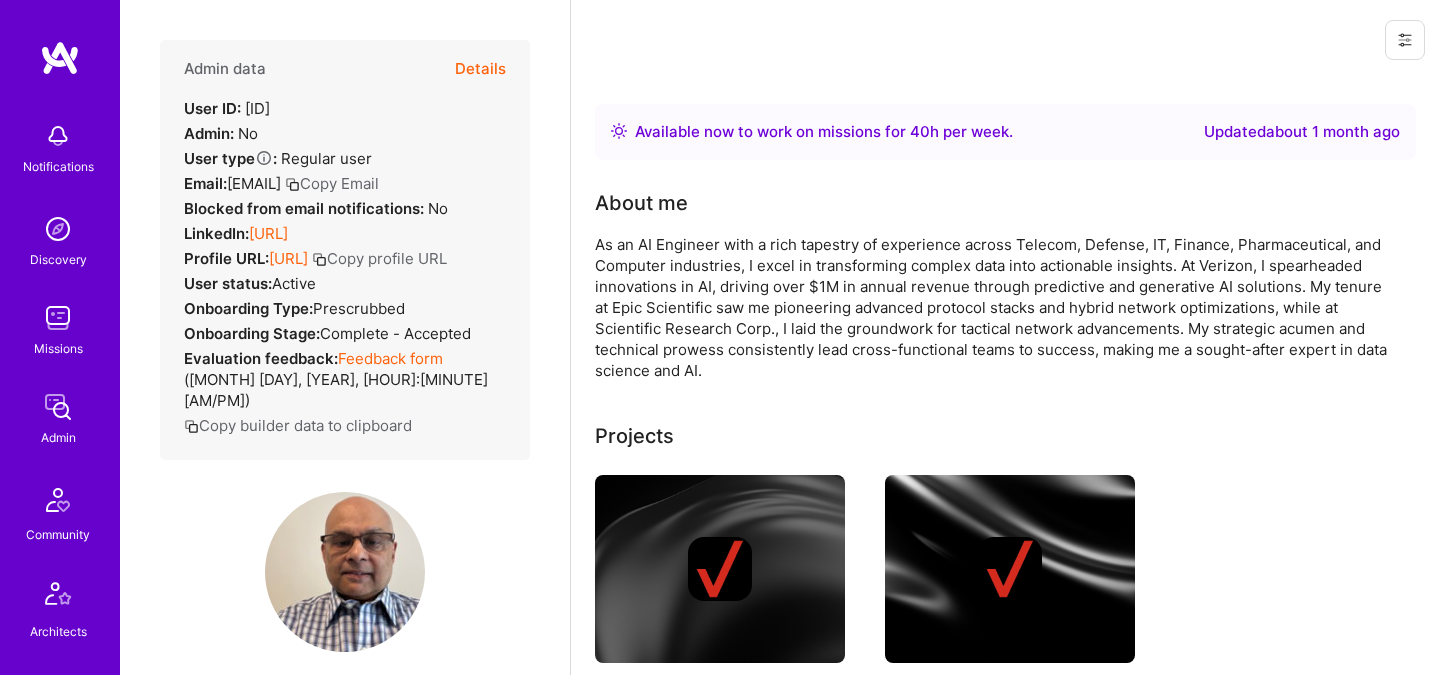 scroll, scrollTop: 129, scrollLeft: 0, axis: vertical 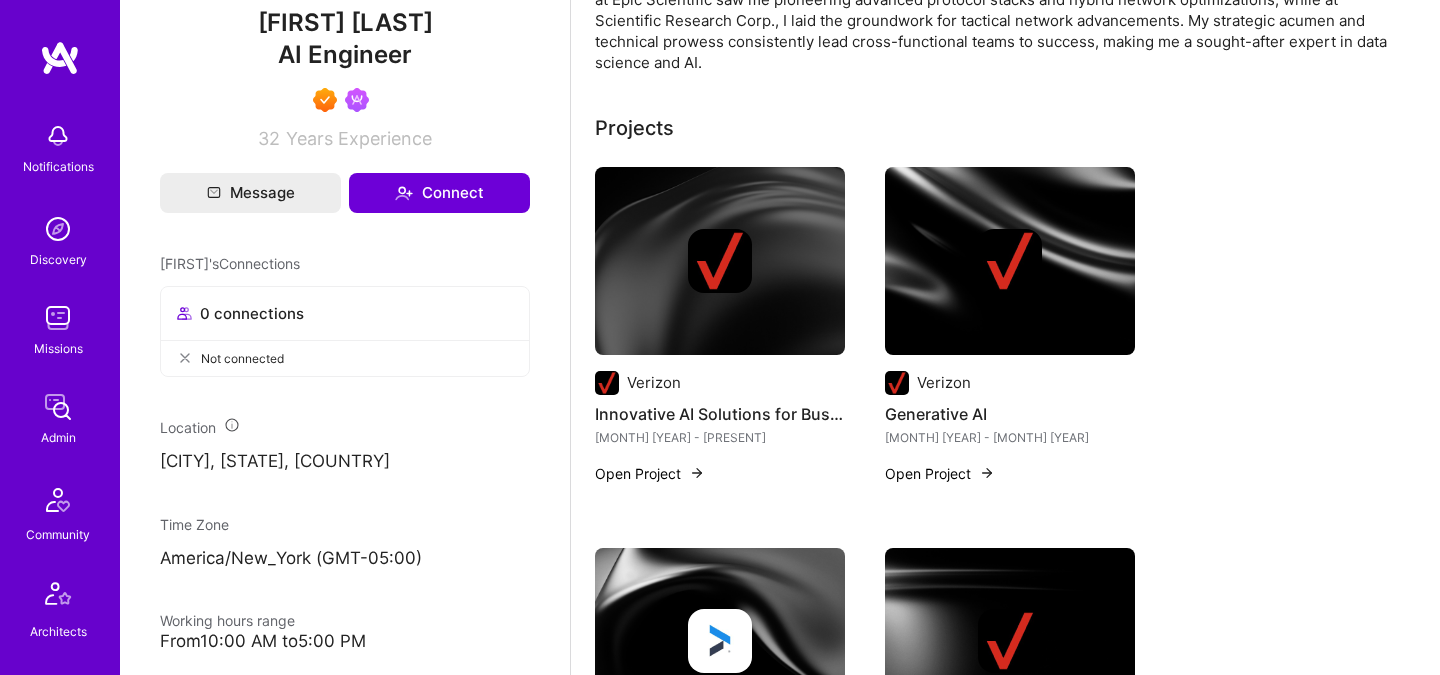 click on "[FIRST] [LAST]" at bounding box center [345, 23] 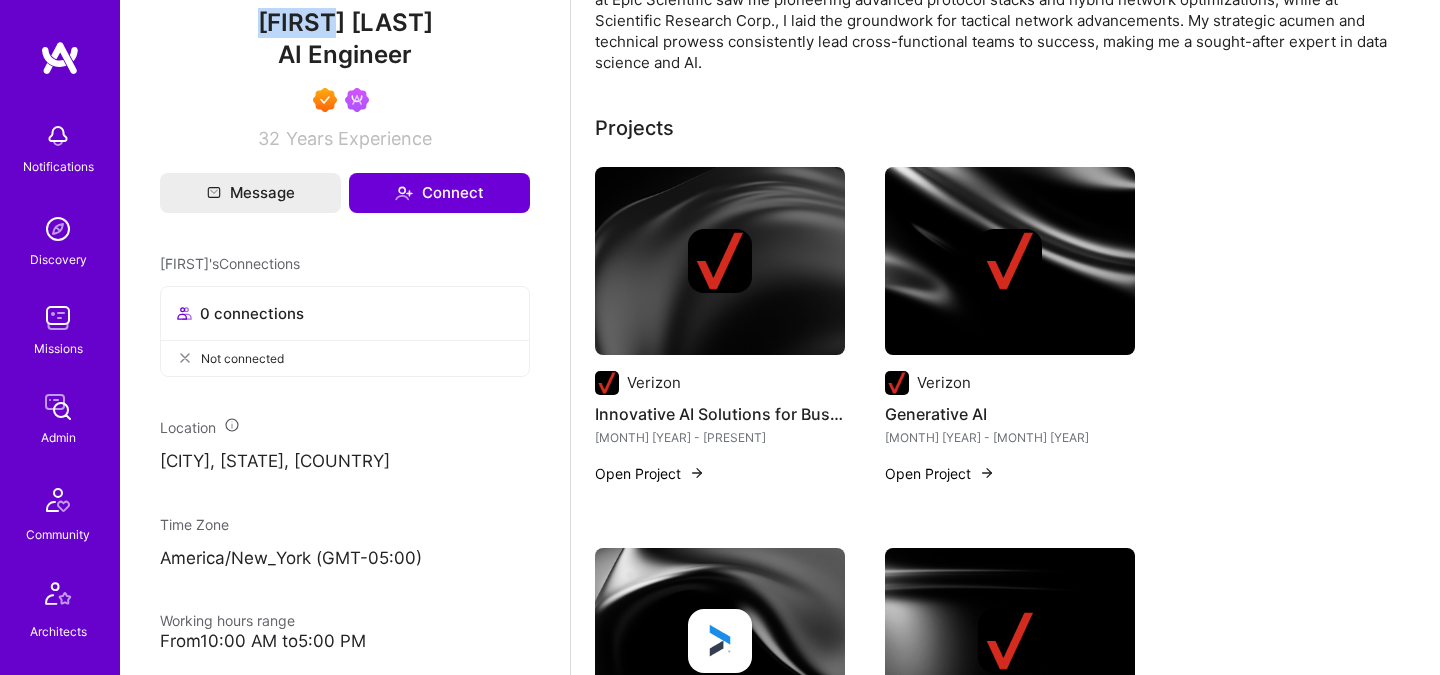click on "[FIRST] [LAST]" at bounding box center [345, 23] 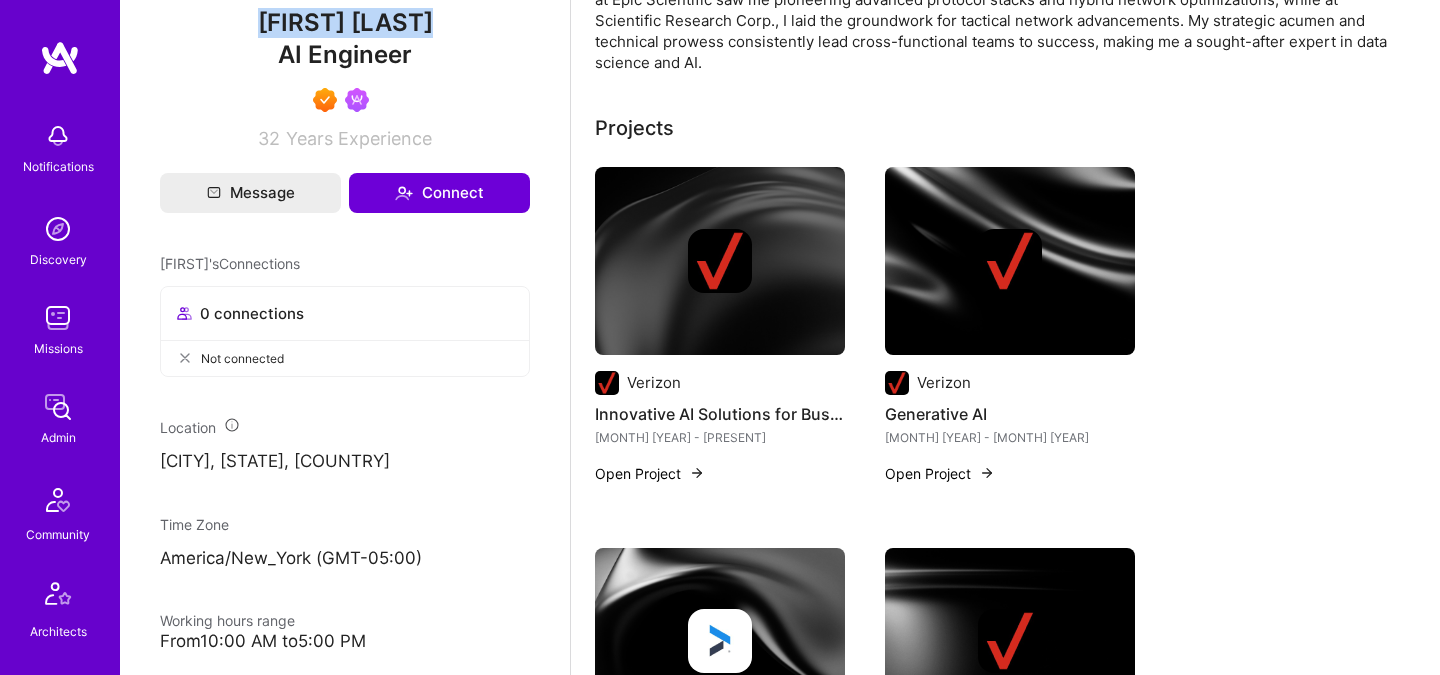 click on "[FIRST] [LAST]" at bounding box center (345, 23) 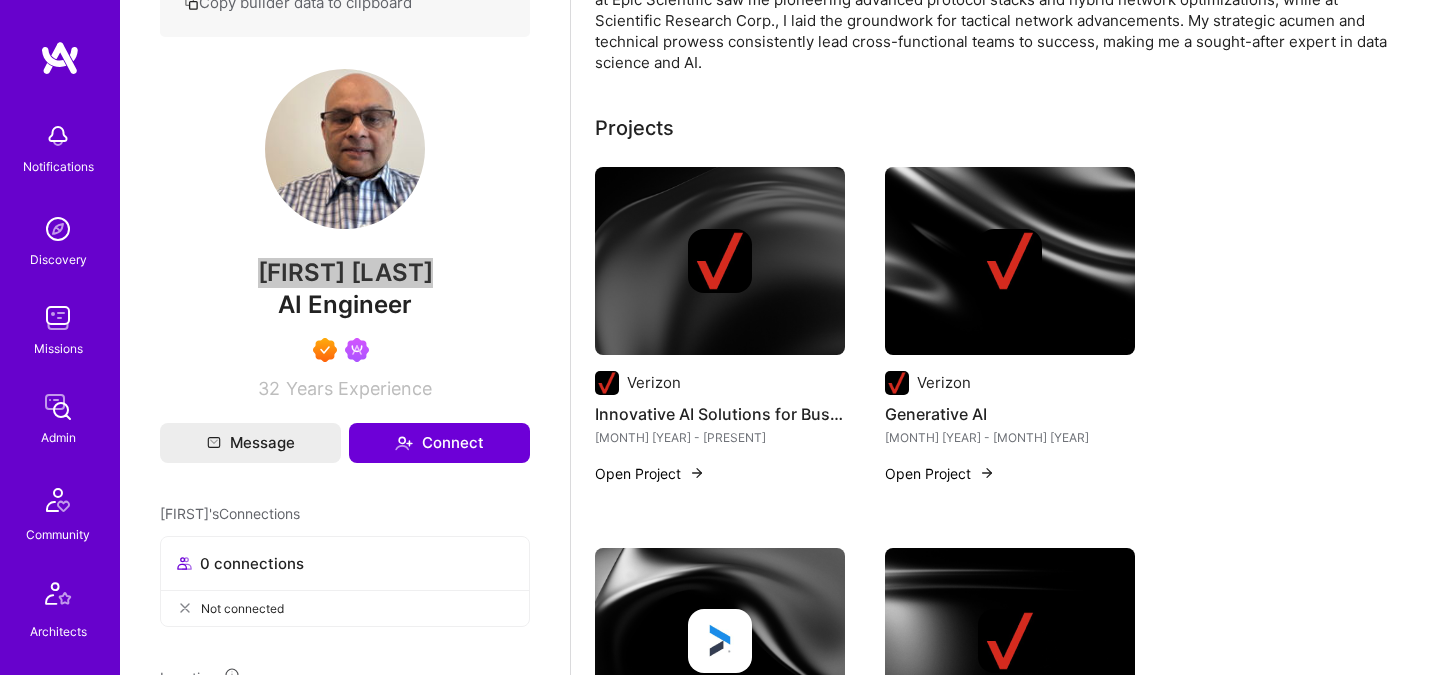 scroll, scrollTop: 0, scrollLeft: 0, axis: both 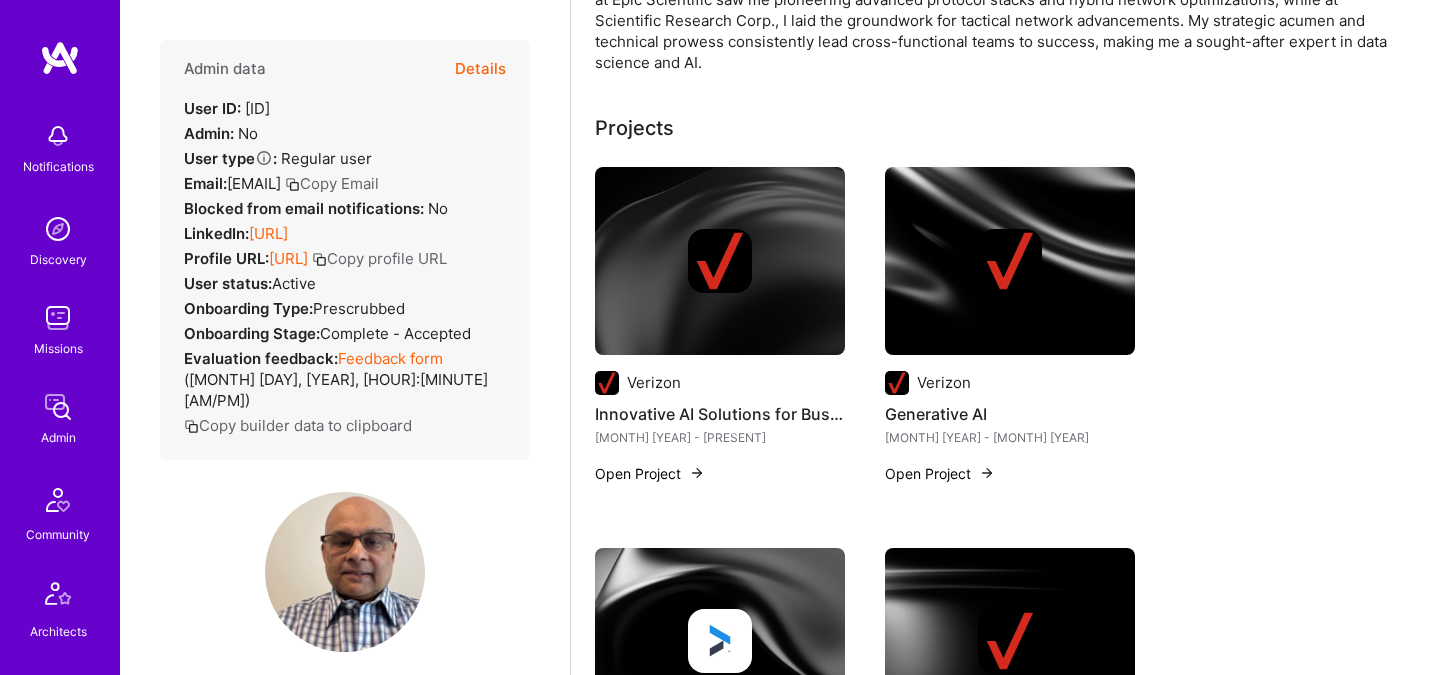 click on "Details" at bounding box center [480, 69] 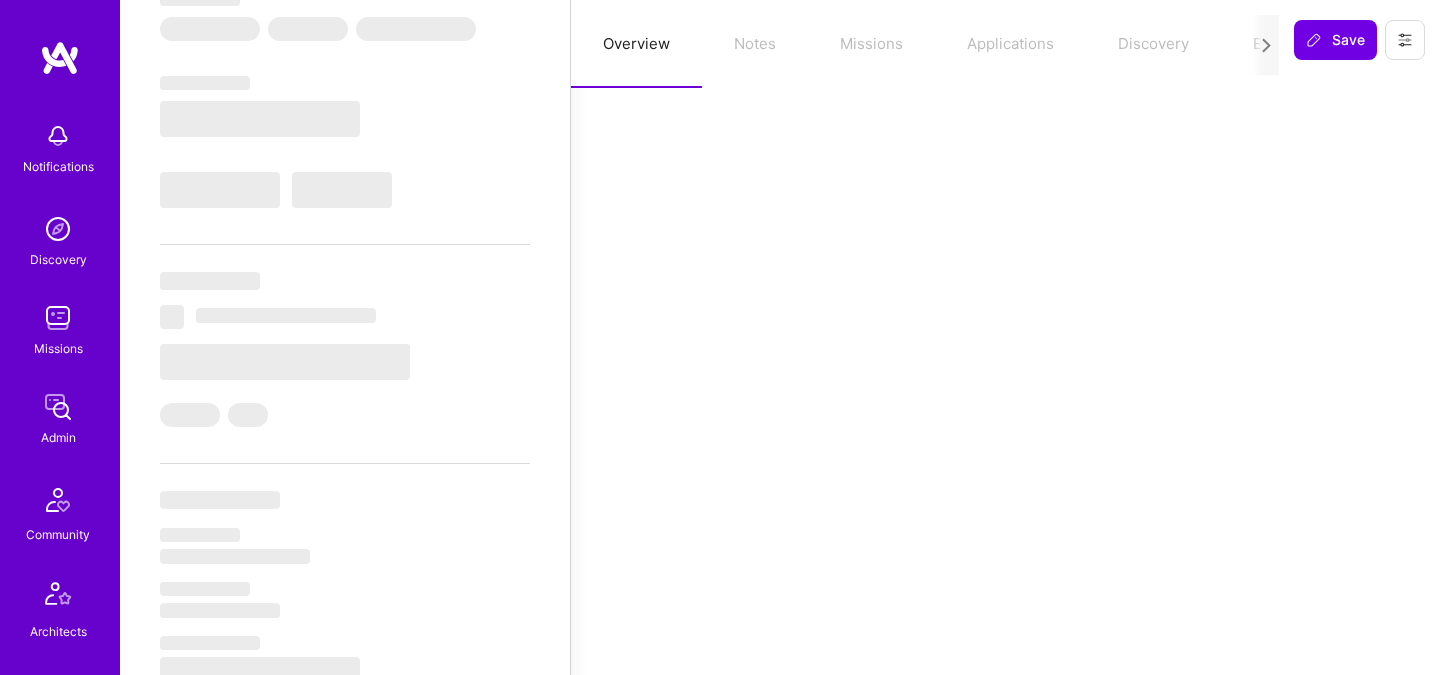 click on "Overview Notes Missions Applications Discovery Evaluation" at bounding box center [925, 44] 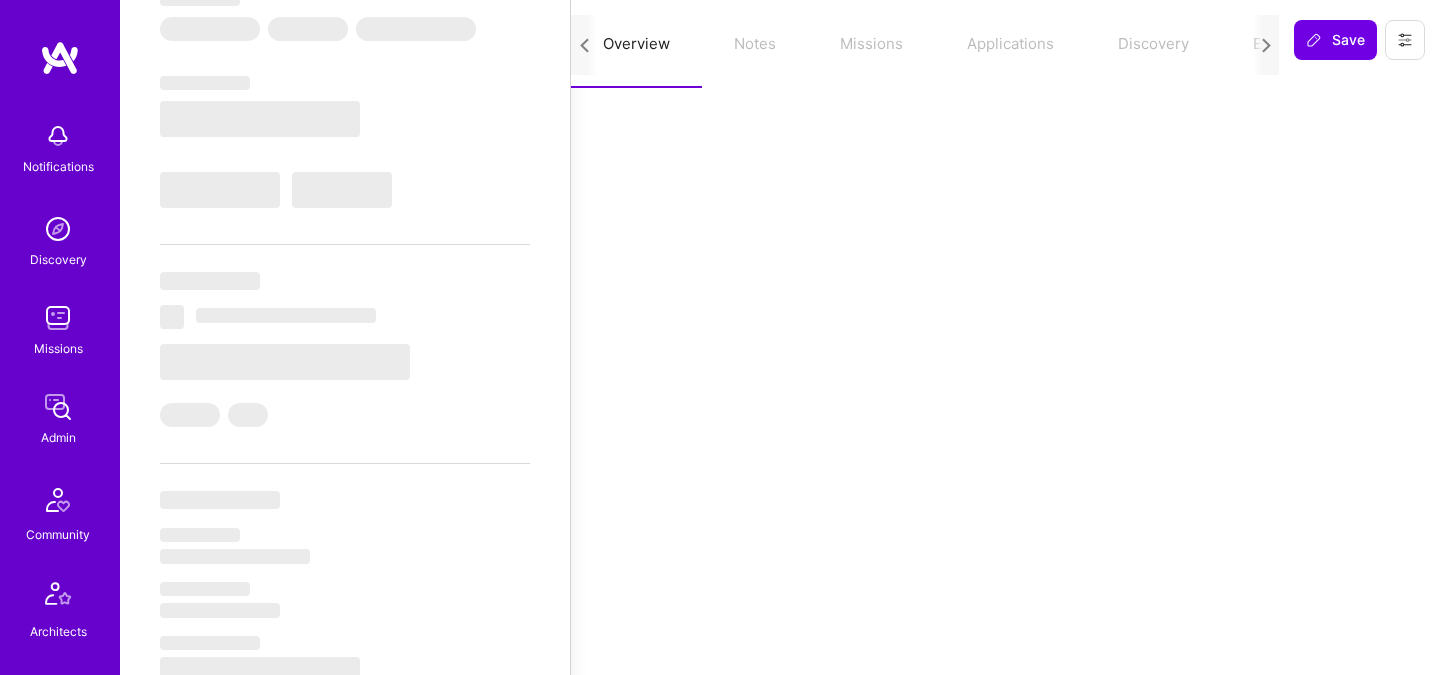 scroll, scrollTop: 0, scrollLeft: 76, axis: horizontal 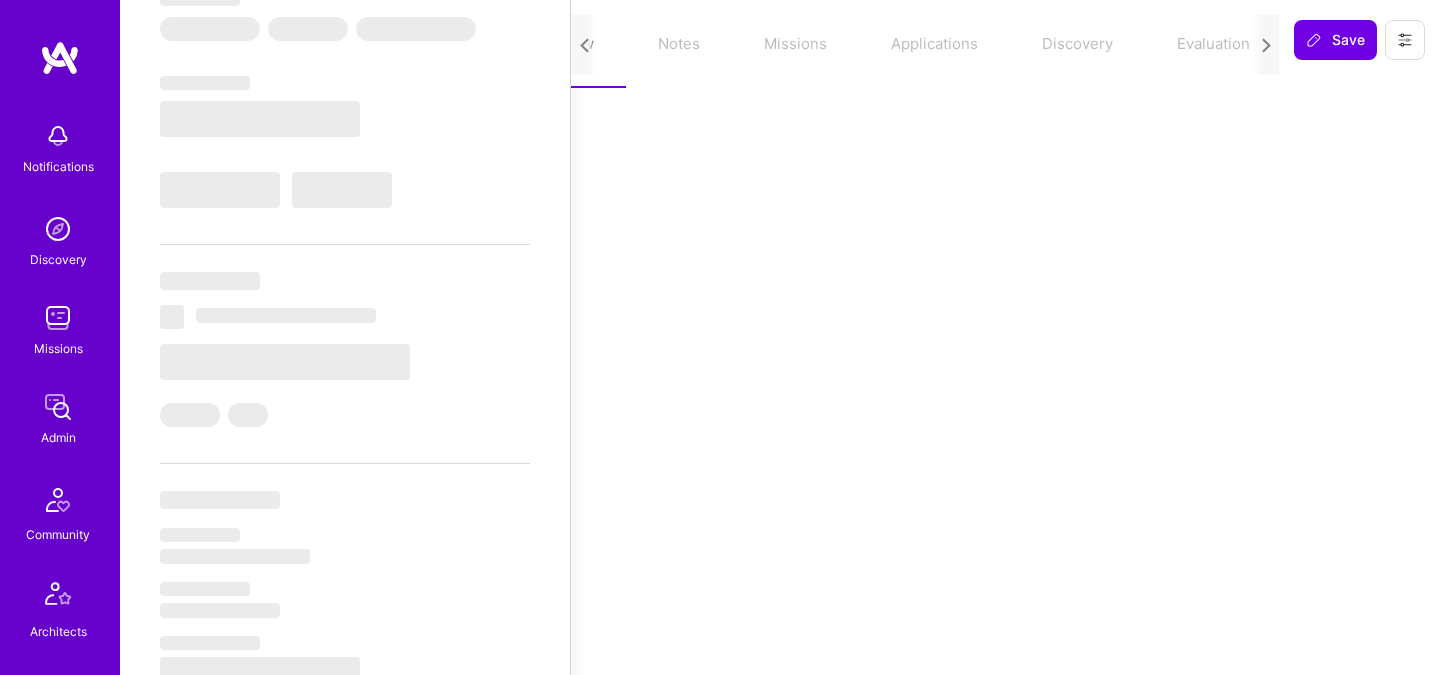 select on "Right Now" 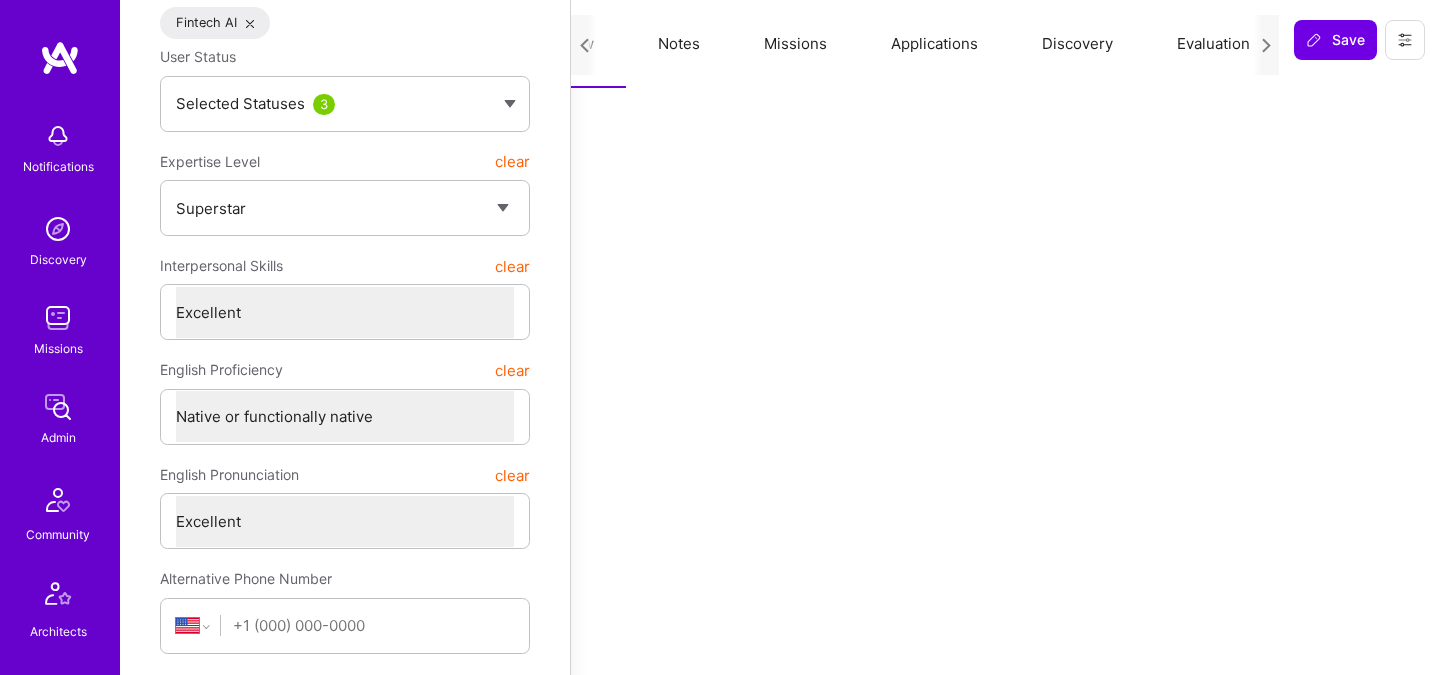 click on "Evaluation" at bounding box center (1213, 44) 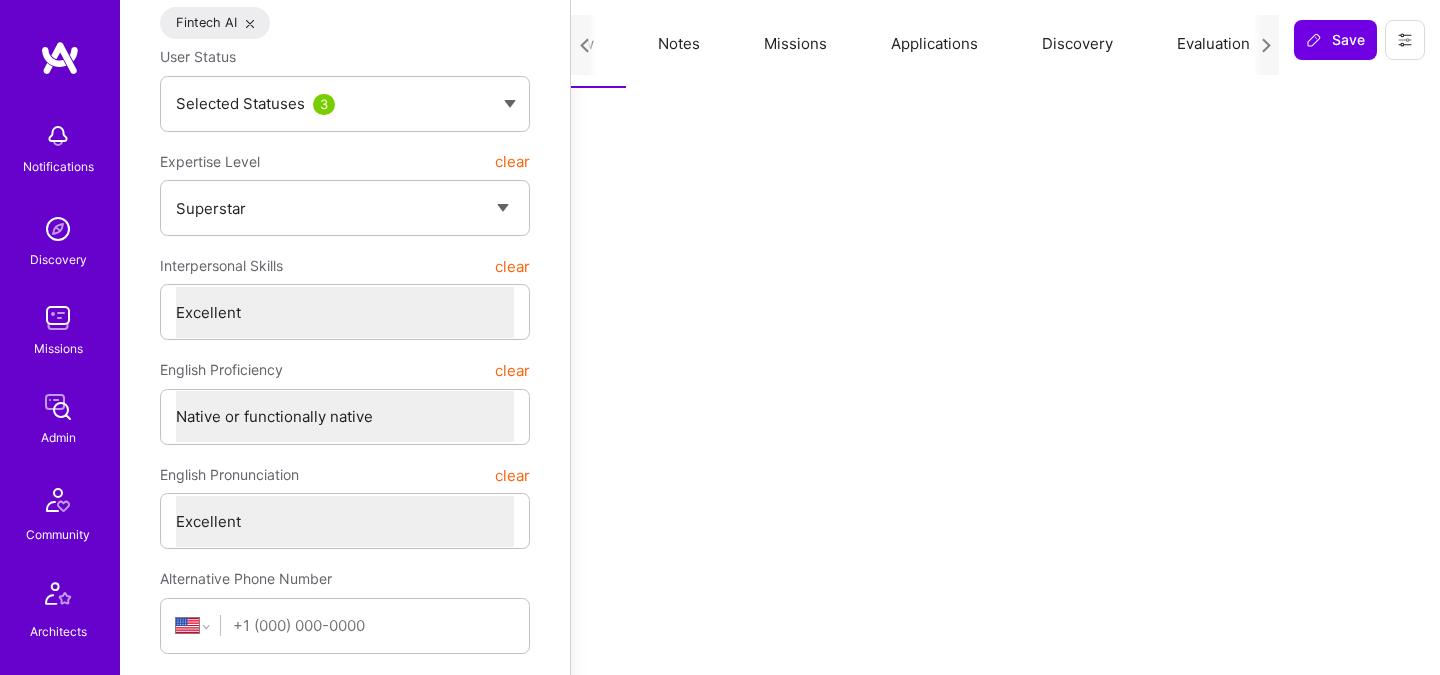 scroll, scrollTop: 0, scrollLeft: 60, axis: horizontal 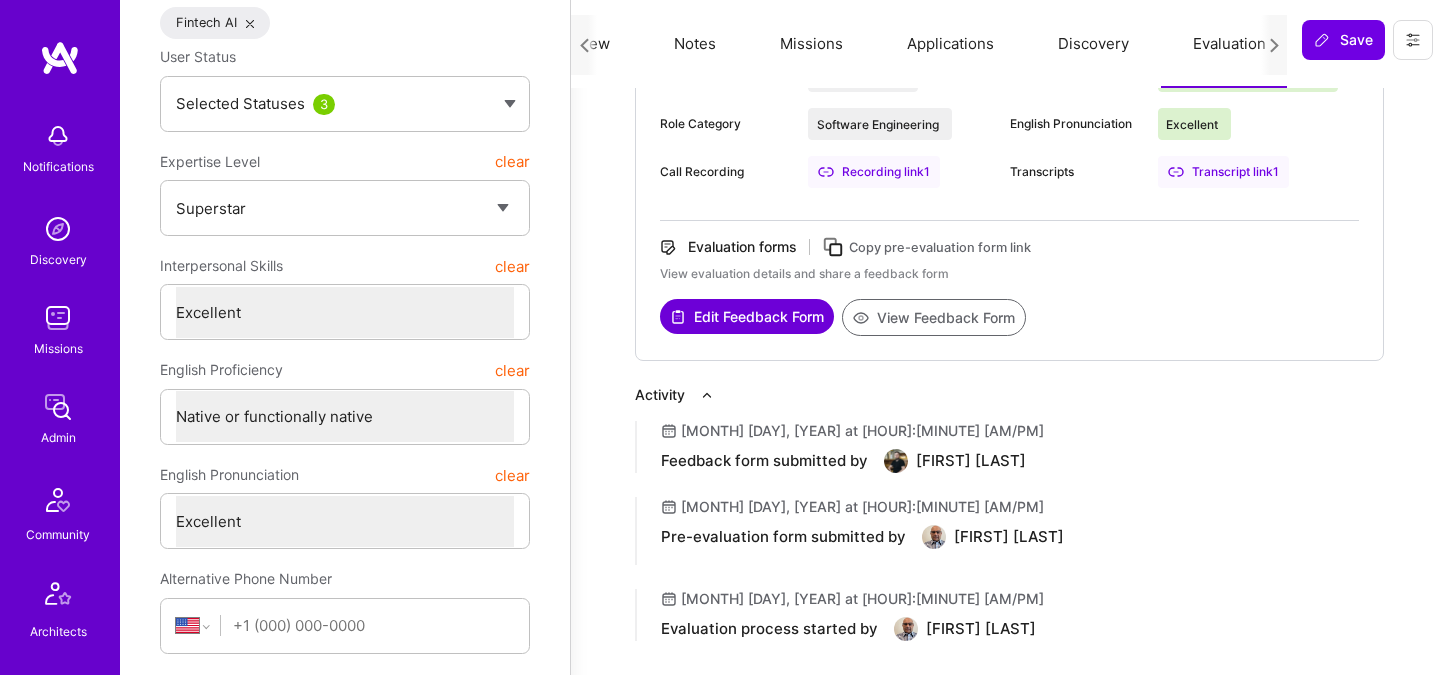 click on "Evaluation" at bounding box center [1229, 44] 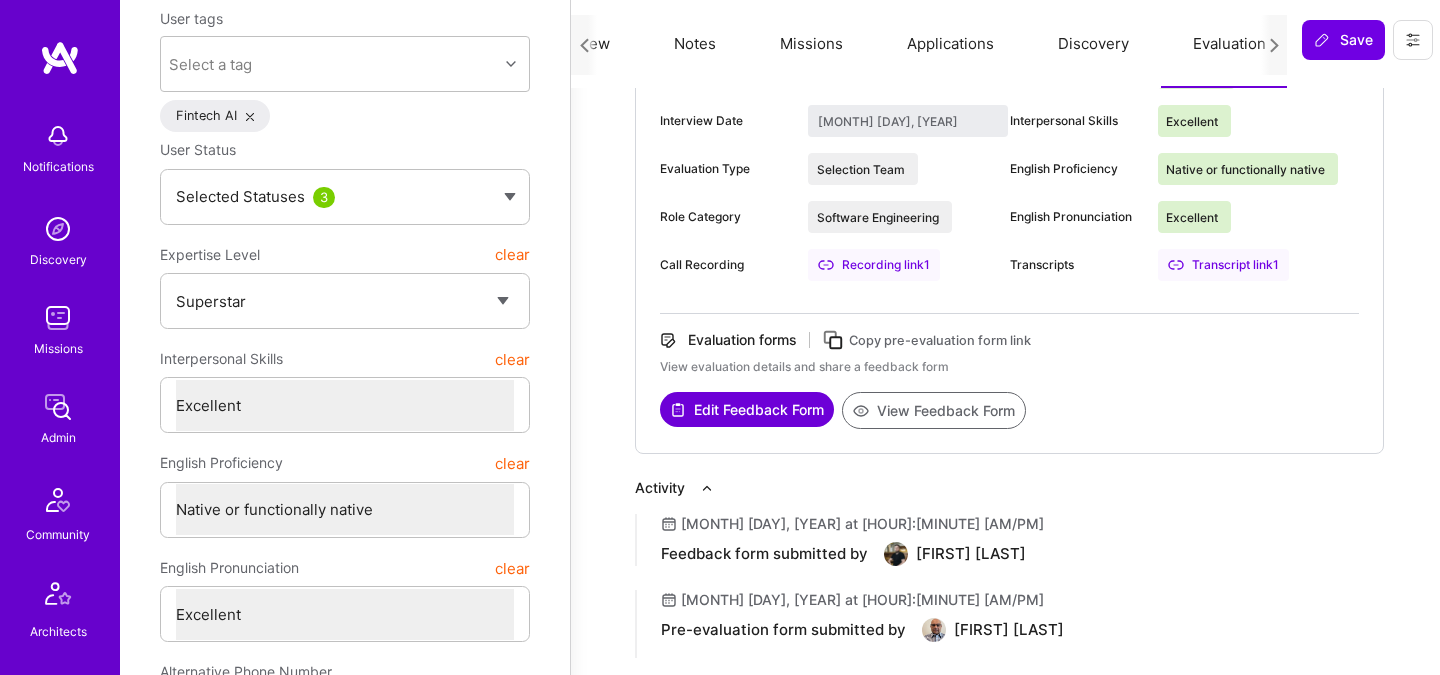scroll, scrollTop: 0, scrollLeft: 0, axis: both 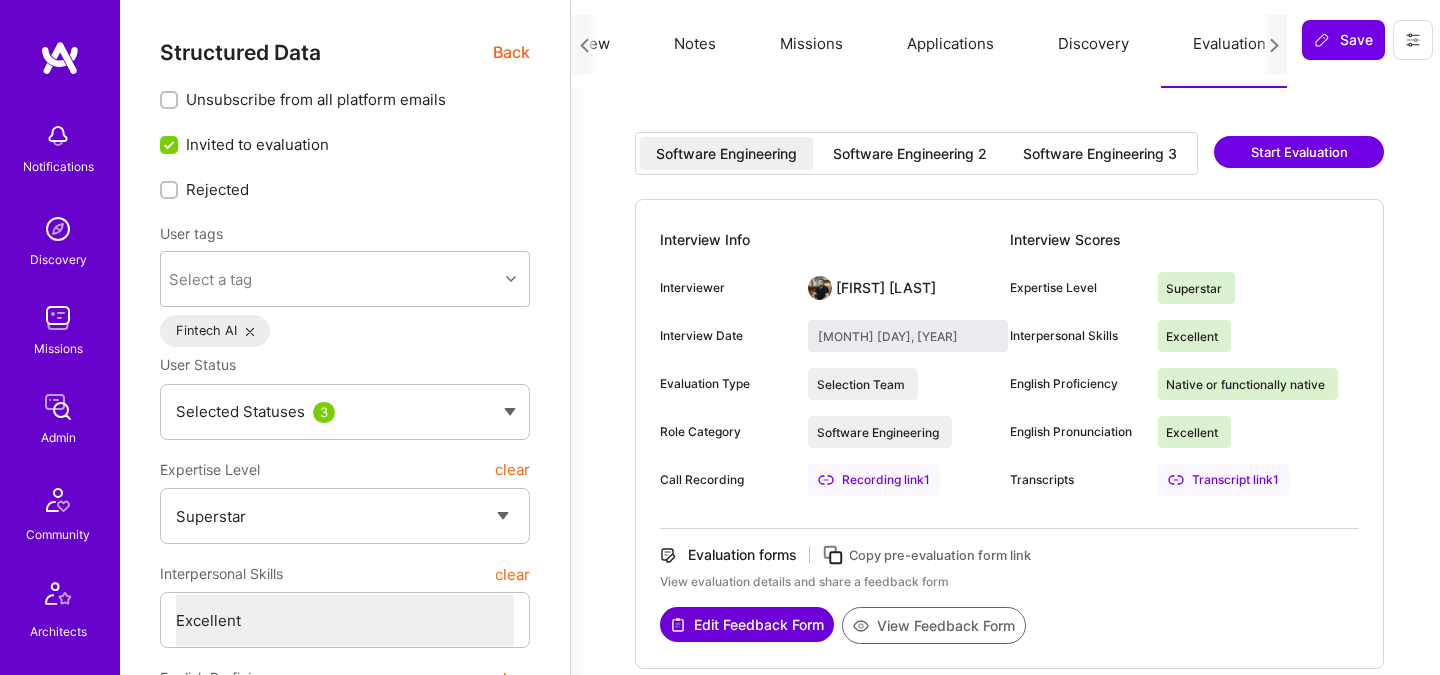 click on "Software Engineering 3" at bounding box center [1100, 153] 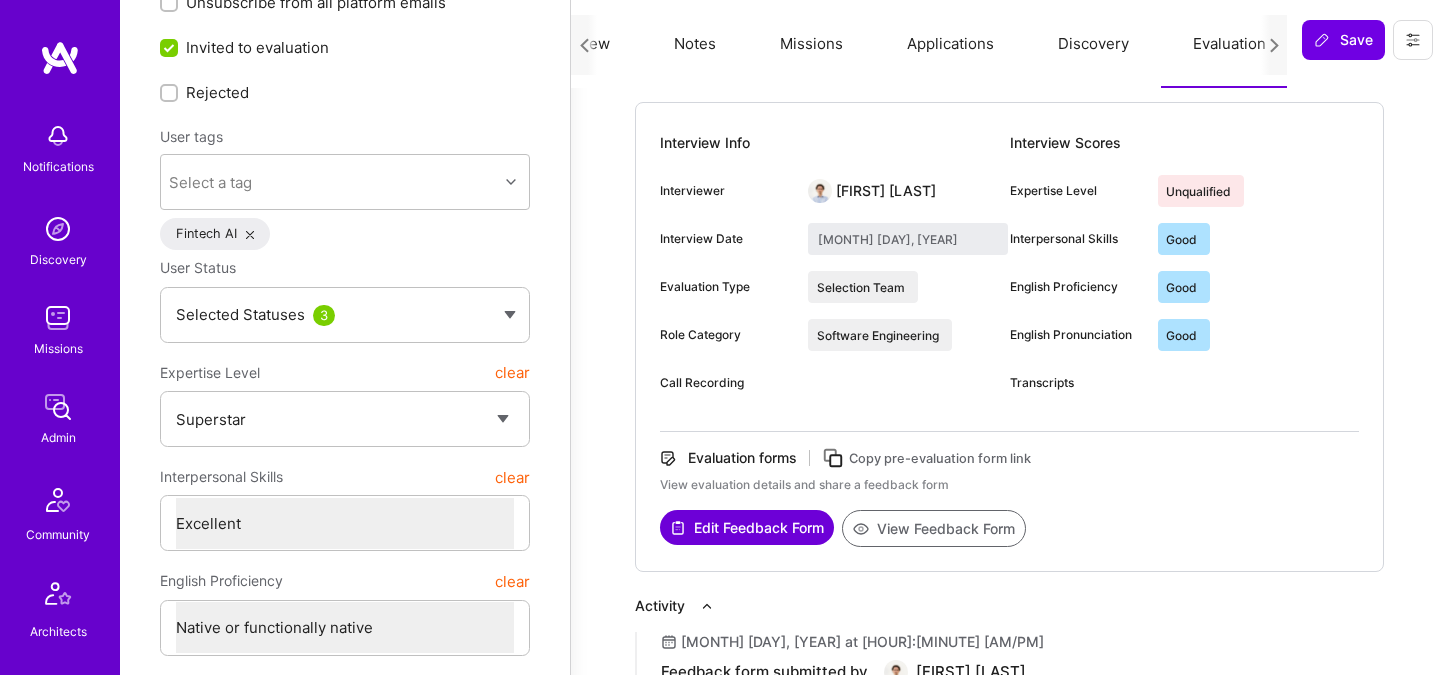 scroll, scrollTop: 146, scrollLeft: 0, axis: vertical 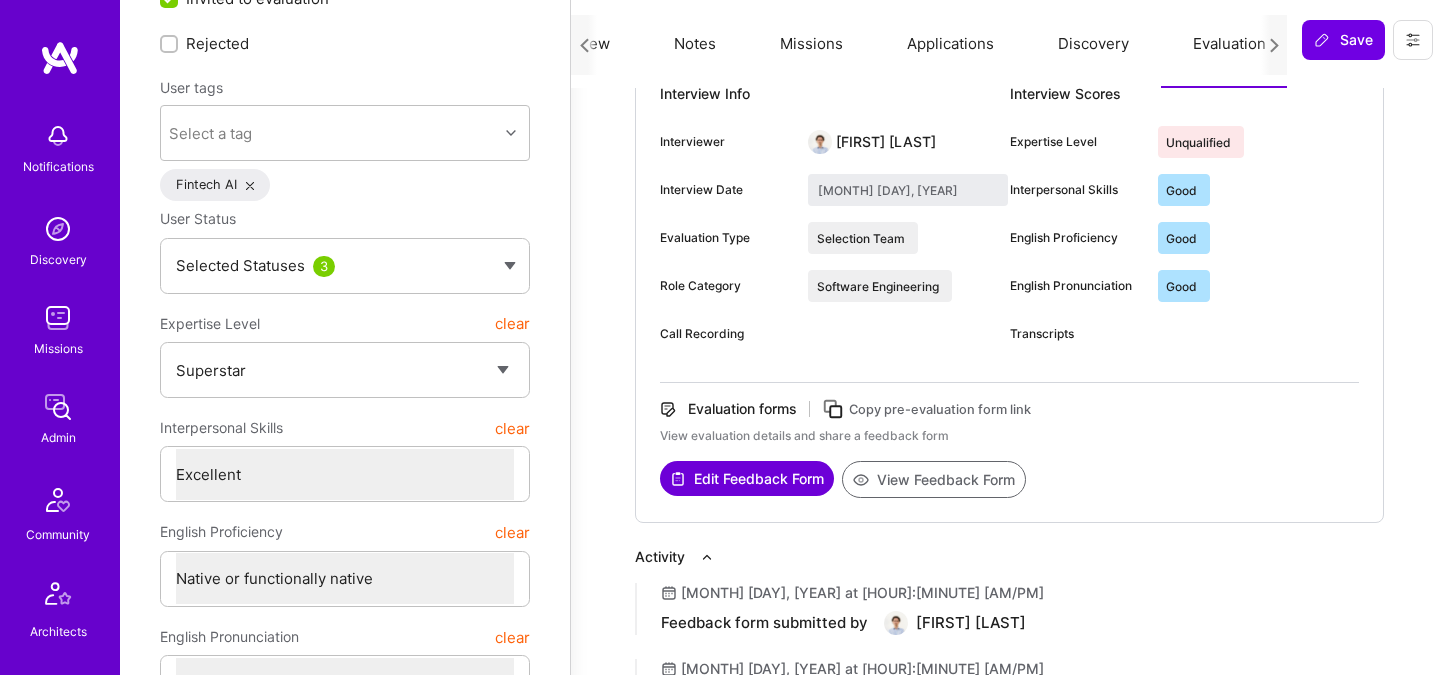 click on "View Feedback Form" at bounding box center (934, 479) 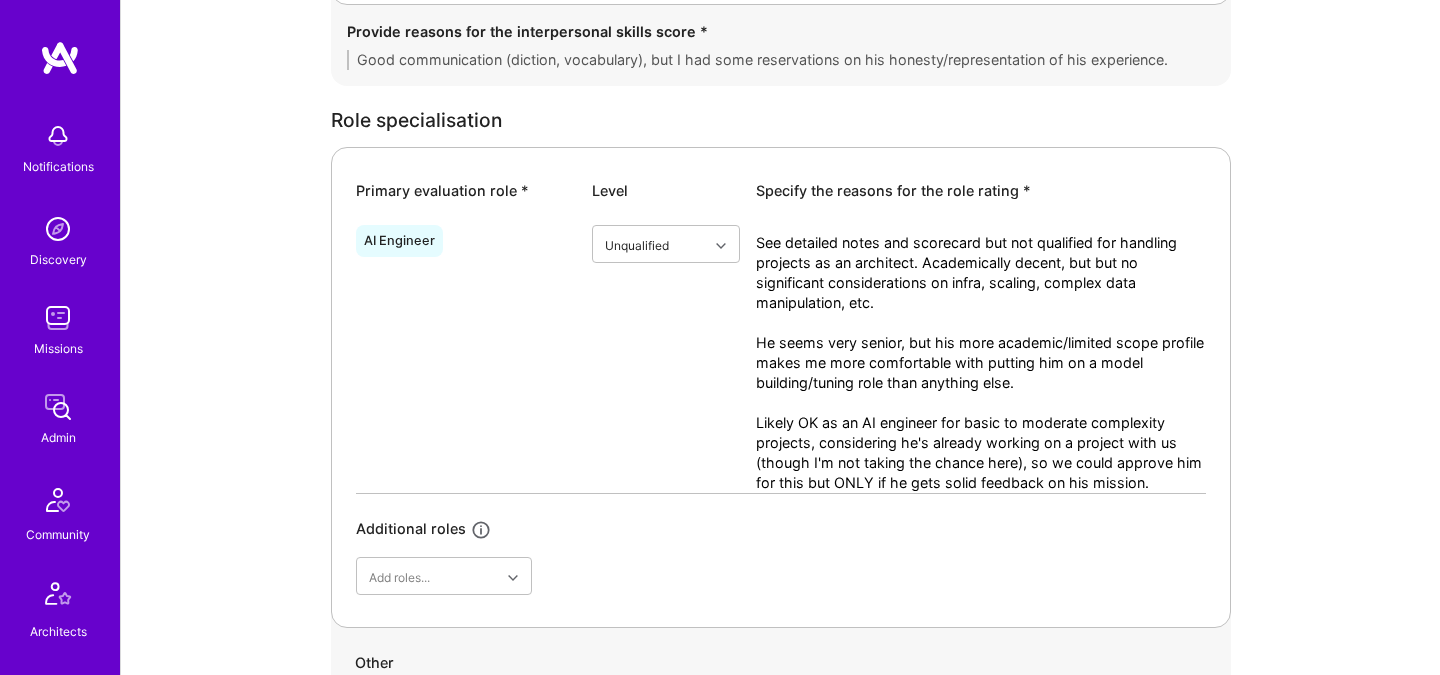 scroll, scrollTop: 801, scrollLeft: 0, axis: vertical 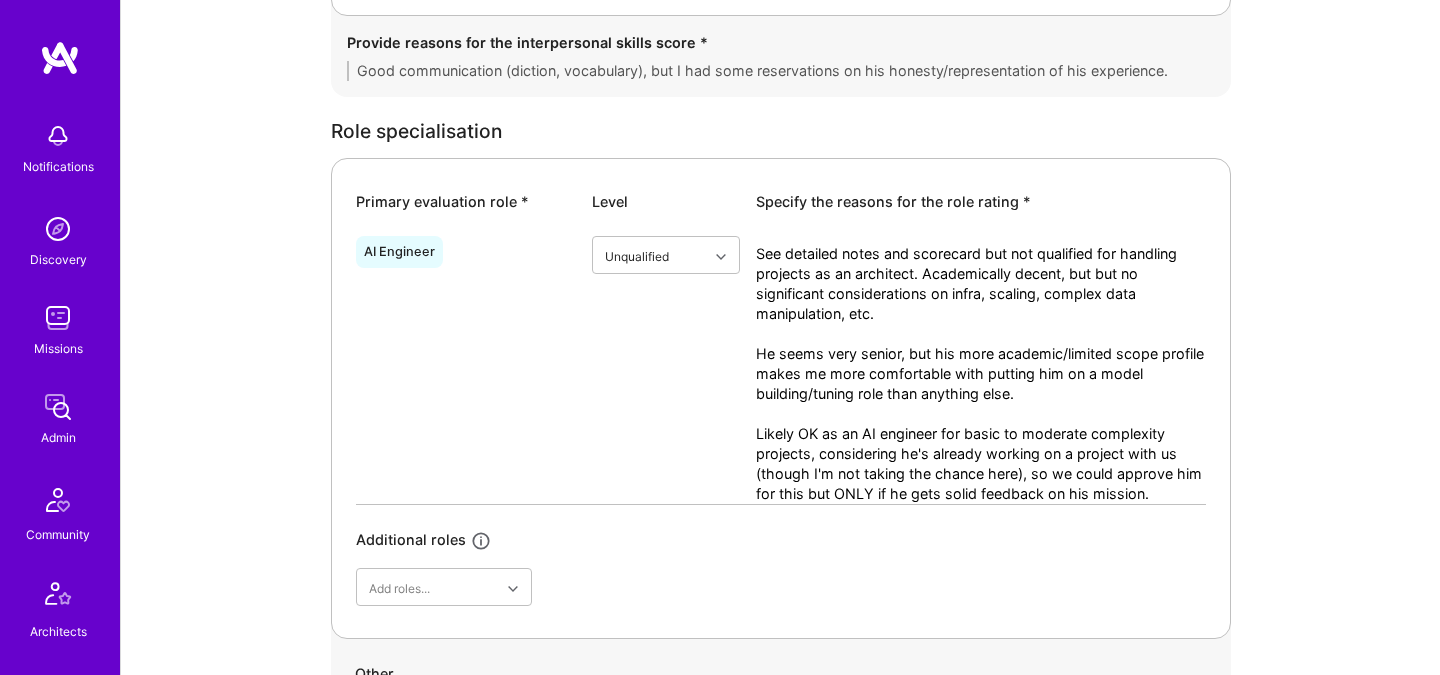 drag, startPoint x: 758, startPoint y: 249, endPoint x: 1147, endPoint y: 504, distance: 465.1301 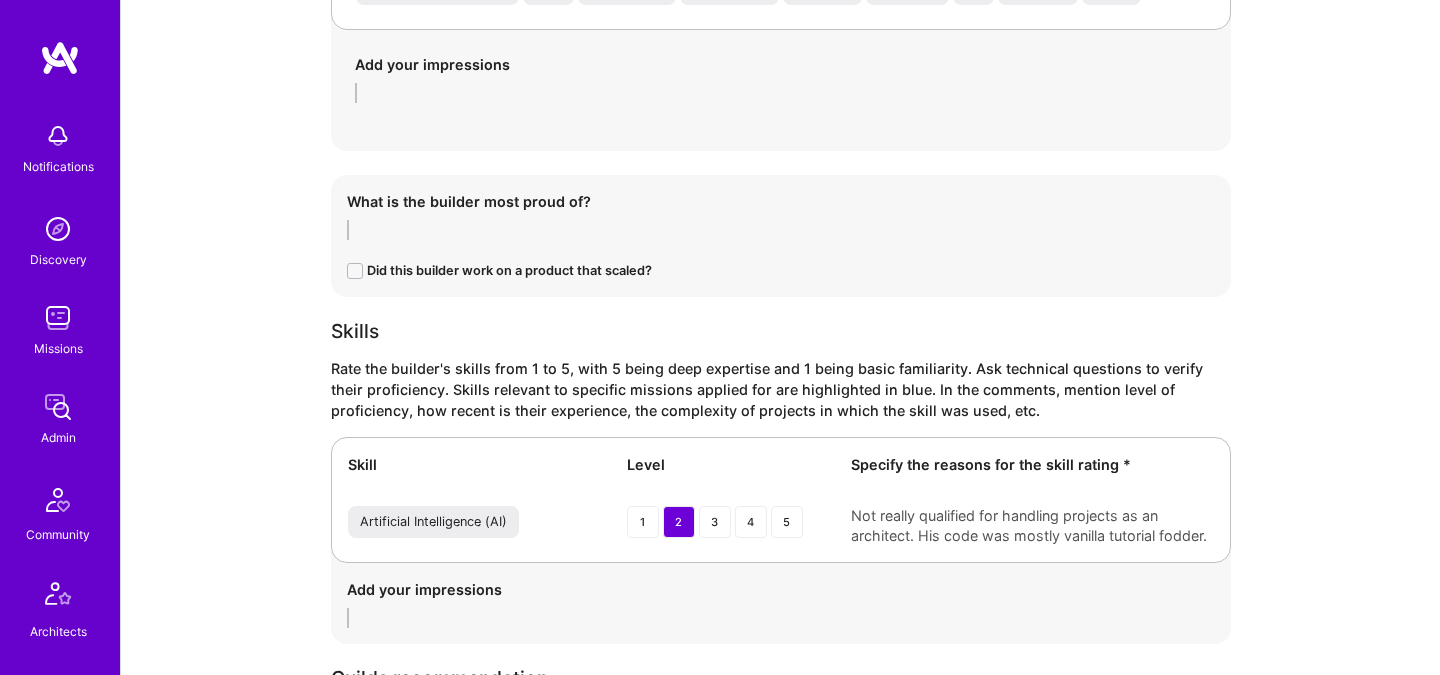 scroll, scrollTop: 2890, scrollLeft: 0, axis: vertical 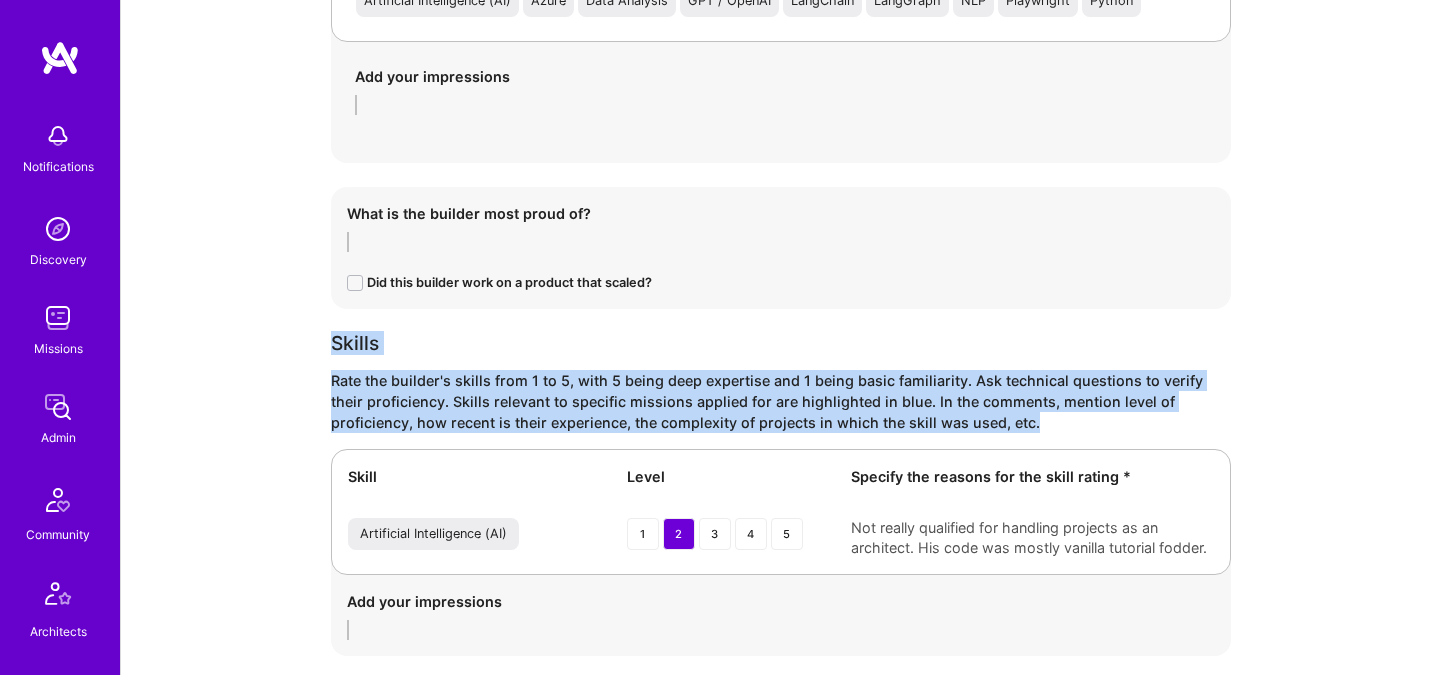 drag, startPoint x: 302, startPoint y: 304, endPoint x: 346, endPoint y: 436, distance: 139.14021 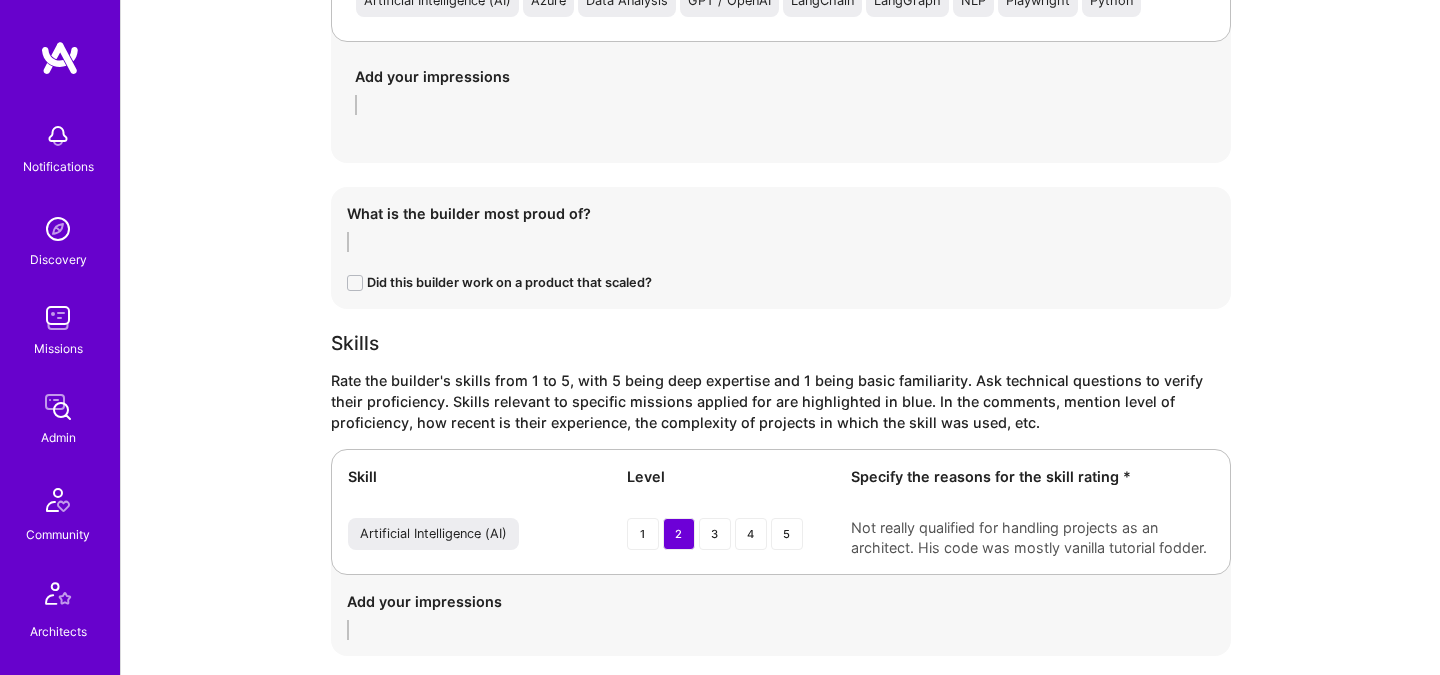click on "Skills Rate the builder's skills from 1 to 5, with 5 being deep expertise and 1 being basic familiarity. Ask technical questions to verify their proficiency. Skills relevant to specific missions applied for are highlighted in blue. In the comments, mention level of proficiency, how recent is their experience, the complexity of projects in which the skill was used, etc." at bounding box center (781, 383) 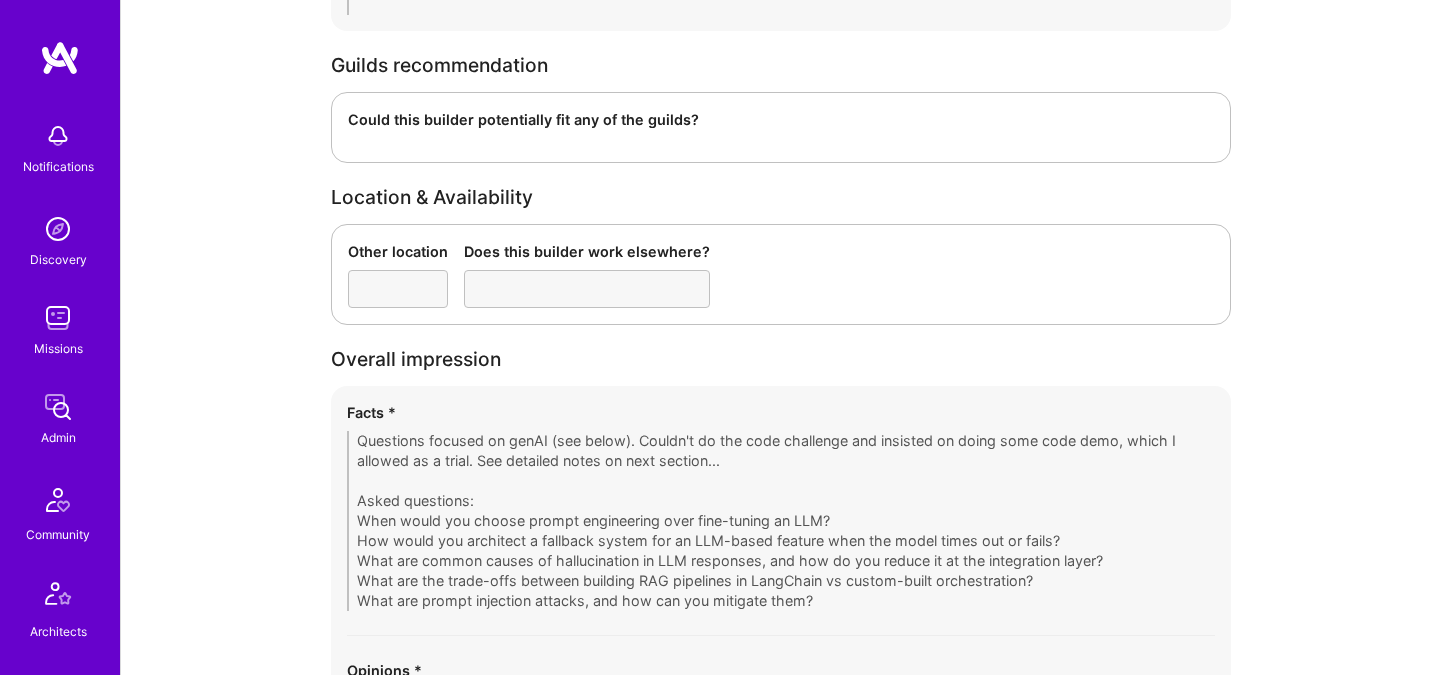 scroll, scrollTop: 3917, scrollLeft: 0, axis: vertical 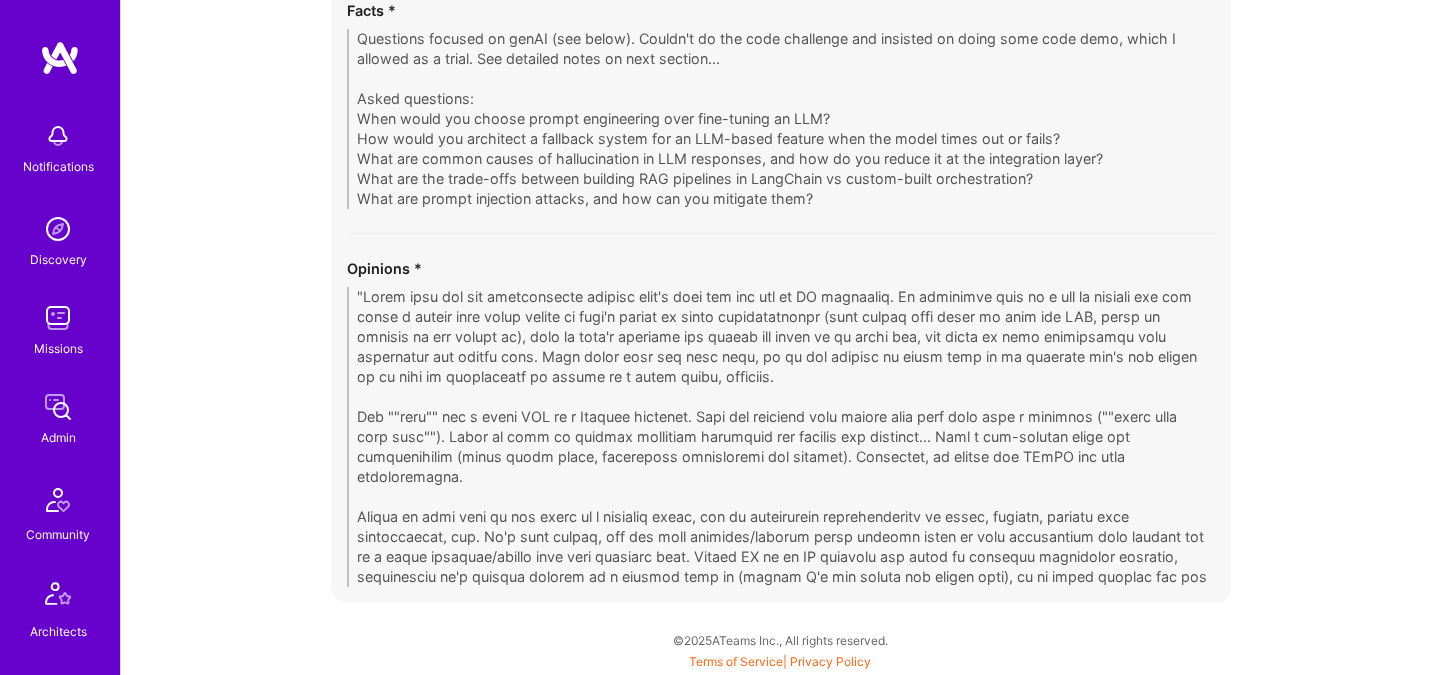 click on "Opinions *" at bounding box center (781, 422) 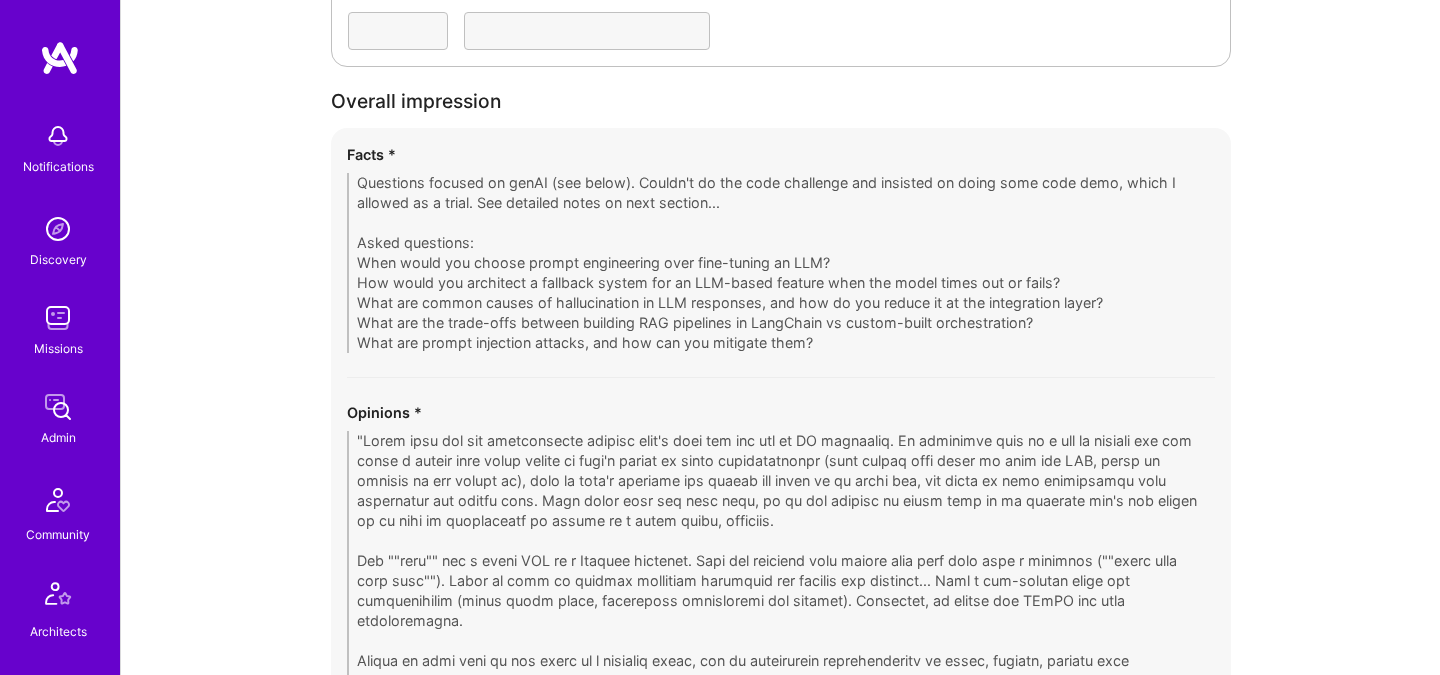 scroll, scrollTop: 3761, scrollLeft: 0, axis: vertical 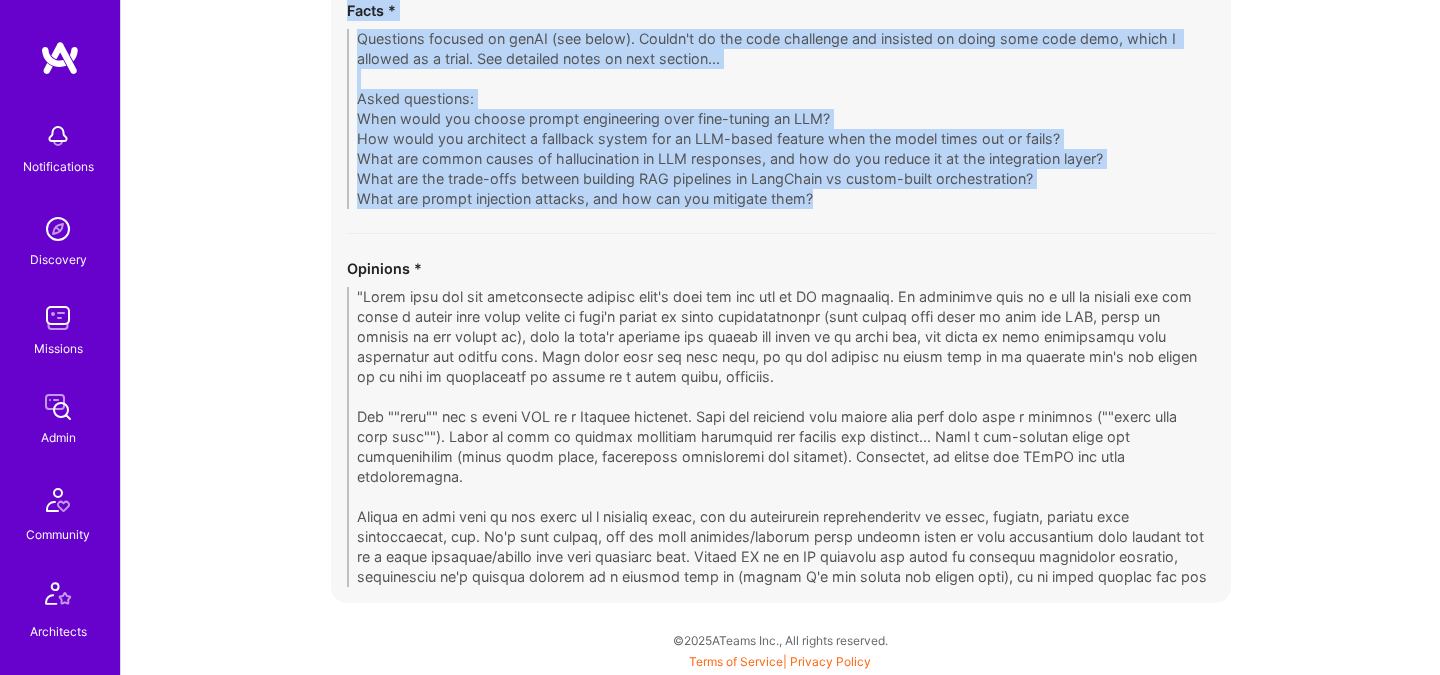 click on "Facts * Questions focused on genAI (see below). Couldn't do the code challenge and insisted on doing some code demo, which I allowed as a trial. See detailed notes on next section...
Asked questions:
When would you choose prompt engineering over fine-tuning an LLM?
How would you architect a fallback system for an LLM-based feature when the model times out or fails?
What are common causes of hallucination in LLM responses, and how do you reduce it at the integration layer?
What are the trade-offs between building RAG pipelines in LangChain vs custom-built orchestration?
What are prompt injection attacks, and how can you mitigate them? Opinions *" at bounding box center [781, 293] 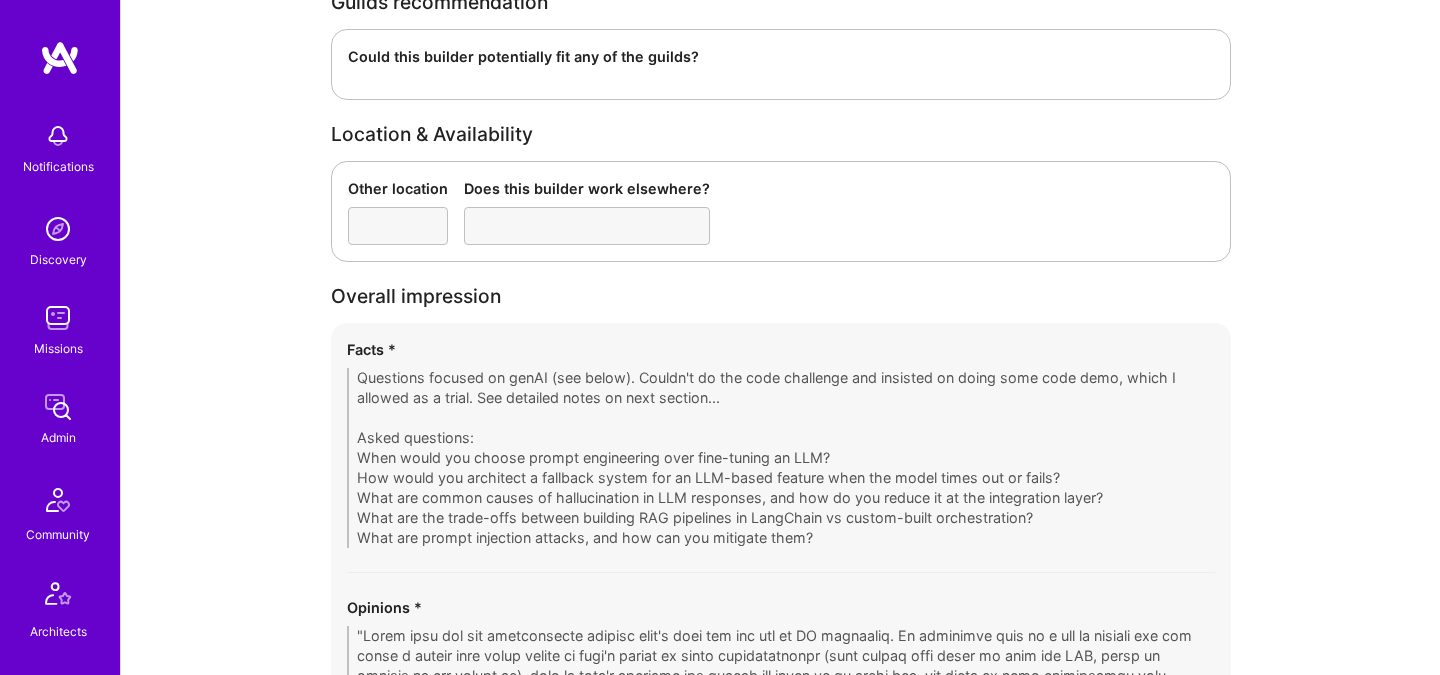 scroll, scrollTop: 3484, scrollLeft: 0, axis: vertical 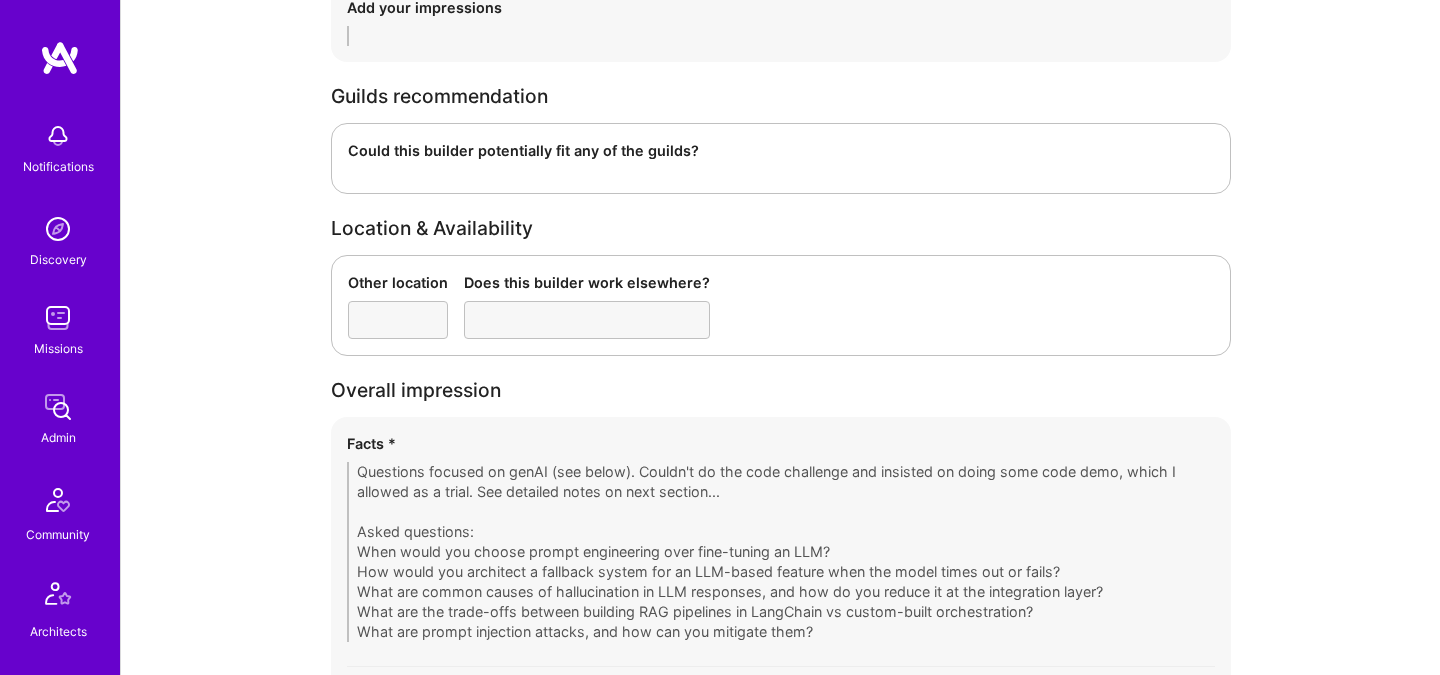 drag, startPoint x: 418, startPoint y: 180, endPoint x: 345, endPoint y: 455, distance: 284.52417 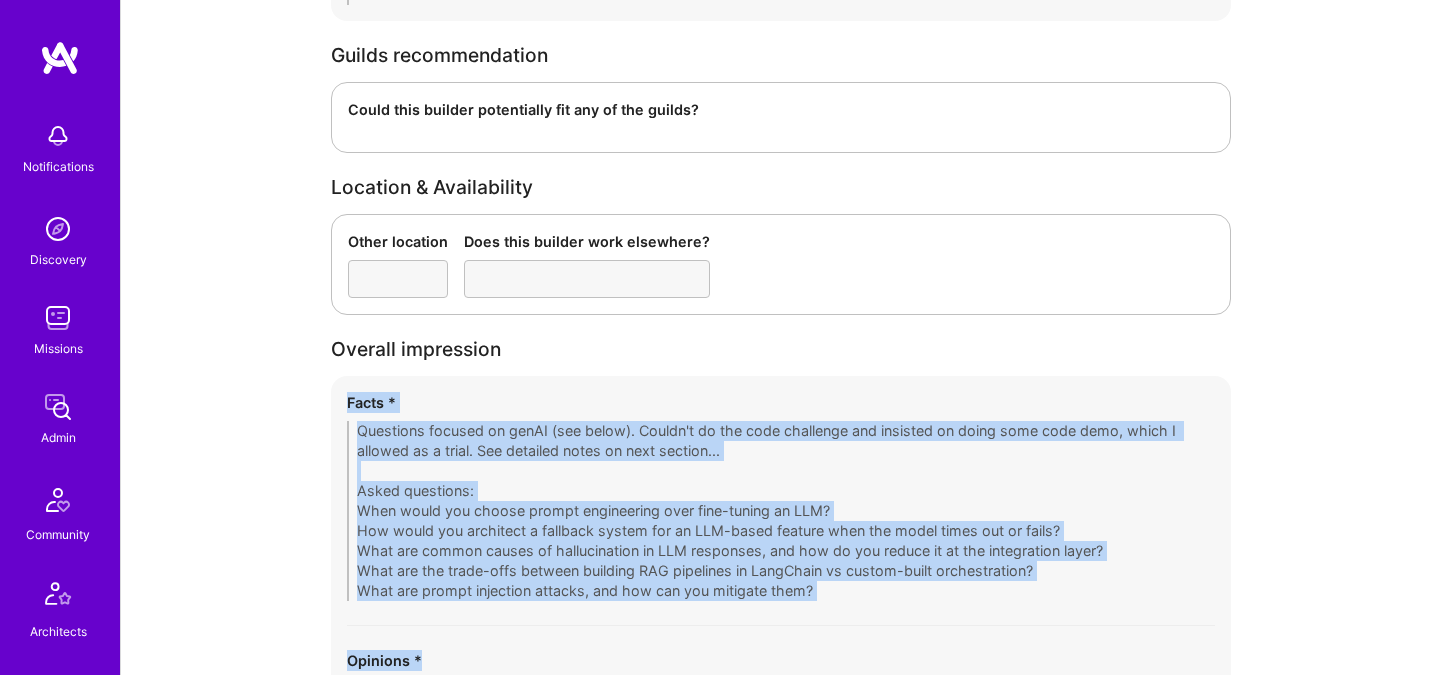 scroll, scrollTop: 3917, scrollLeft: 0, axis: vertical 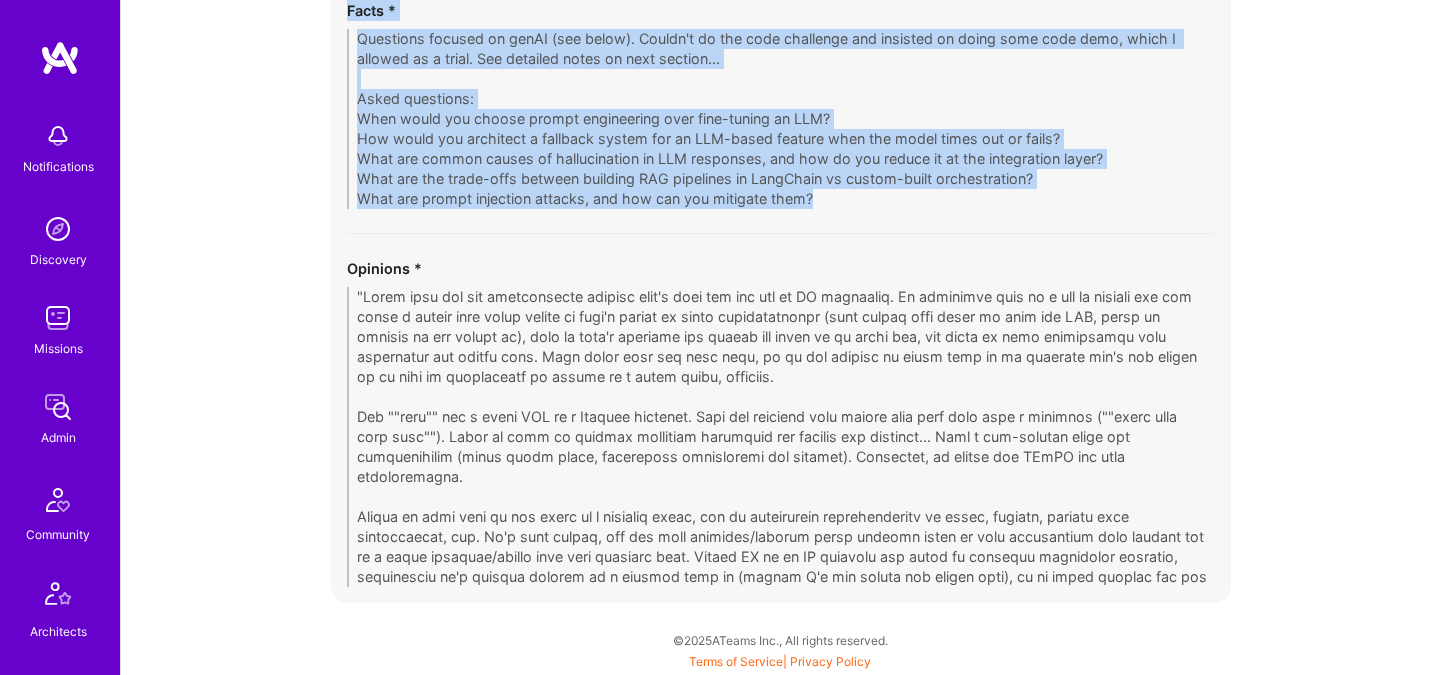 click on "Facts * Questions focused on genAI (see below). Couldn't do the code challenge and insisted on doing some code demo, which I allowed as a trial. See detailed notes on next section...
Asked questions:
When would you choose prompt engineering over fine-tuning an LLM?
How would you architect a fallback system for an LLM-based feature when the model times out or fails?
What are common causes of hallucination in LLM responses, and how do you reduce it at the integration layer?
What are the trade-offs between building RAG pipelines in LangChain vs custom-built orchestration?
What are prompt injection attacks, and how can you mitigate them? Opinions *" at bounding box center [781, 293] 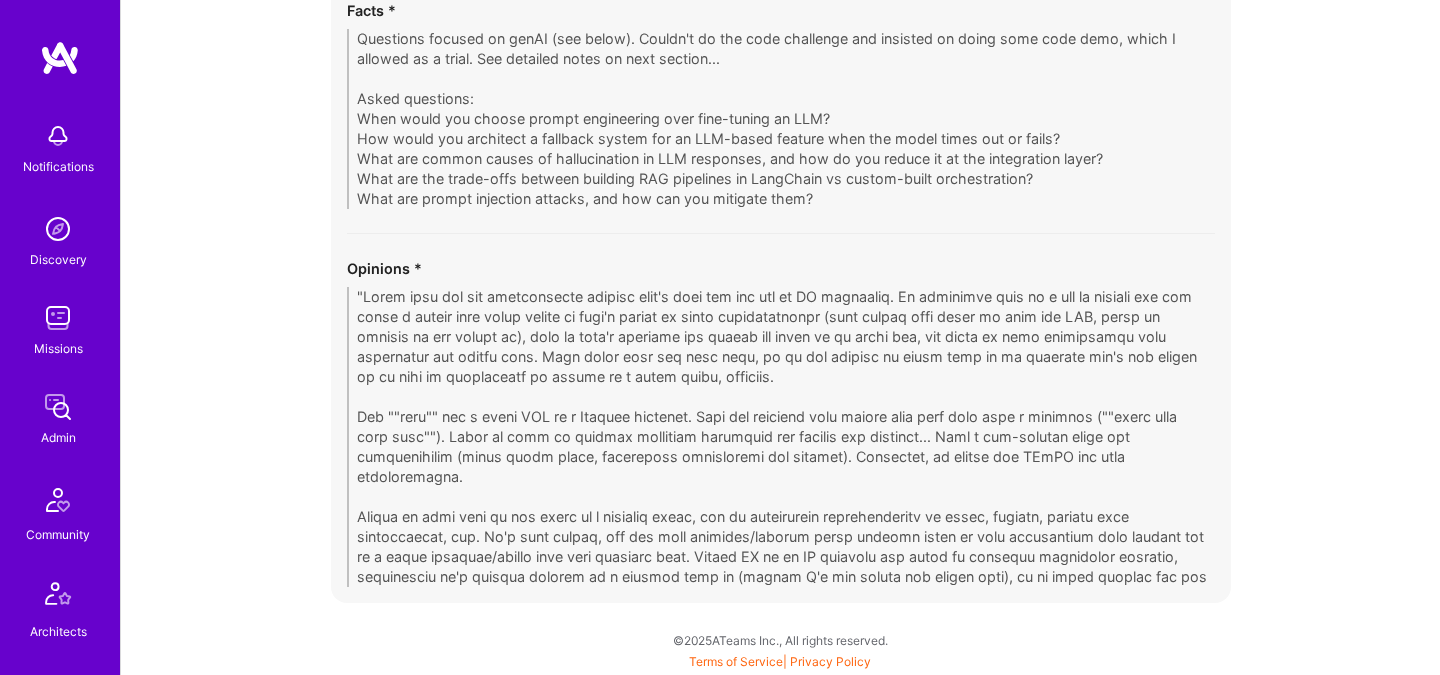 drag, startPoint x: 350, startPoint y: 446, endPoint x: 354, endPoint y: 17, distance: 429.01865 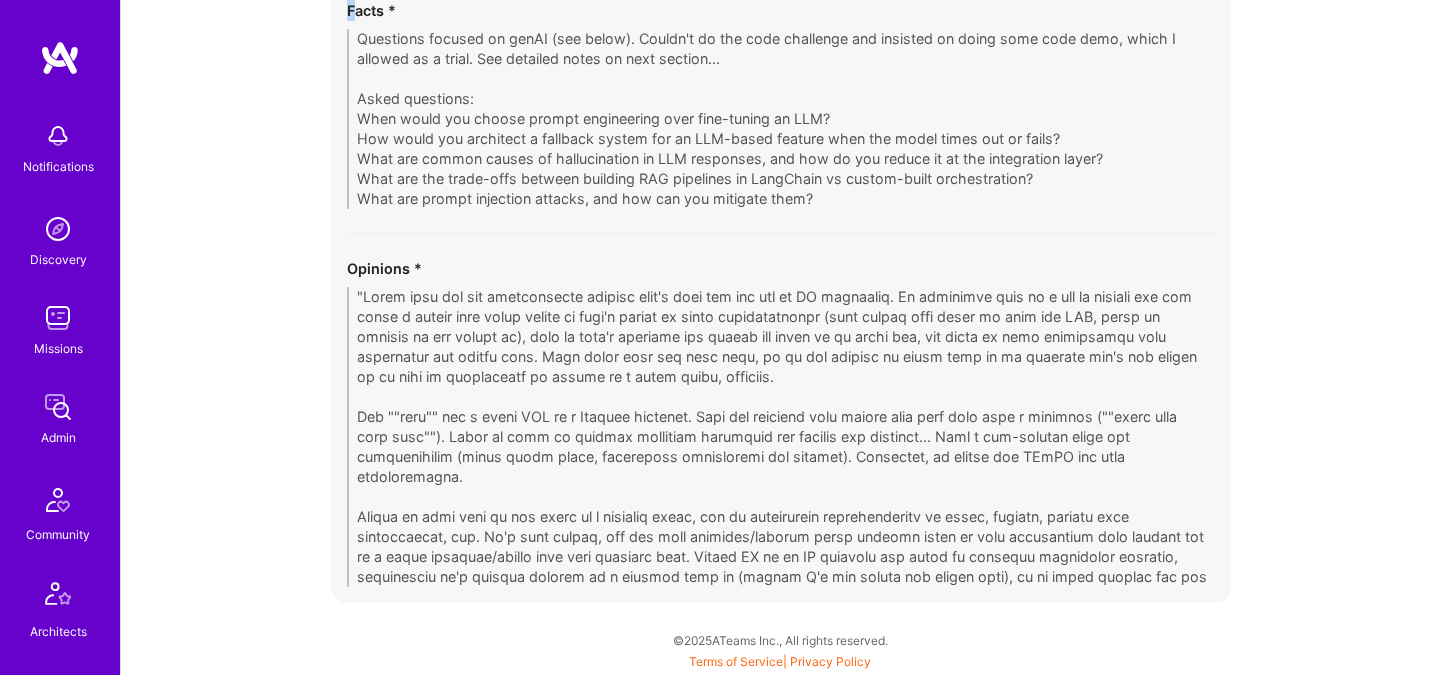 click on "Facts * Questions focused on genAI (see below). Couldn't do the code challenge and insisted on doing some code demo, which I allowed as a trial. See detailed notes on next section...
Asked questions:
When would you choose prompt engineering over fine-tuning an LLM?
How would you architect a fallback system for an LLM-based feature when the model times out or fails?
What are common causes of hallucination in LLM responses, and how do you reduce it at the integration layer?
What are the trade-offs between building RAG pipelines in LangChain vs custom-built orchestration?
What are prompt injection attacks, and how can you mitigate them?" at bounding box center [781, 104] 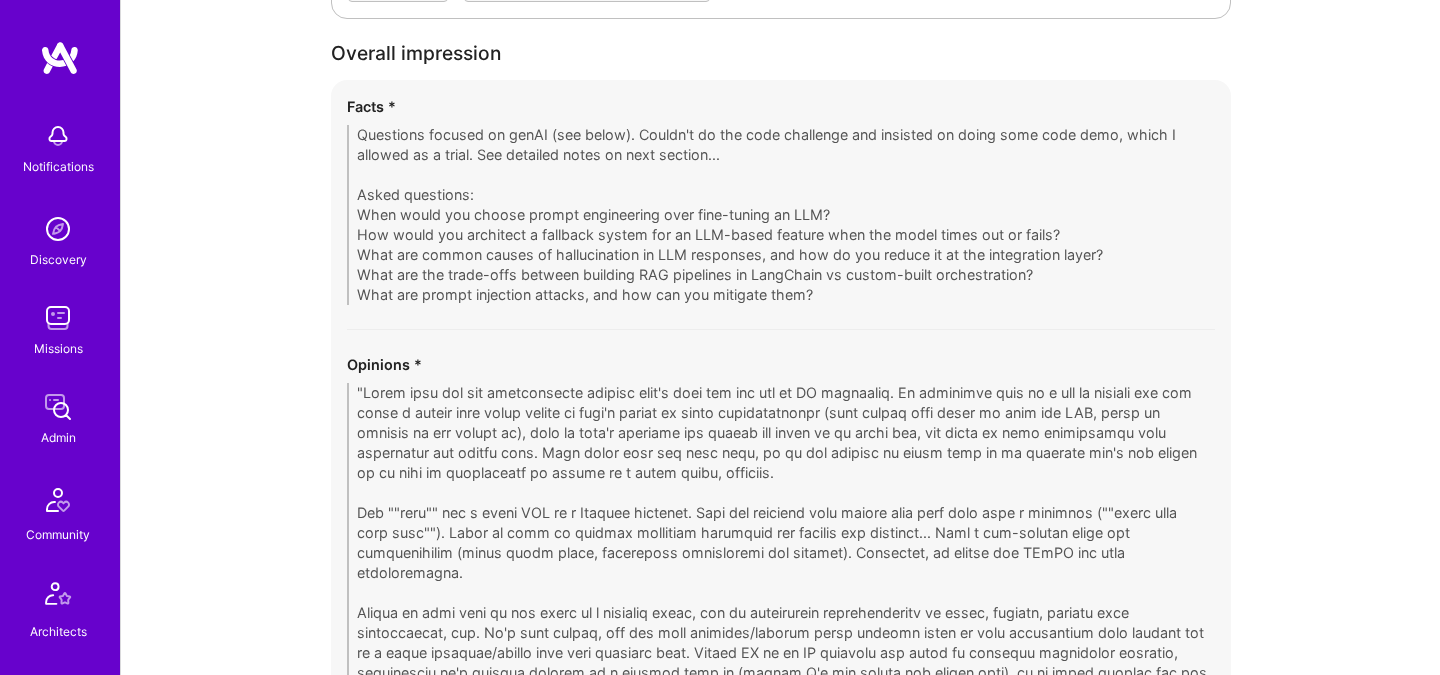 scroll, scrollTop: 3806, scrollLeft: 0, axis: vertical 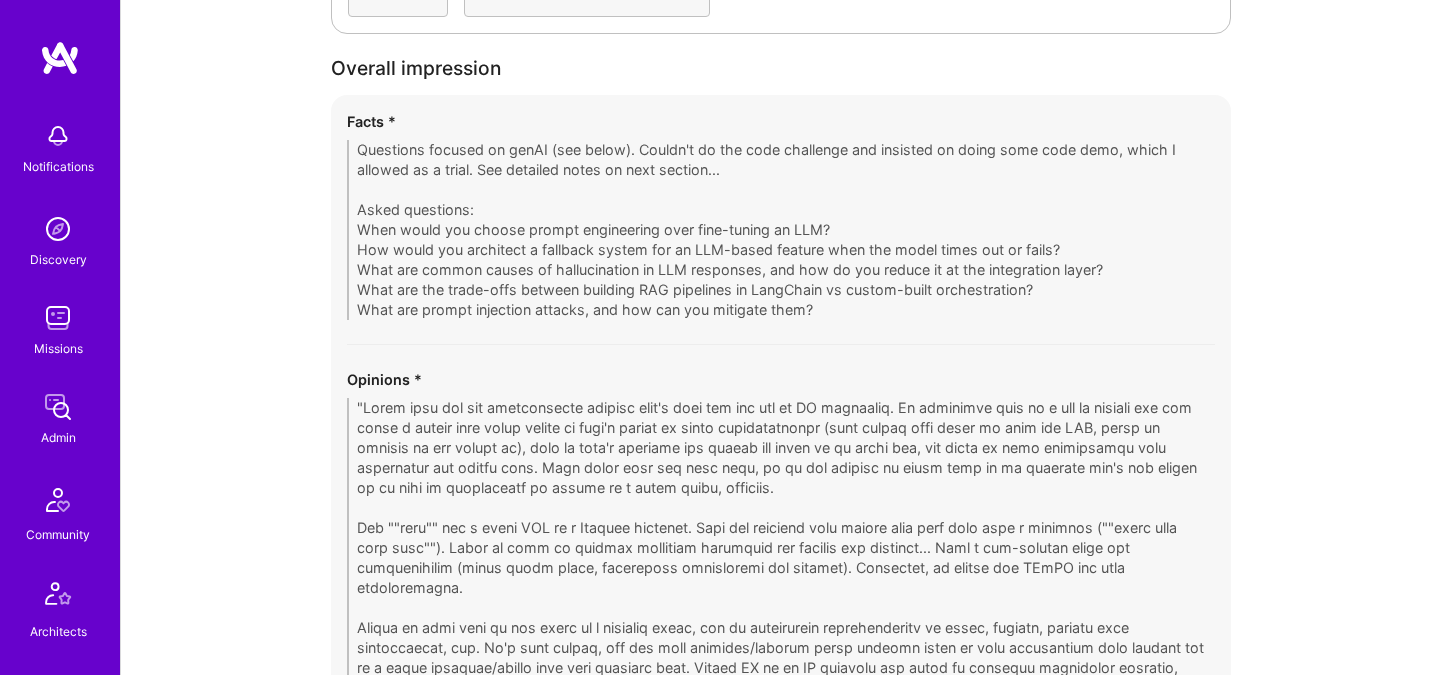 click on "Facts * Questions focused on genAI (see below). Couldn't do the code challenge and insisted on doing some code demo, which I allowed as a trial. See detailed notes on next section...
Asked questions:
When would you choose prompt engineering over fine-tuning an LLM?
How would you architect a fallback system for an LLM-based feature when the model times out or fails?
What are common causes of hallucination in LLM responses, and how do you reduce it at the integration layer?
What are the trade-offs between building RAG pipelines in LangChain vs custom-built orchestration?
What are prompt injection attacks, and how can you mitigate them?" at bounding box center (781, 215) 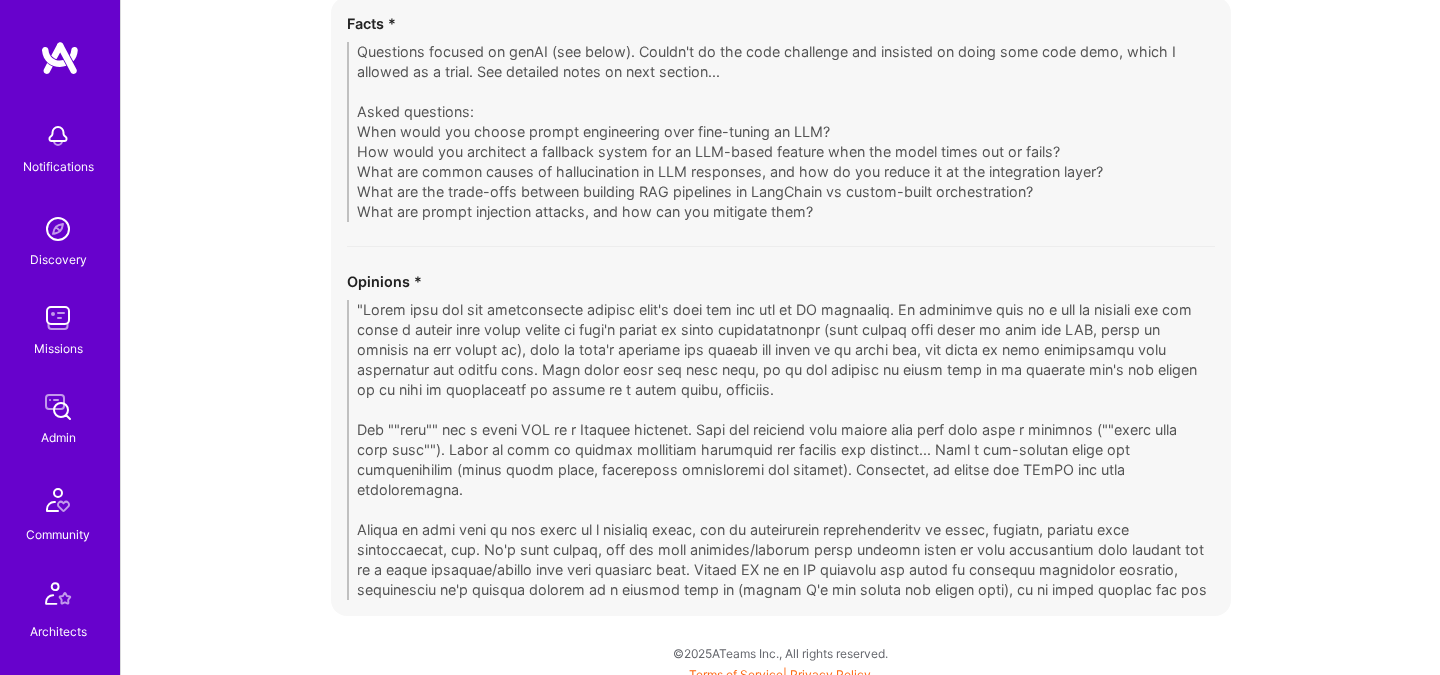 scroll, scrollTop: 3917, scrollLeft: 0, axis: vertical 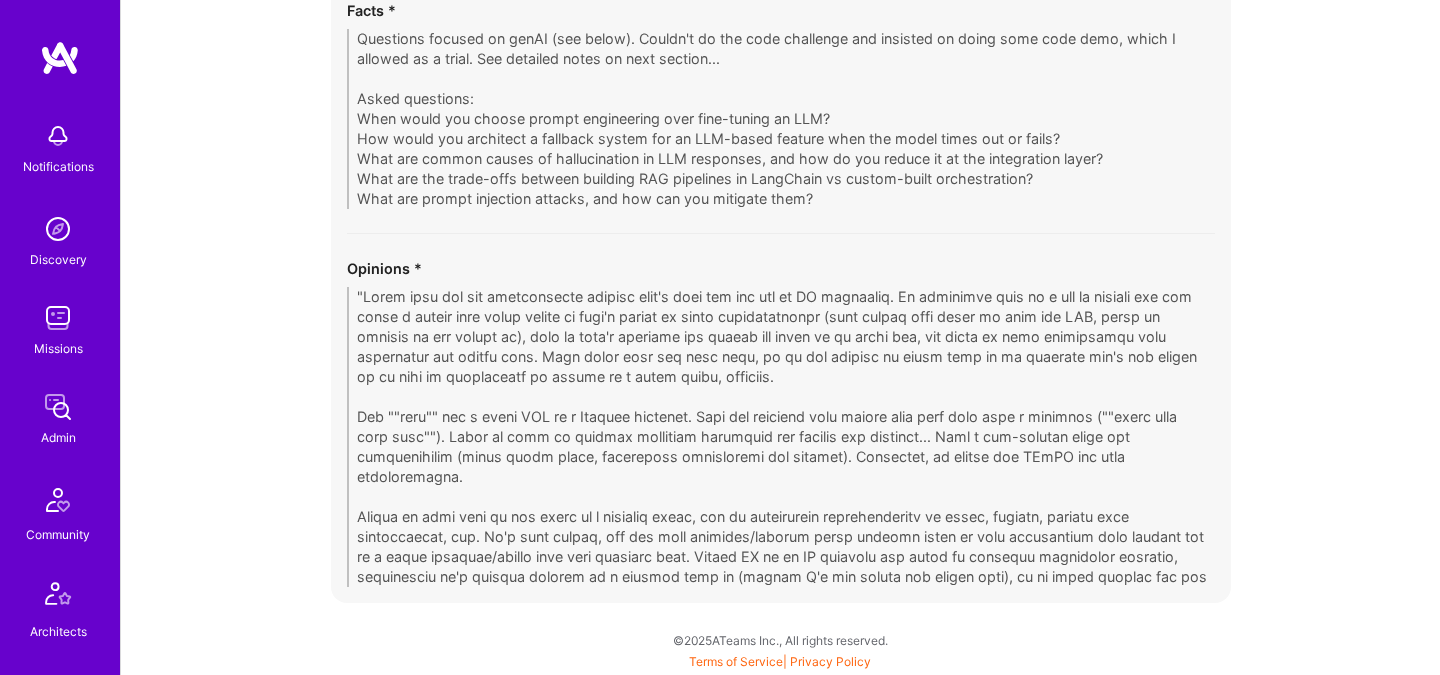 click on "Opinions *" at bounding box center (781, 268) 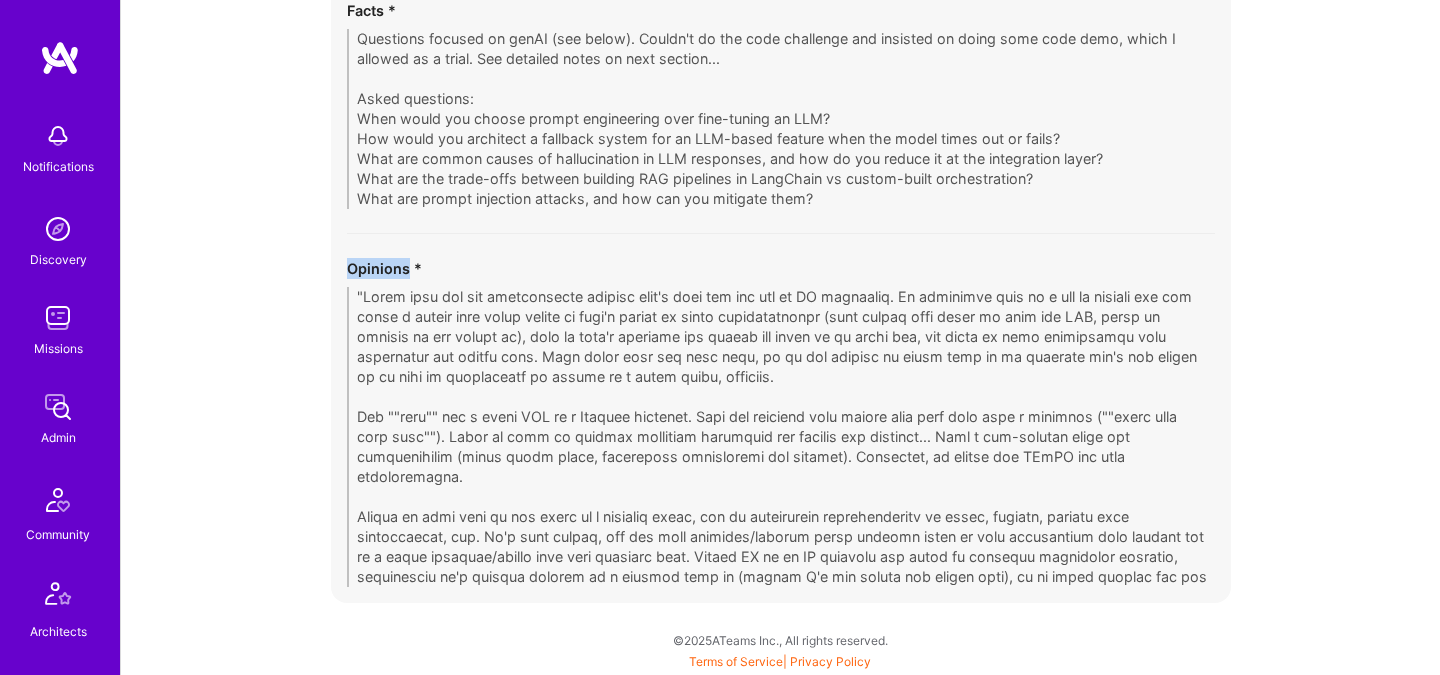 click on "Opinions *" at bounding box center (781, 268) 